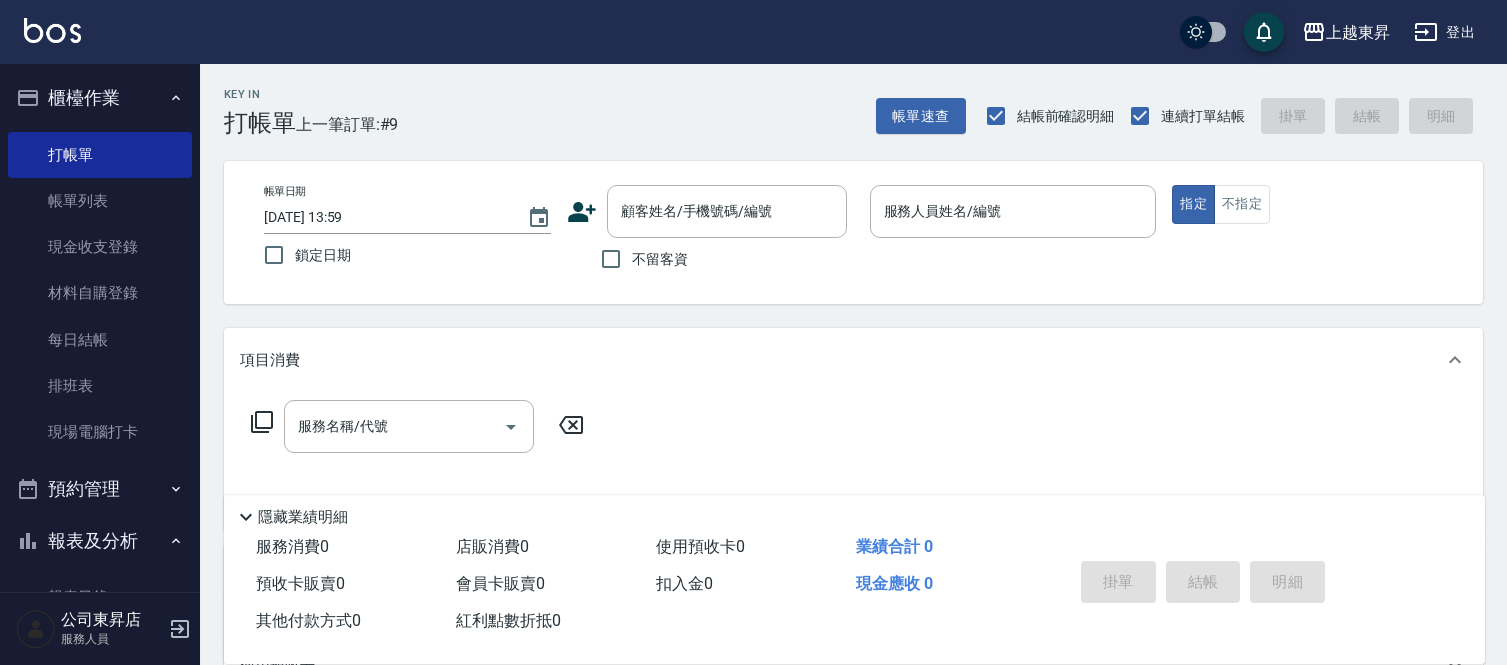 click on "服務消費  0" at bounding box center [348, 547] 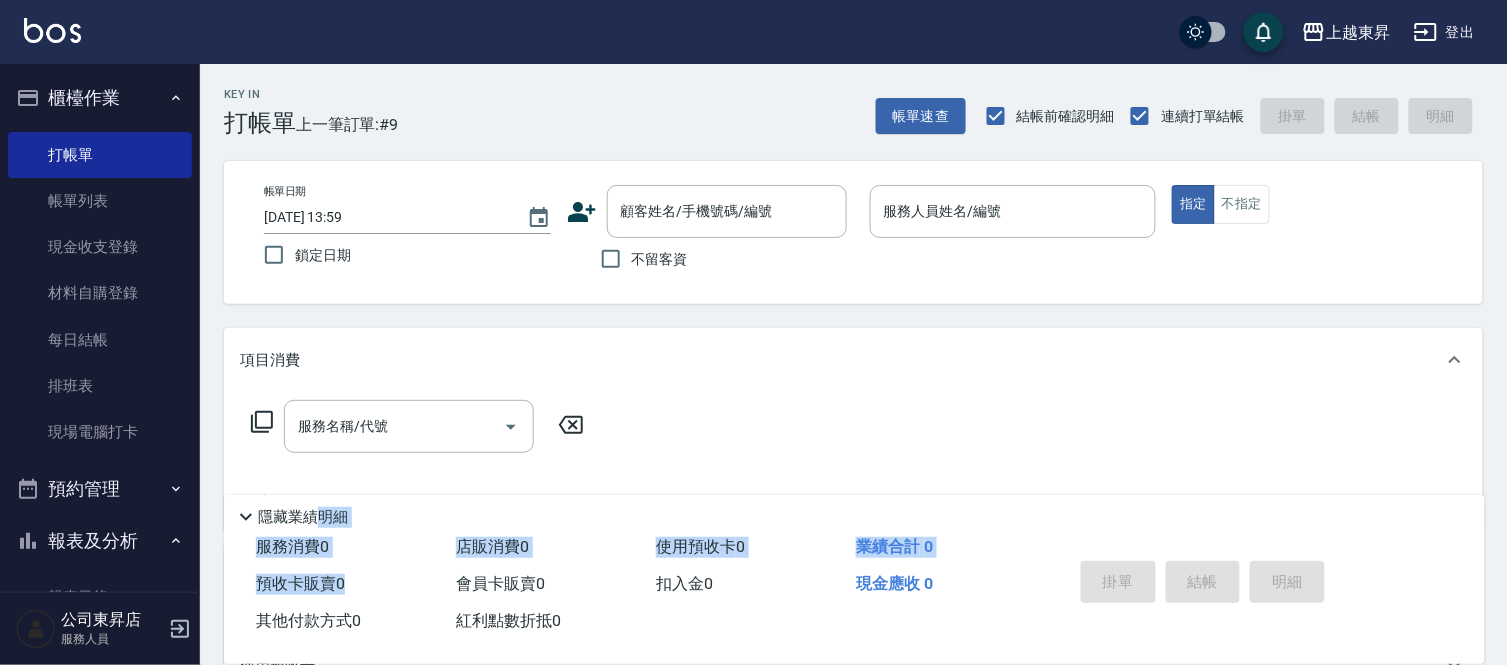 click on "服務消費  0" at bounding box center (348, 547) 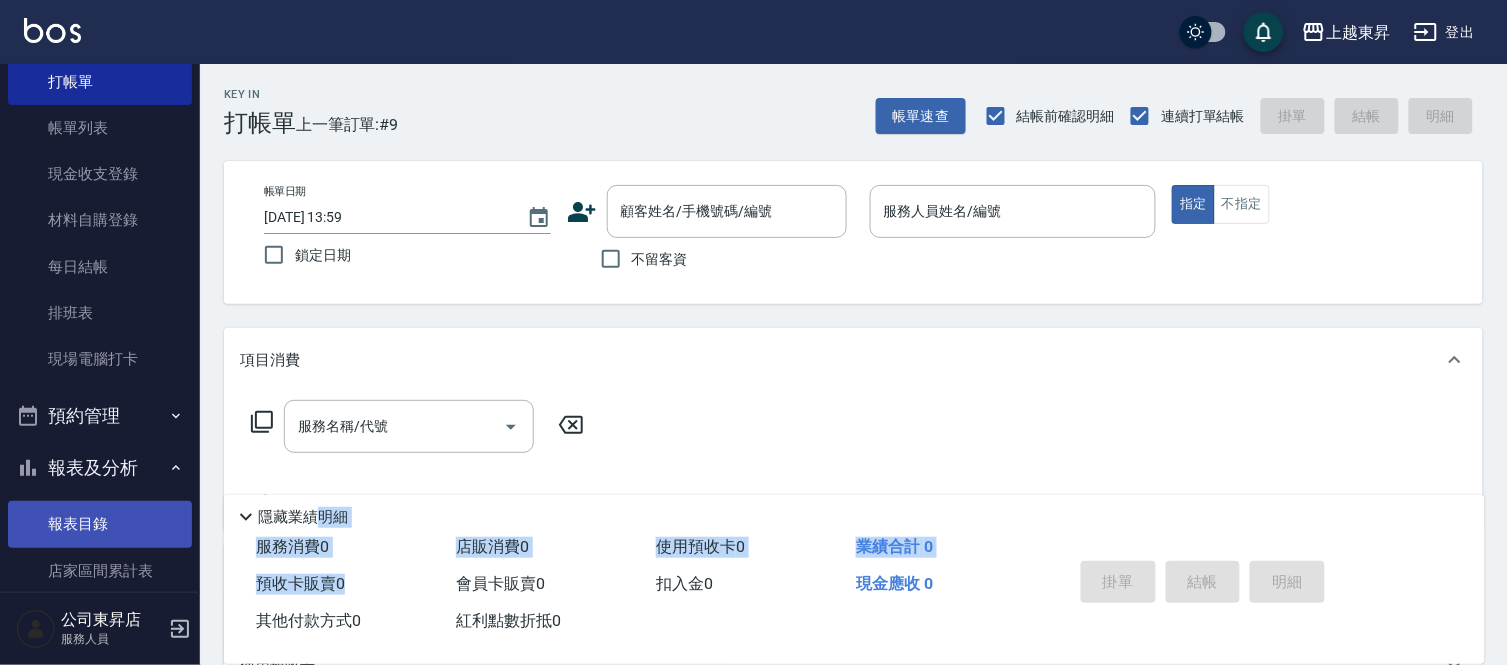 scroll, scrollTop: 222, scrollLeft: 0, axis: vertical 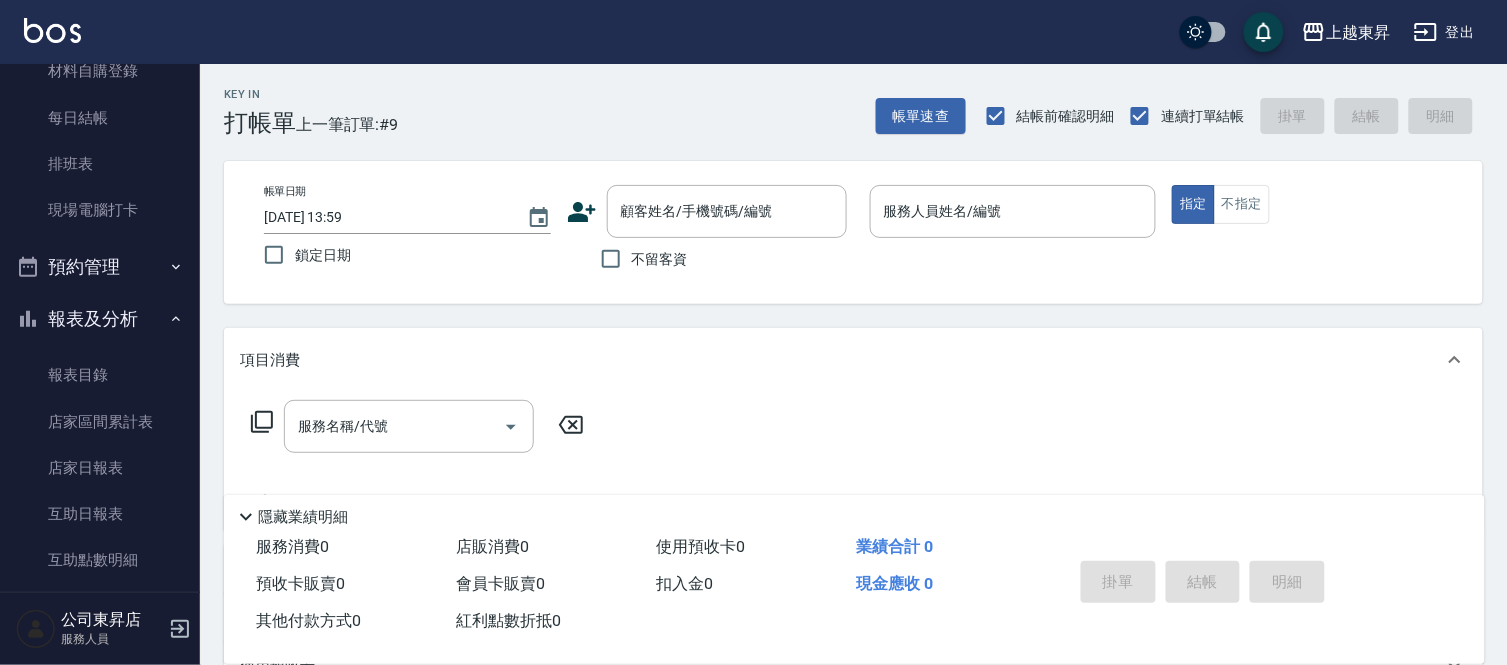 click on "掛單 結帳 明細" at bounding box center (1203, 584) 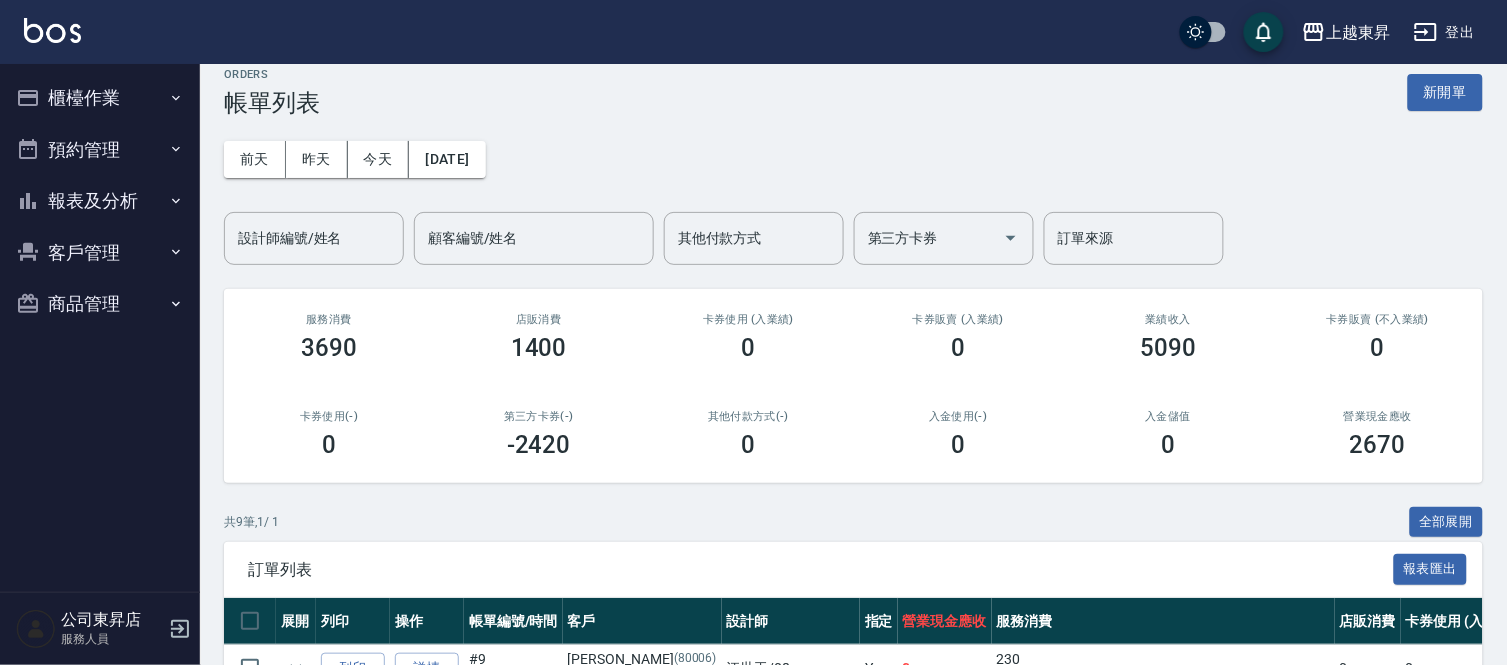scroll, scrollTop: 0, scrollLeft: 0, axis: both 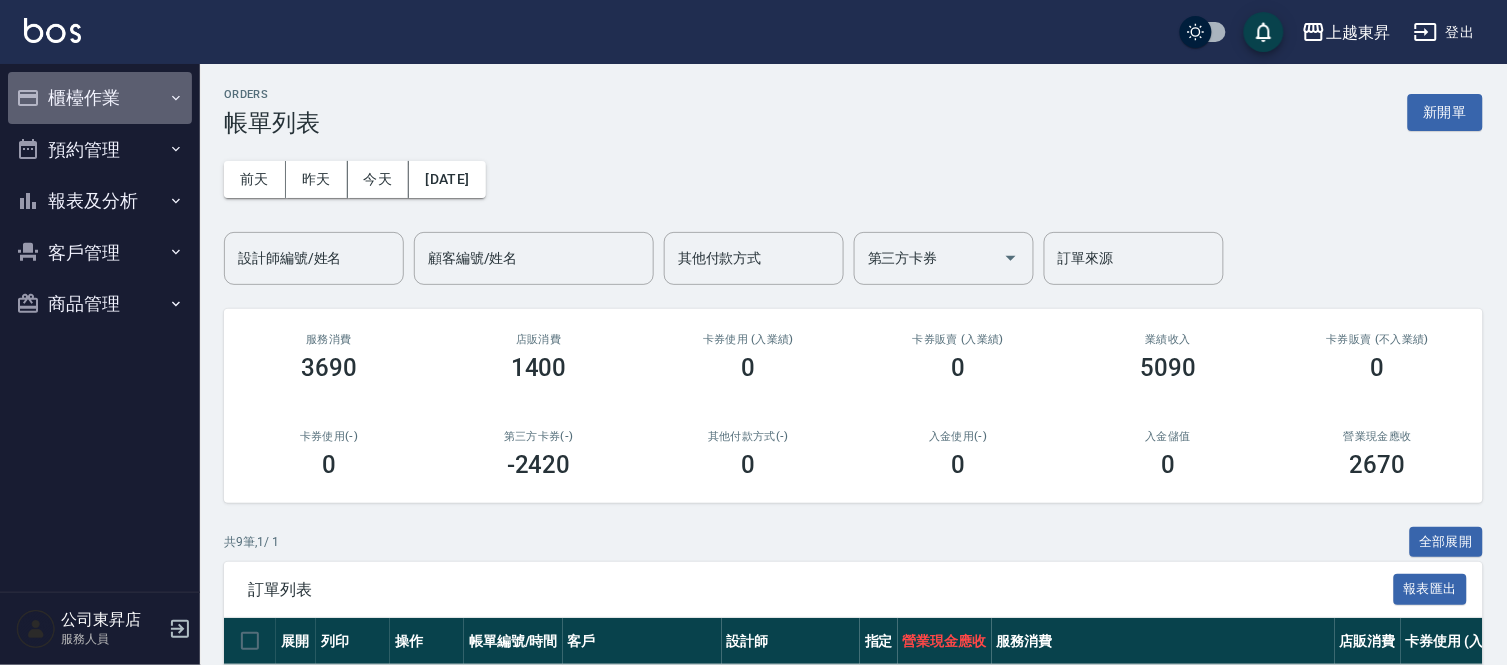 drag, startPoint x: 126, startPoint y: 96, endPoint x: 136, endPoint y: 103, distance: 12.206555 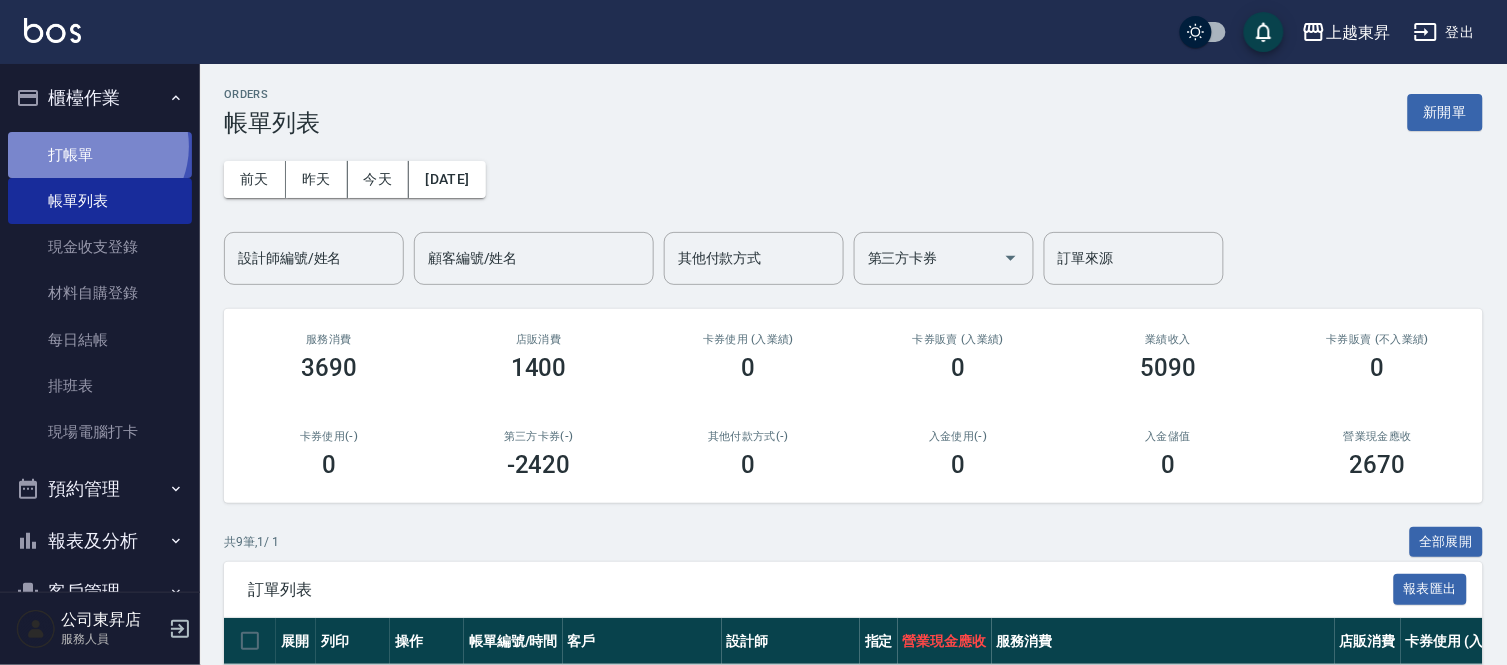 click on "打帳單" at bounding box center (100, 155) 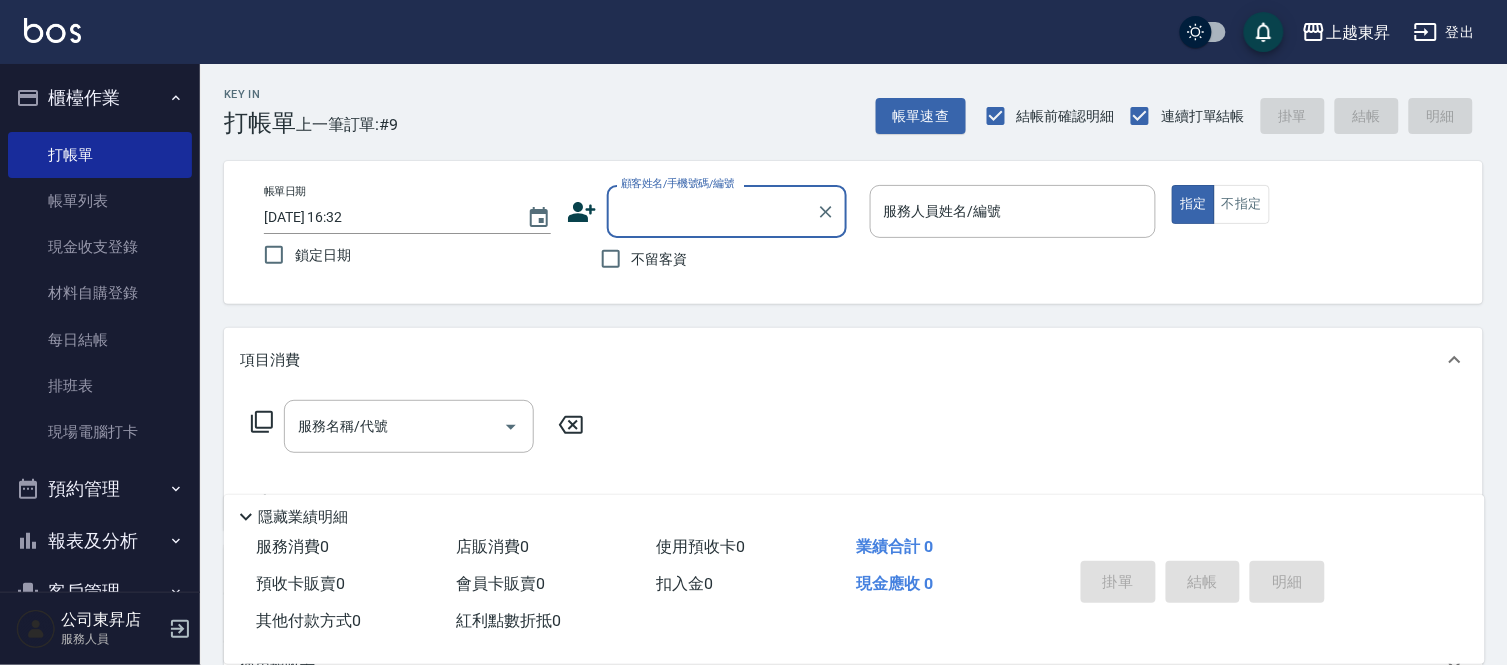 click on "不留客資" at bounding box center (660, 259) 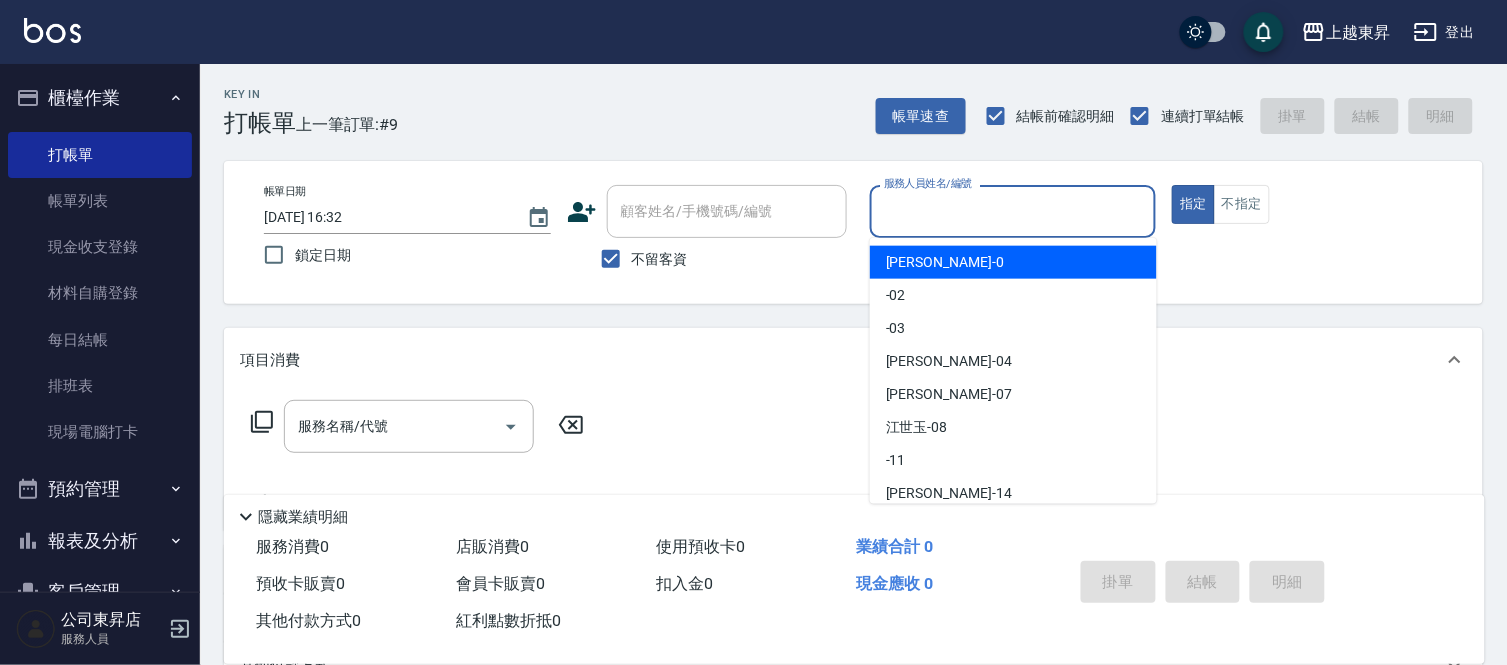 click on "服務人員姓名/編號" at bounding box center [1013, 211] 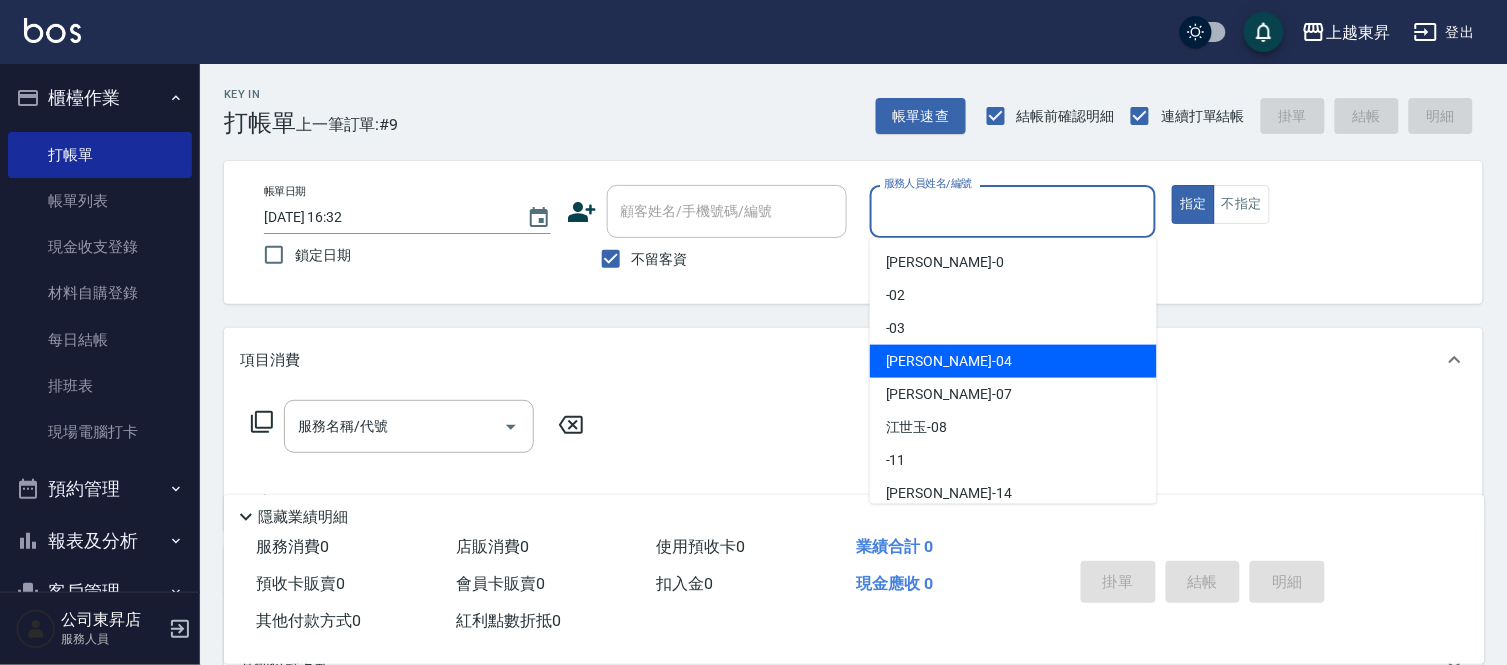 click on "李怡君 -04" at bounding box center [1013, 361] 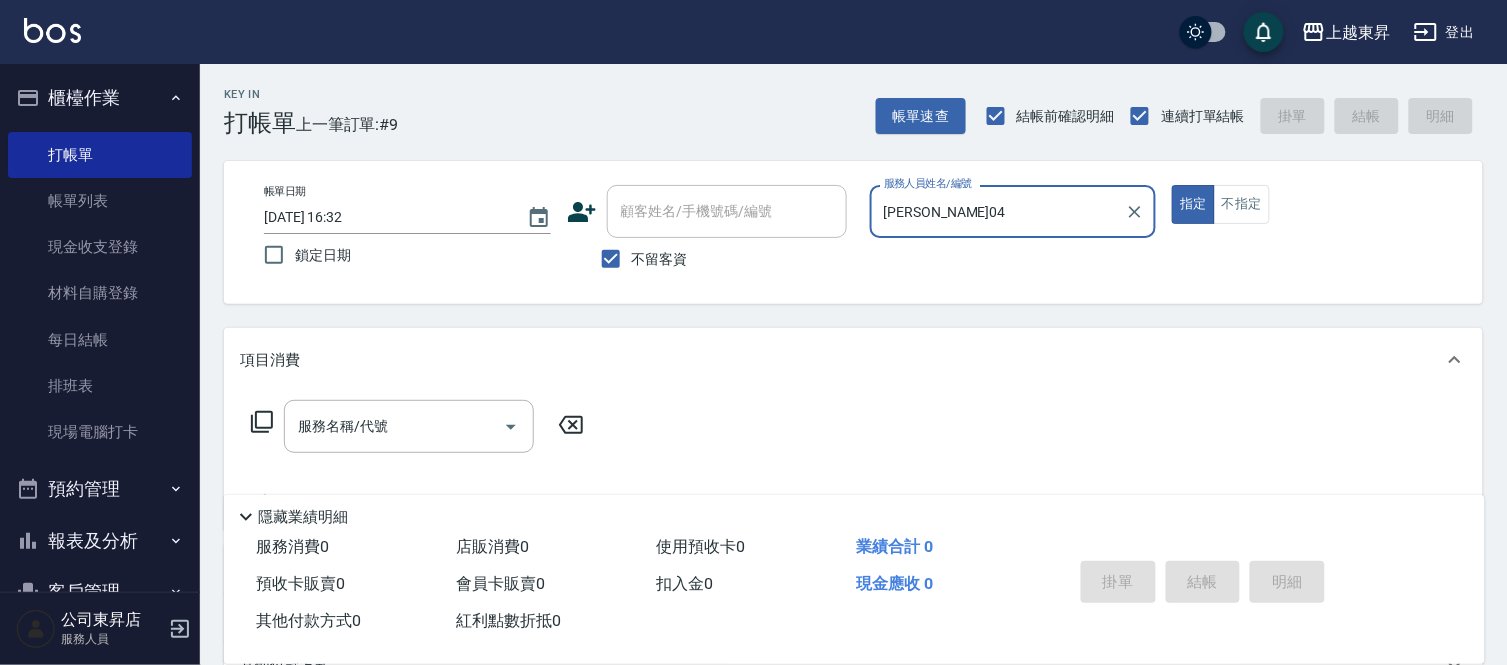 click on "服務名稱/代號 服務名稱/代號" at bounding box center (409, 426) 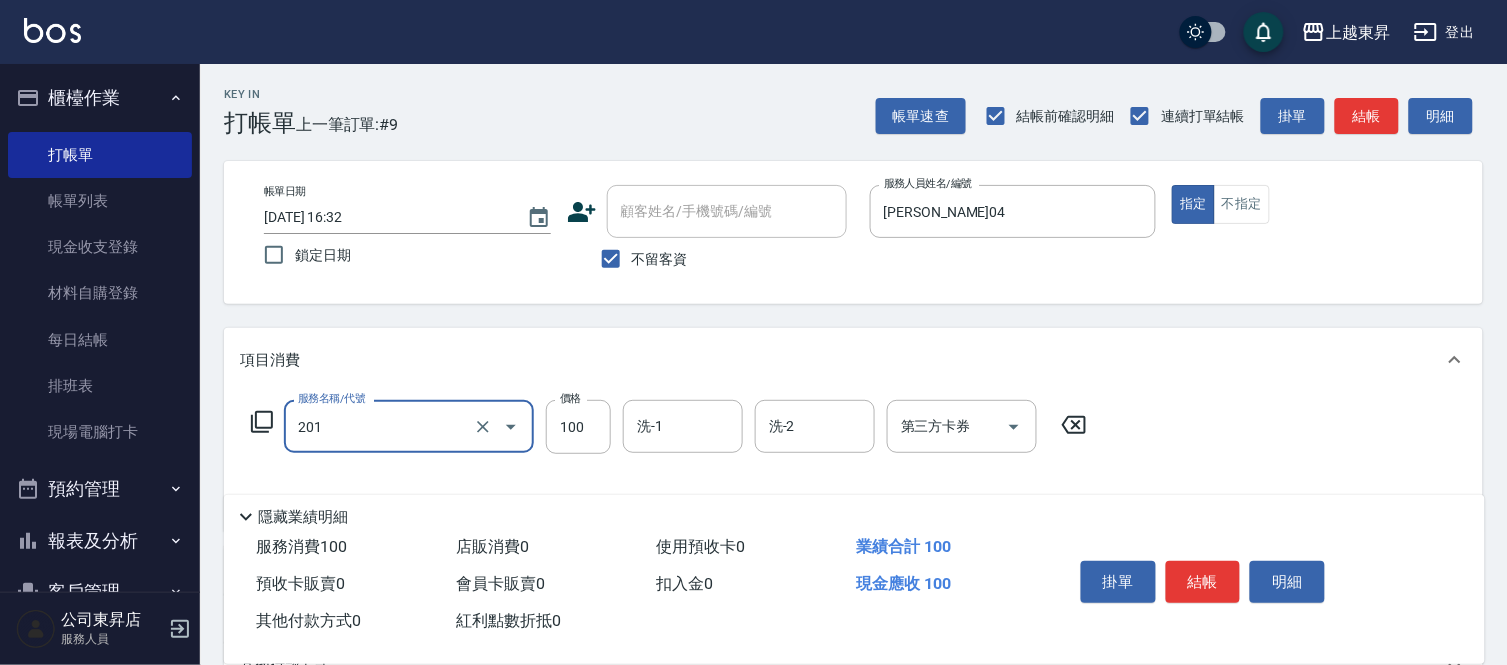 type on "洗髮[100](201)" 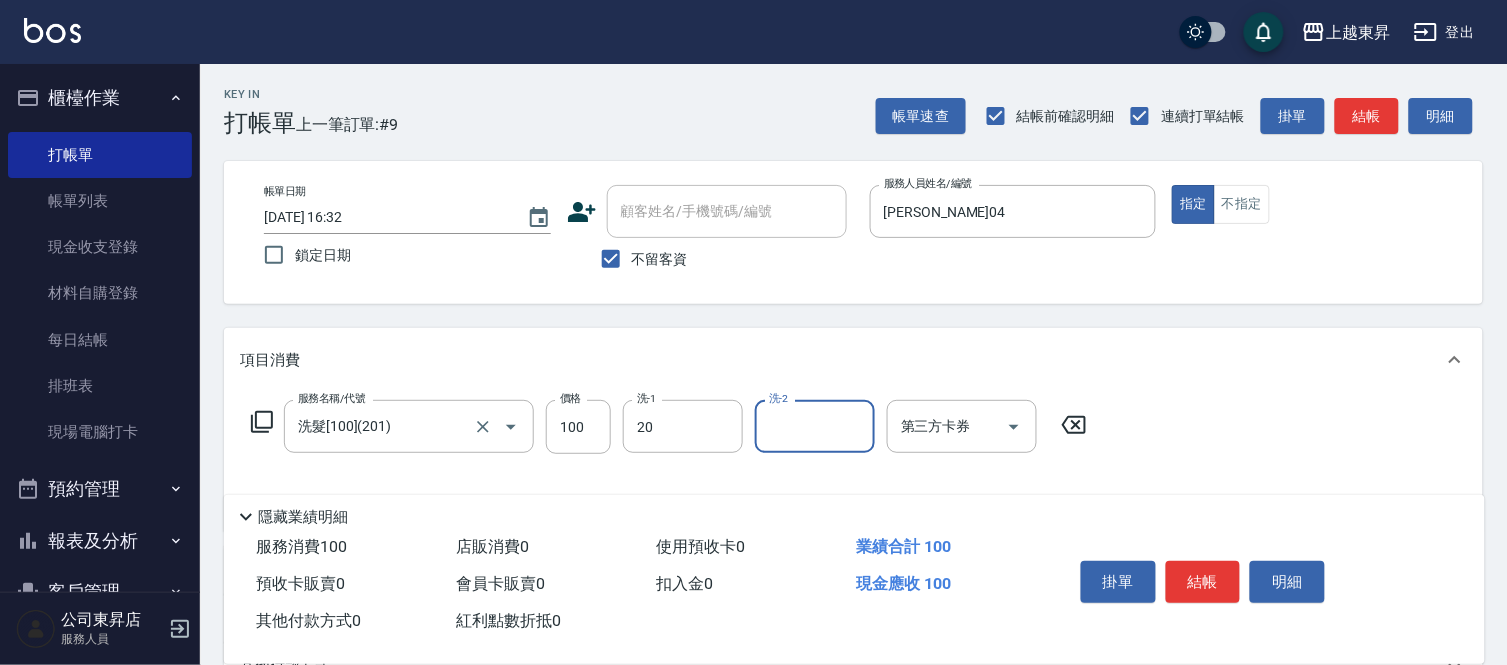 type on "林芯彤-20" 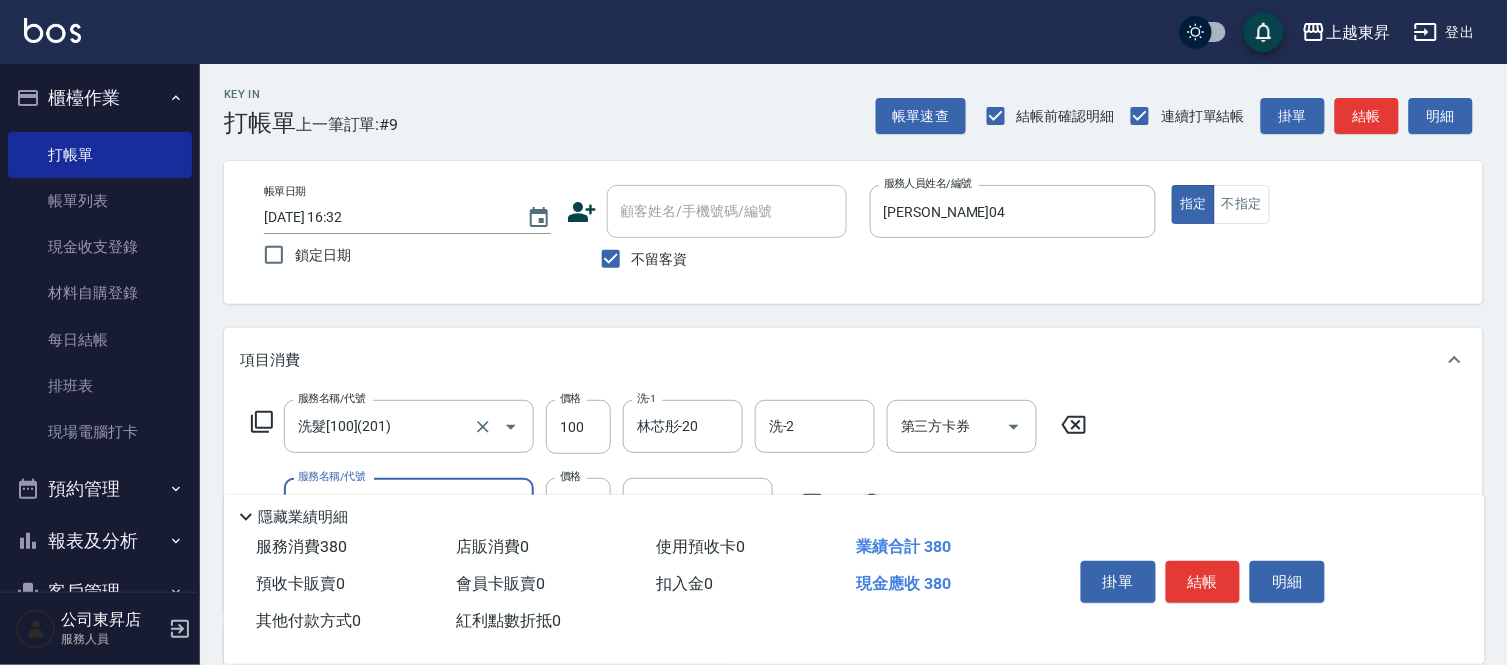 type on "剪髮(280)(401)" 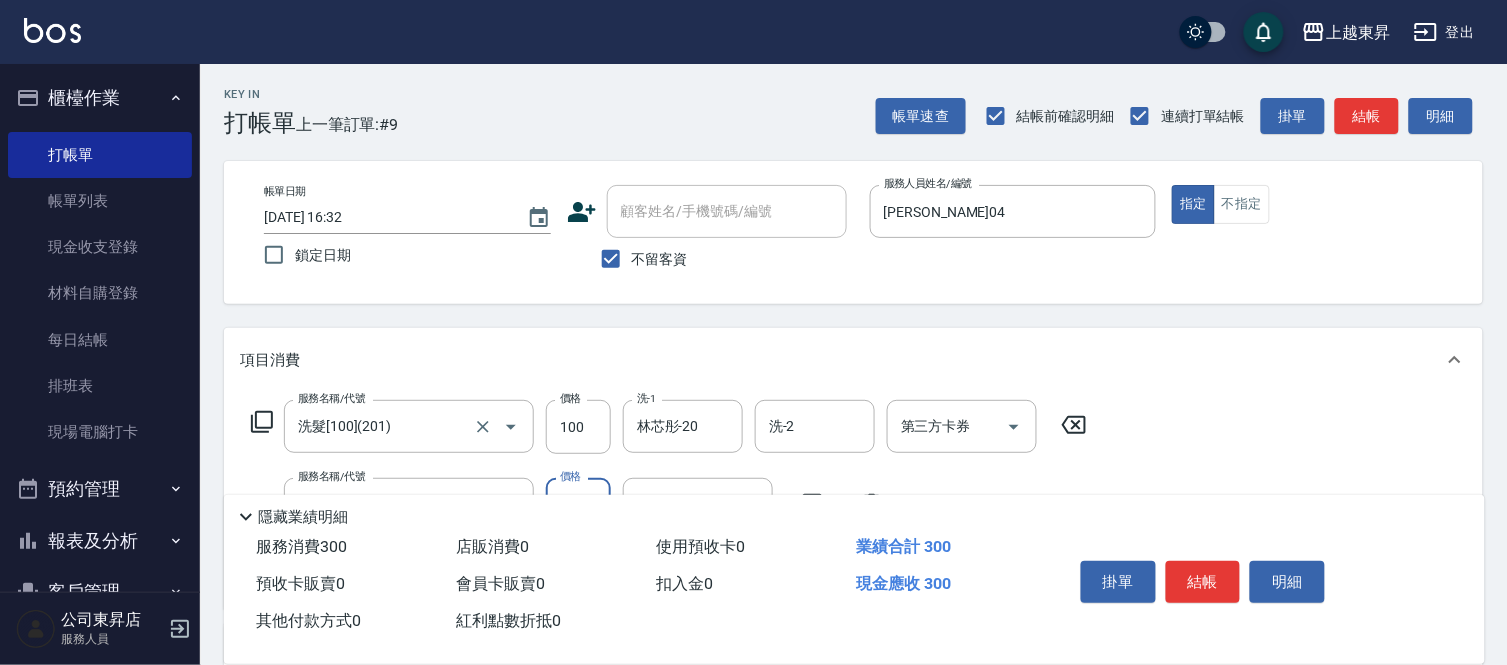 type on "200" 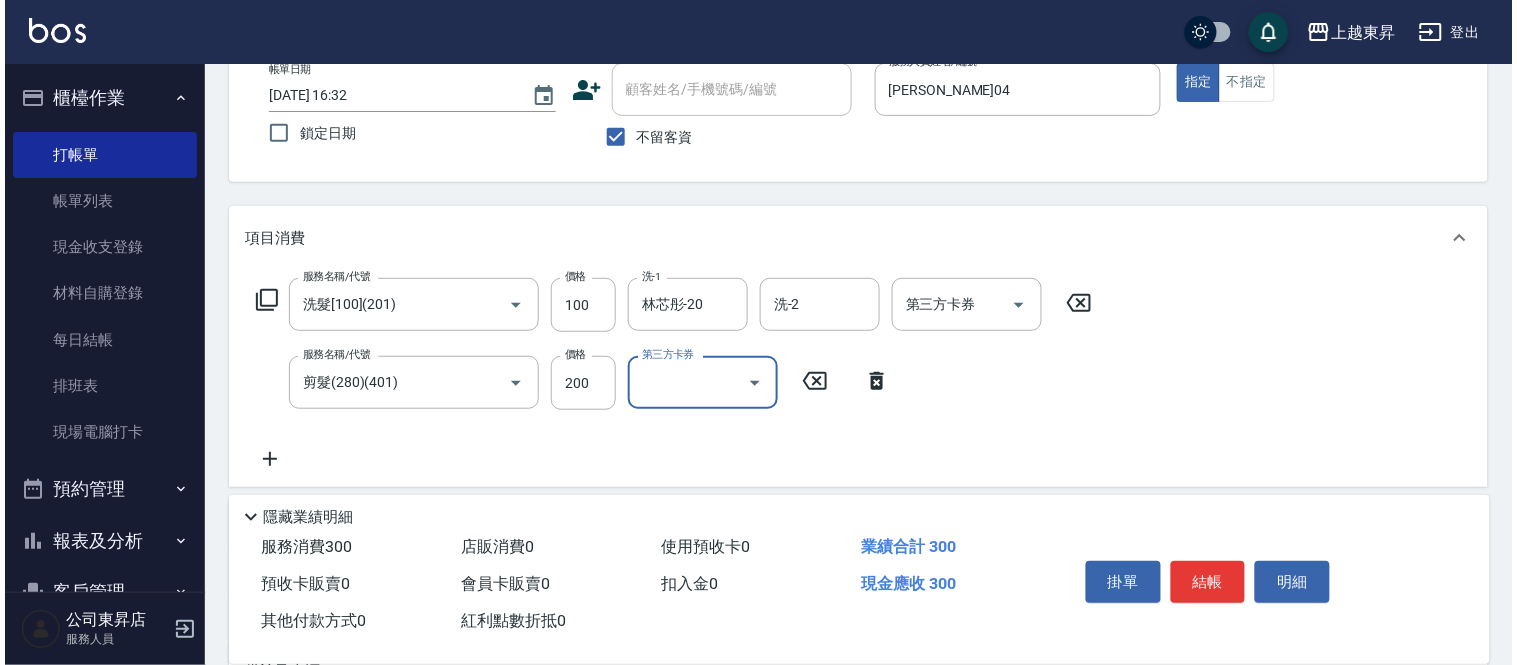 scroll, scrollTop: 222, scrollLeft: 0, axis: vertical 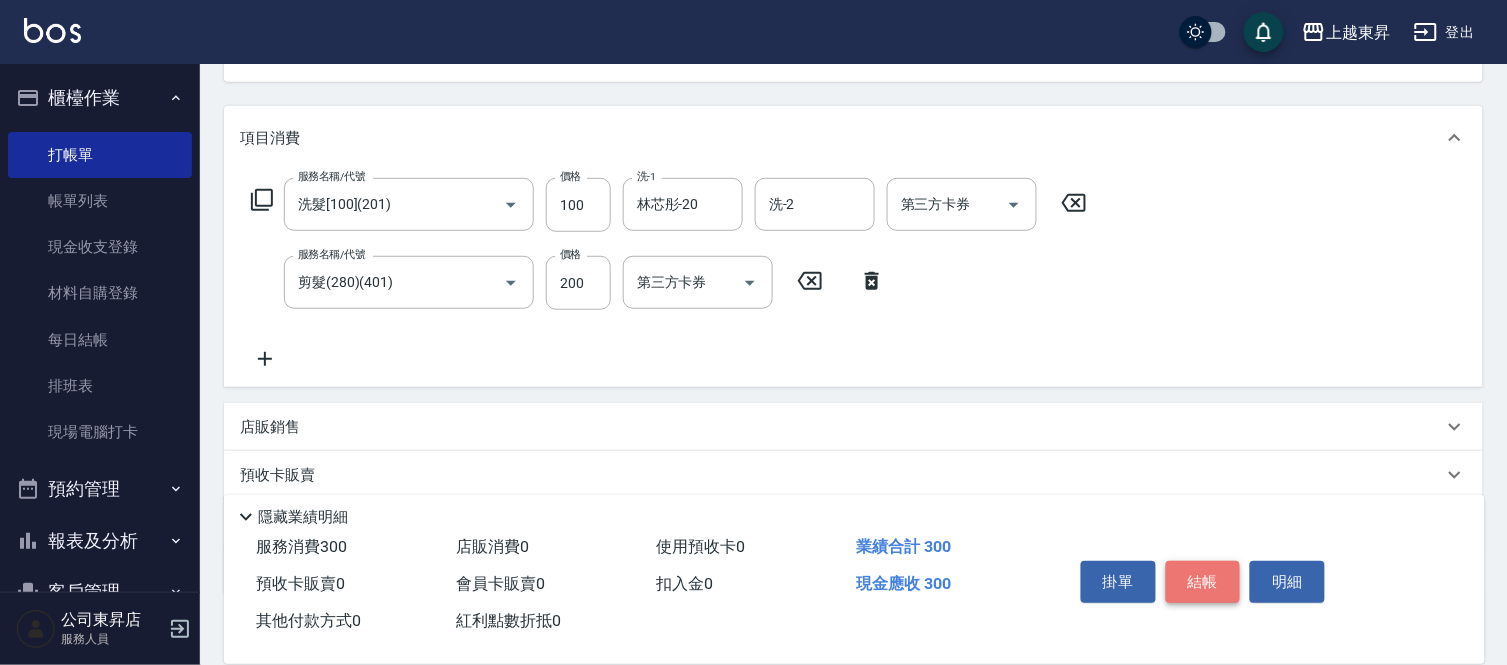 click on "結帳" at bounding box center [1203, 582] 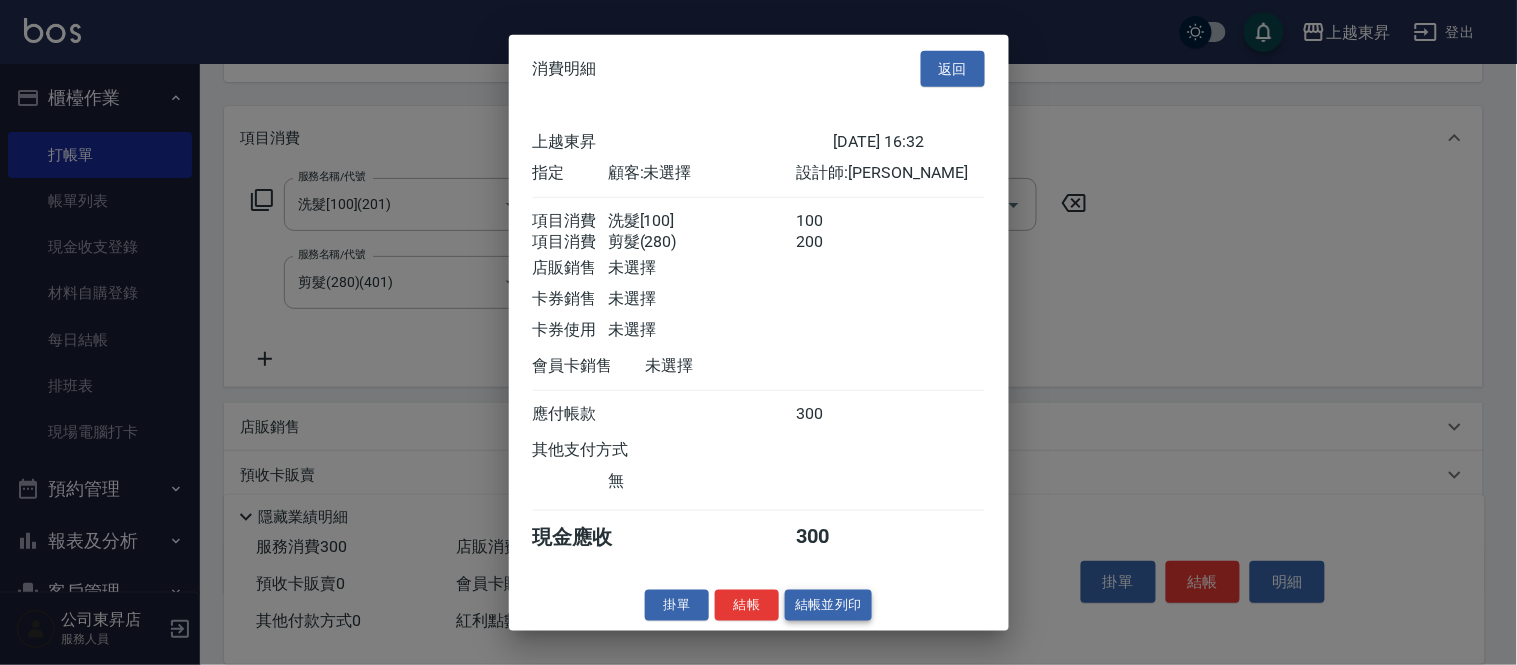 click on "結帳並列印" at bounding box center [828, 605] 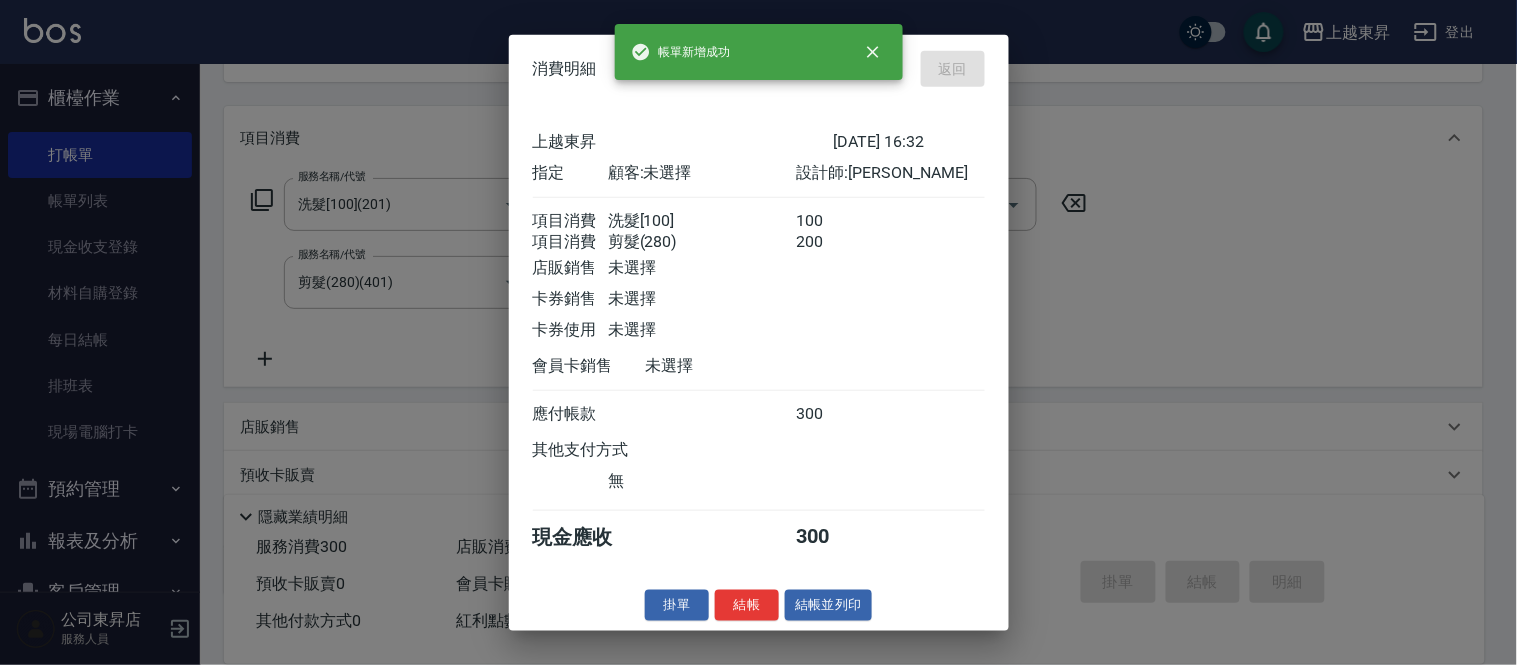 type on "2025/07/14 16:33" 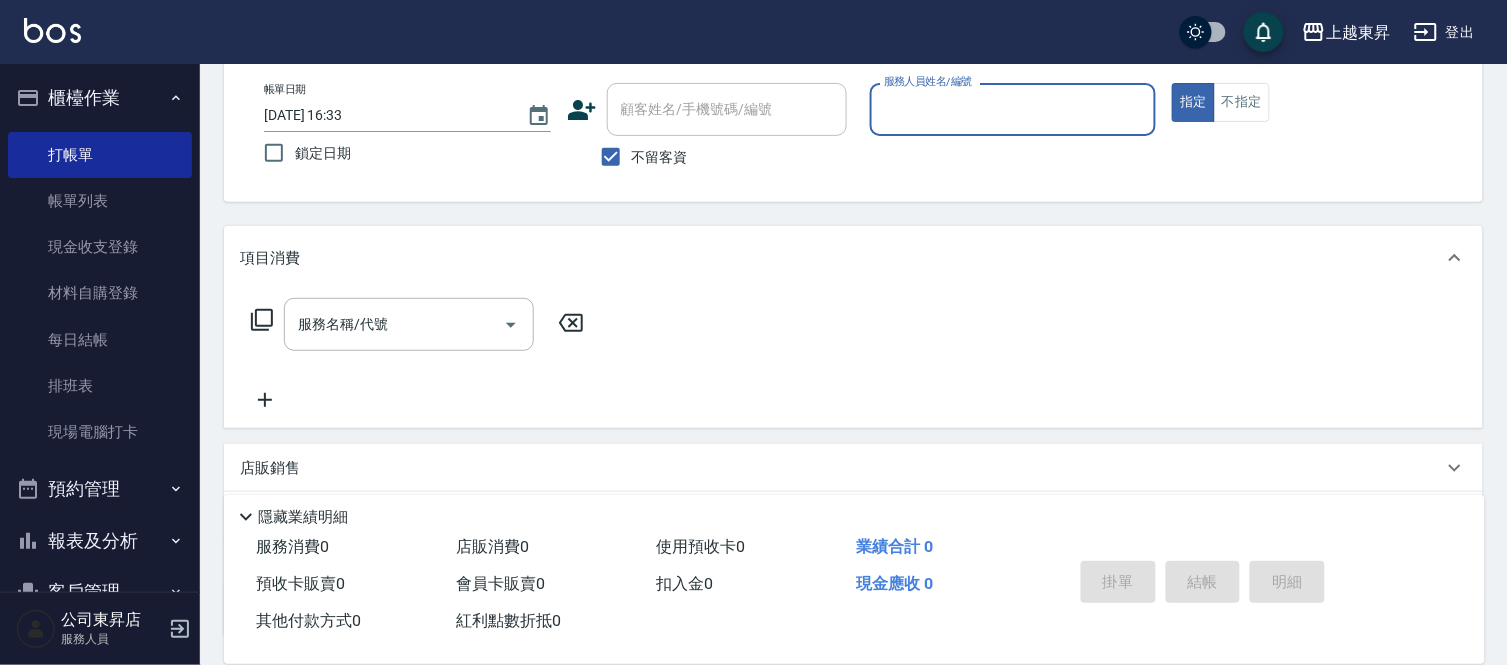 scroll, scrollTop: 0, scrollLeft: 0, axis: both 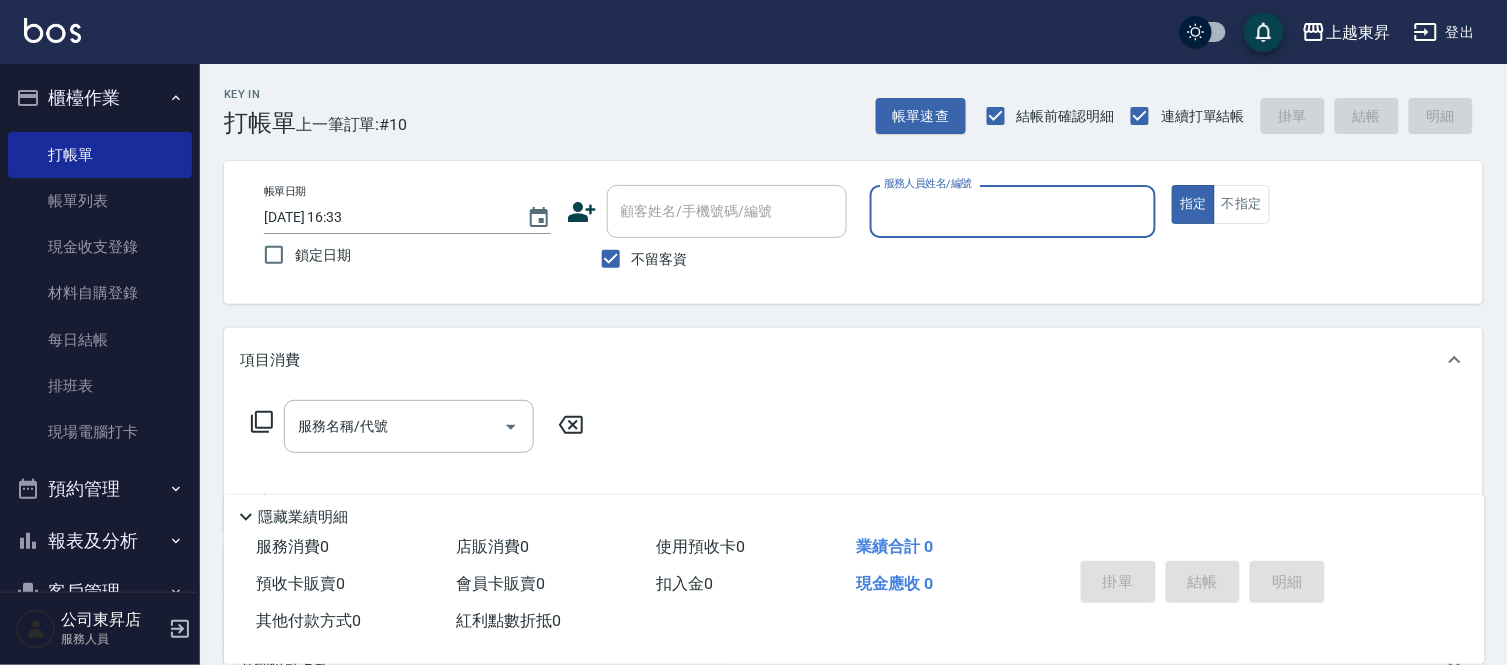 drag, startPoint x: 656, startPoint y: 260, endPoint x: 676, endPoint y: 217, distance: 47.423622 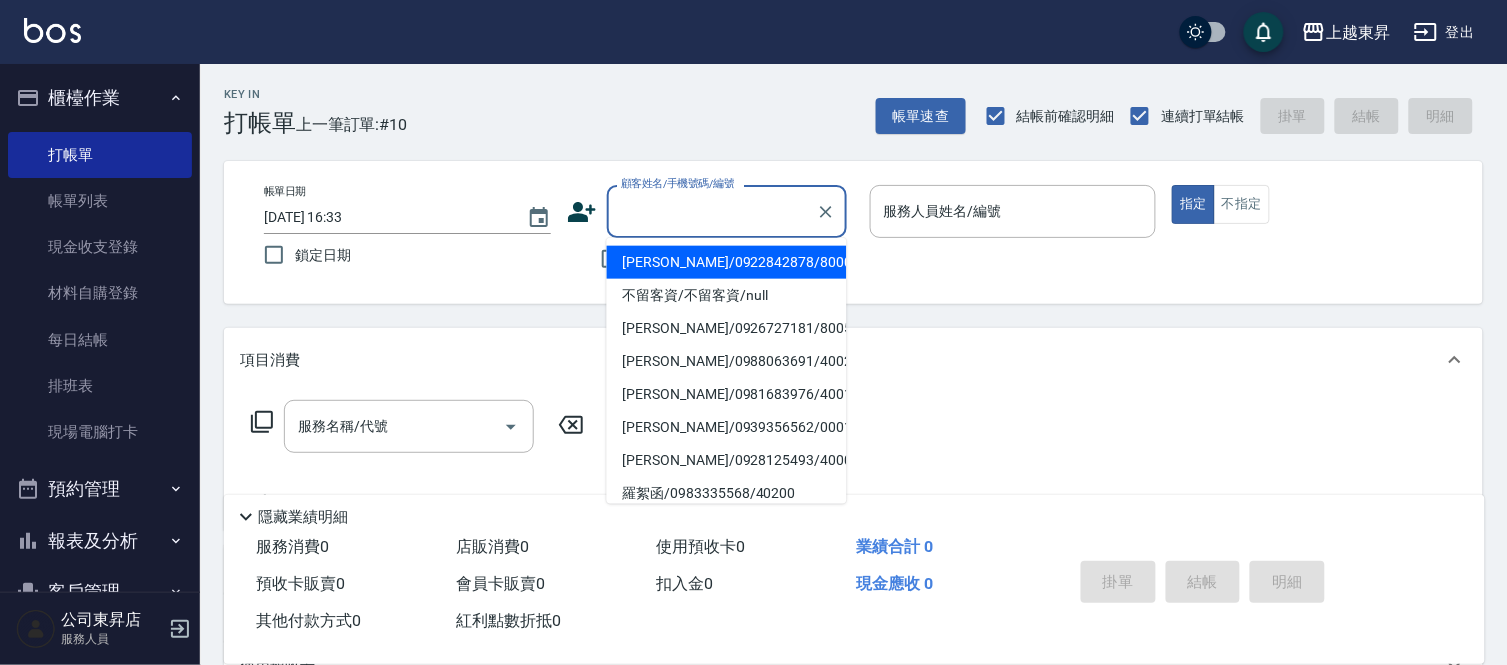 click on "顧客姓名/手機號碼/編號" at bounding box center [712, 211] 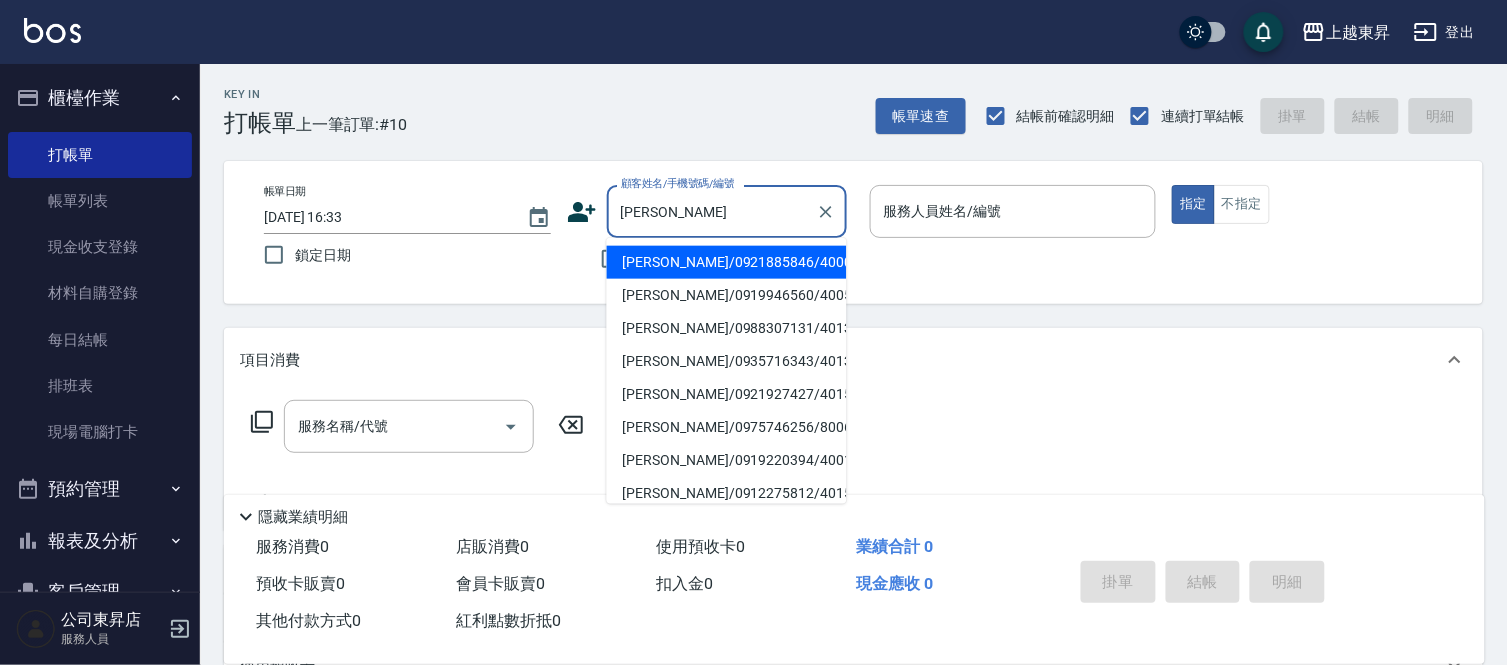click on "詹維萍/0921885846/40005" at bounding box center [727, 262] 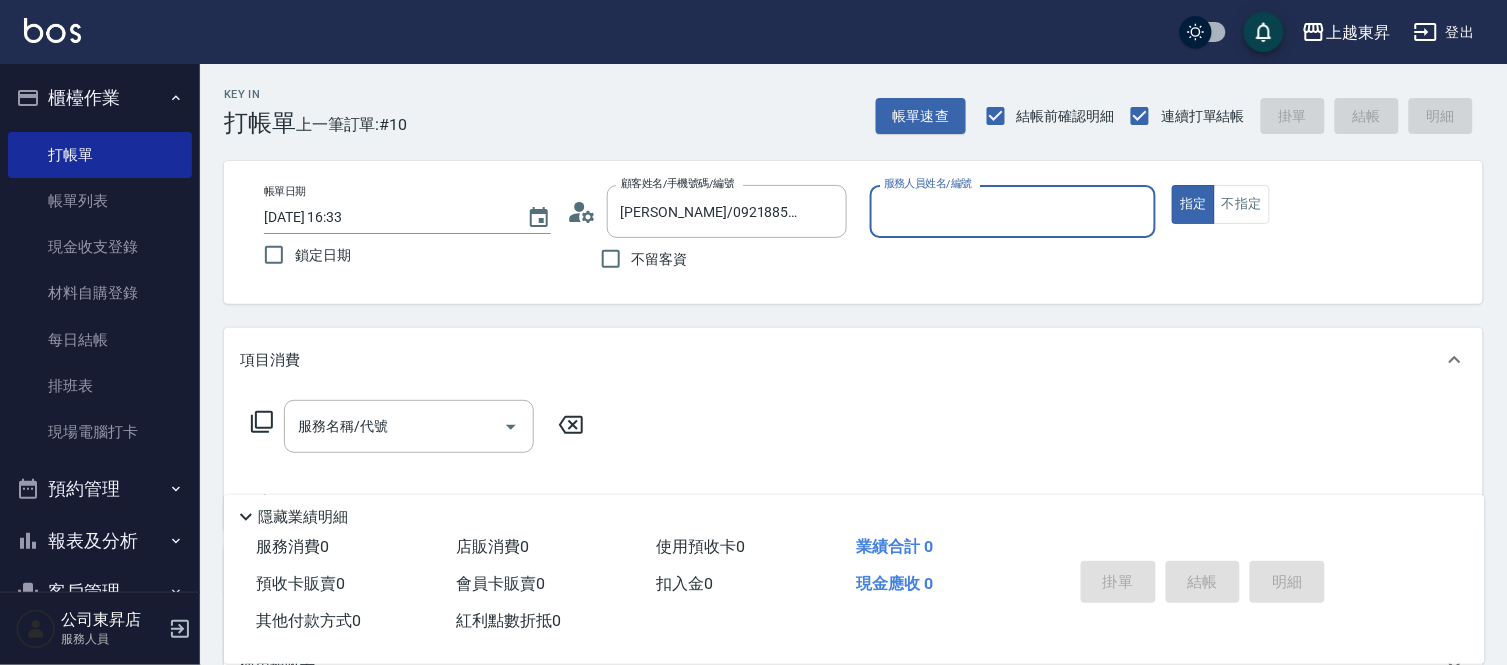 type on "李怡君-04" 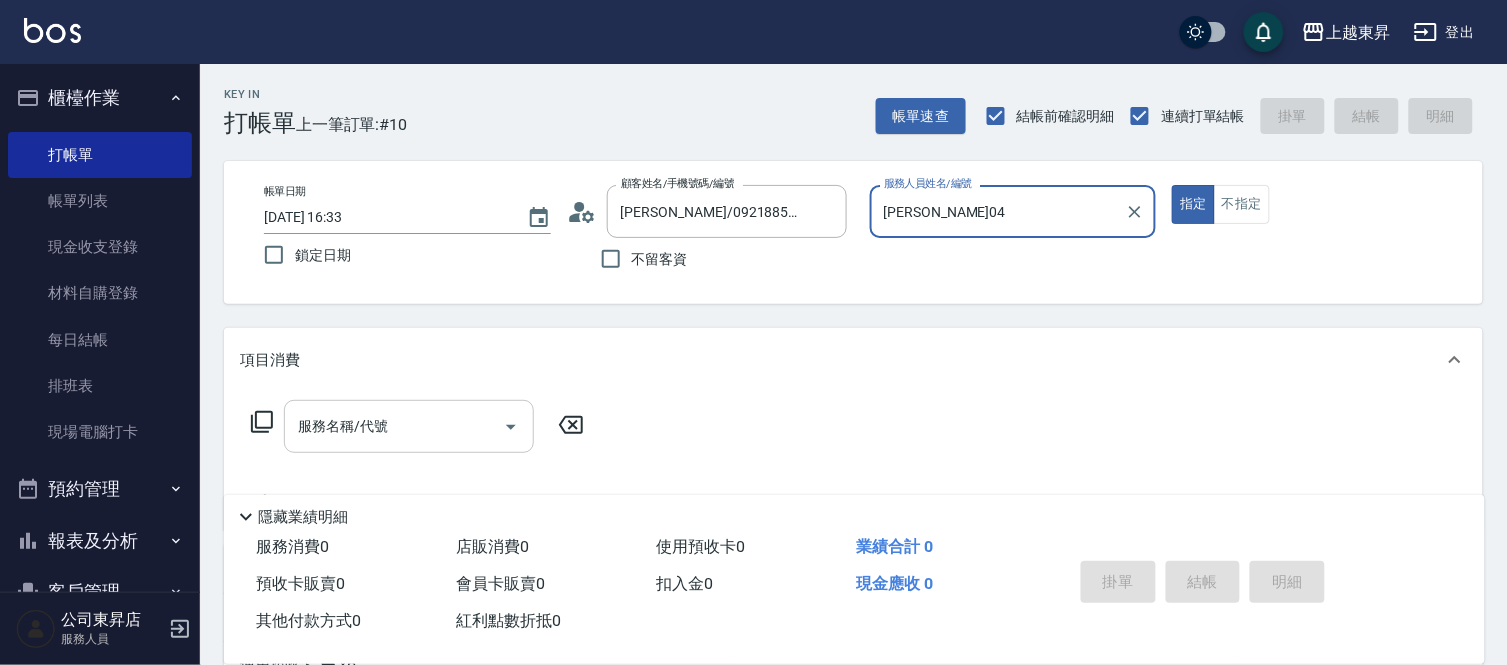 click on "服務名稱/代號" at bounding box center (394, 426) 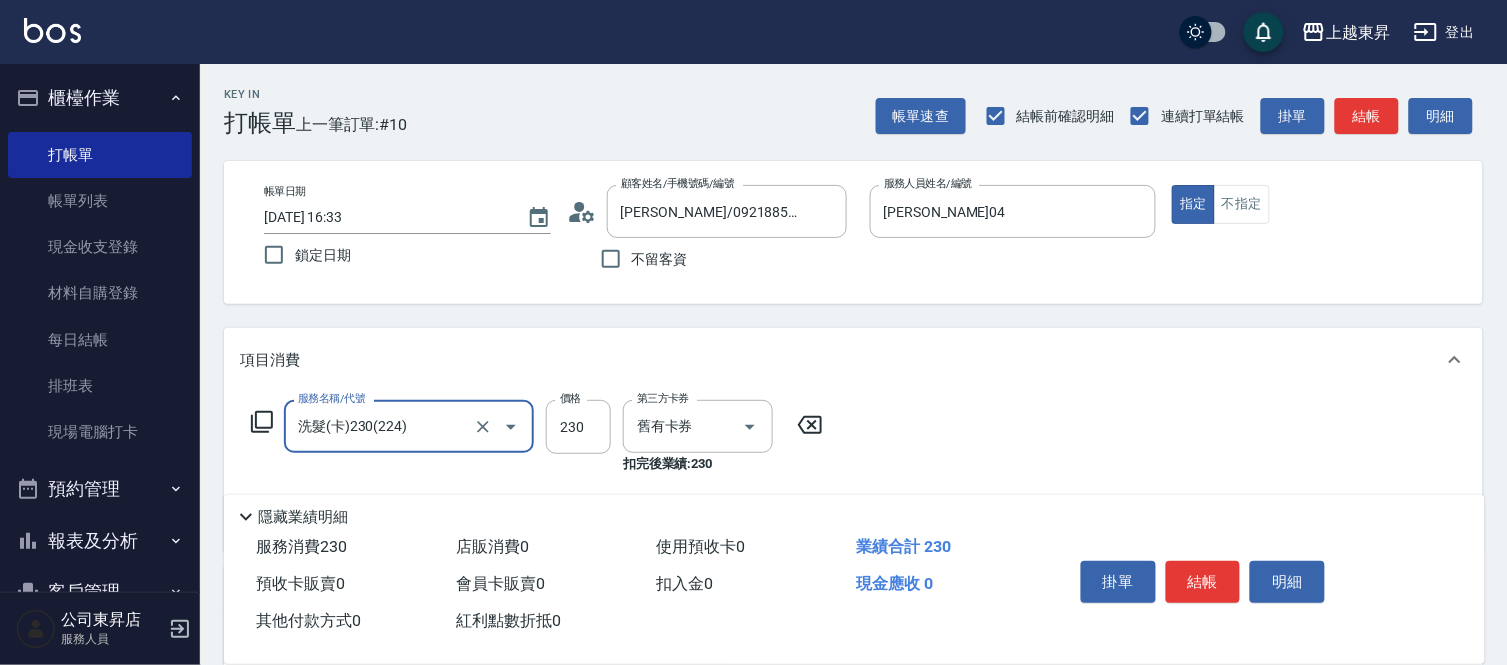 type on "洗髮(卡)230(224)" 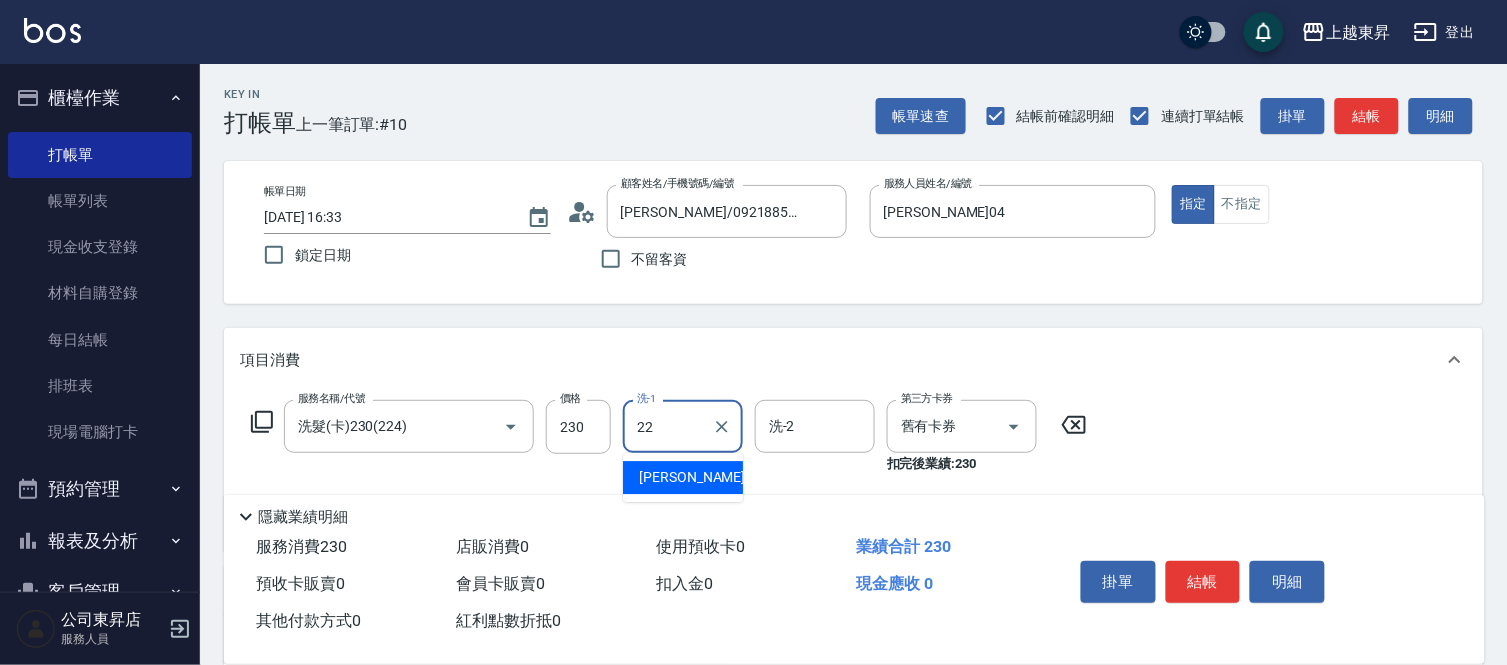 type on "張方漪-22" 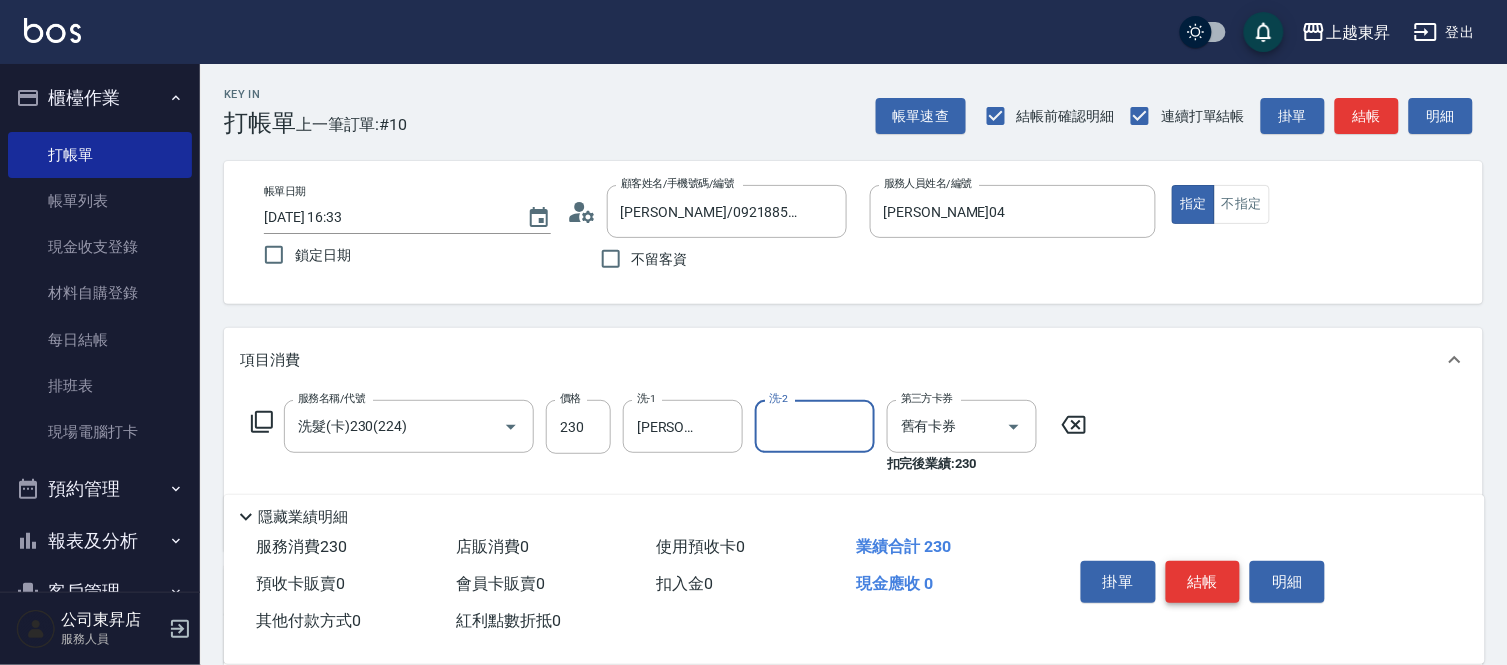click on "結帳" at bounding box center (1203, 582) 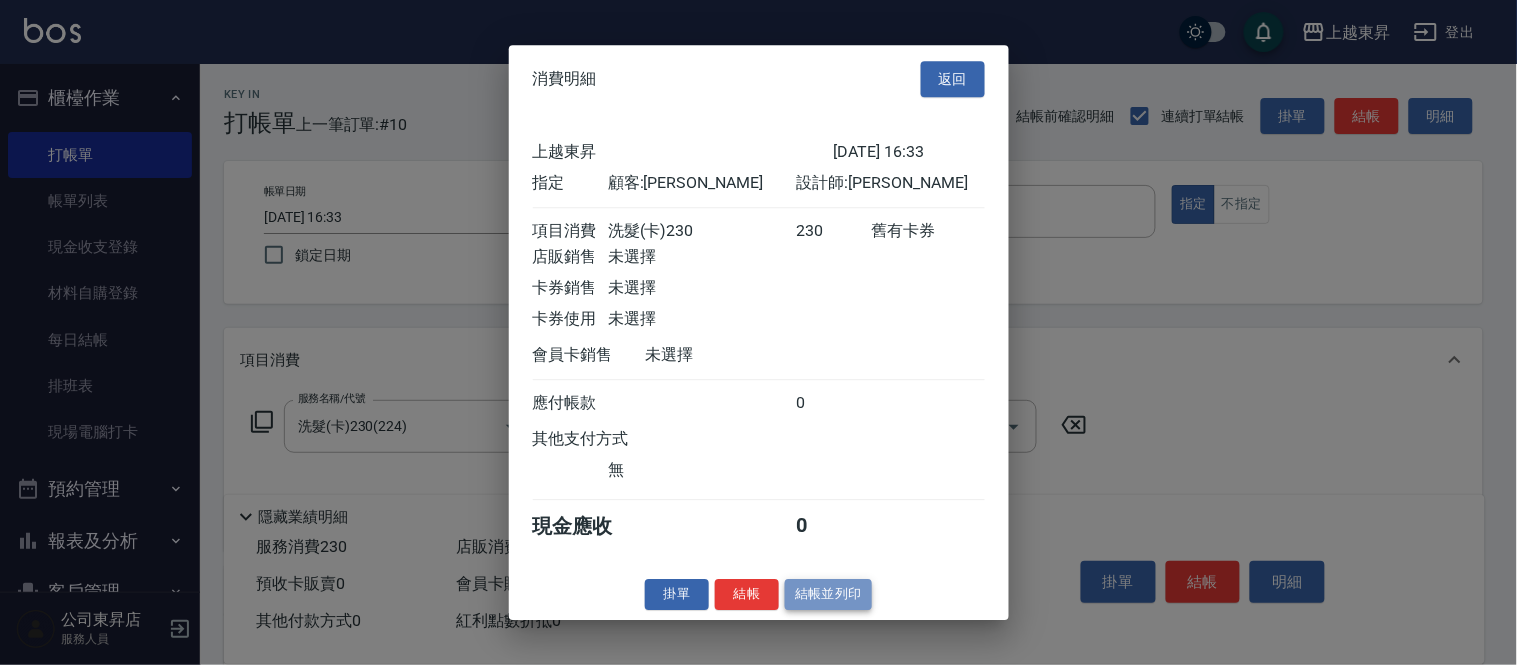 click on "結帳並列印" at bounding box center (828, 594) 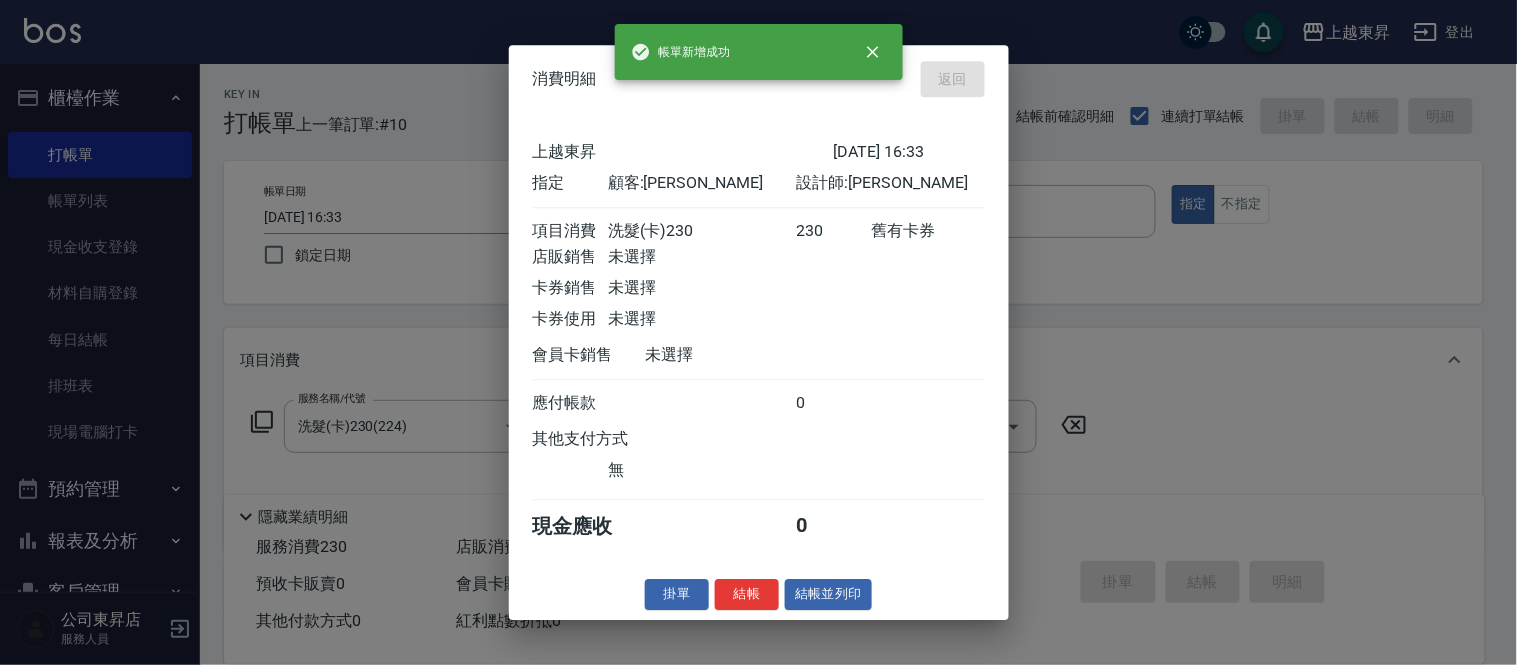 type 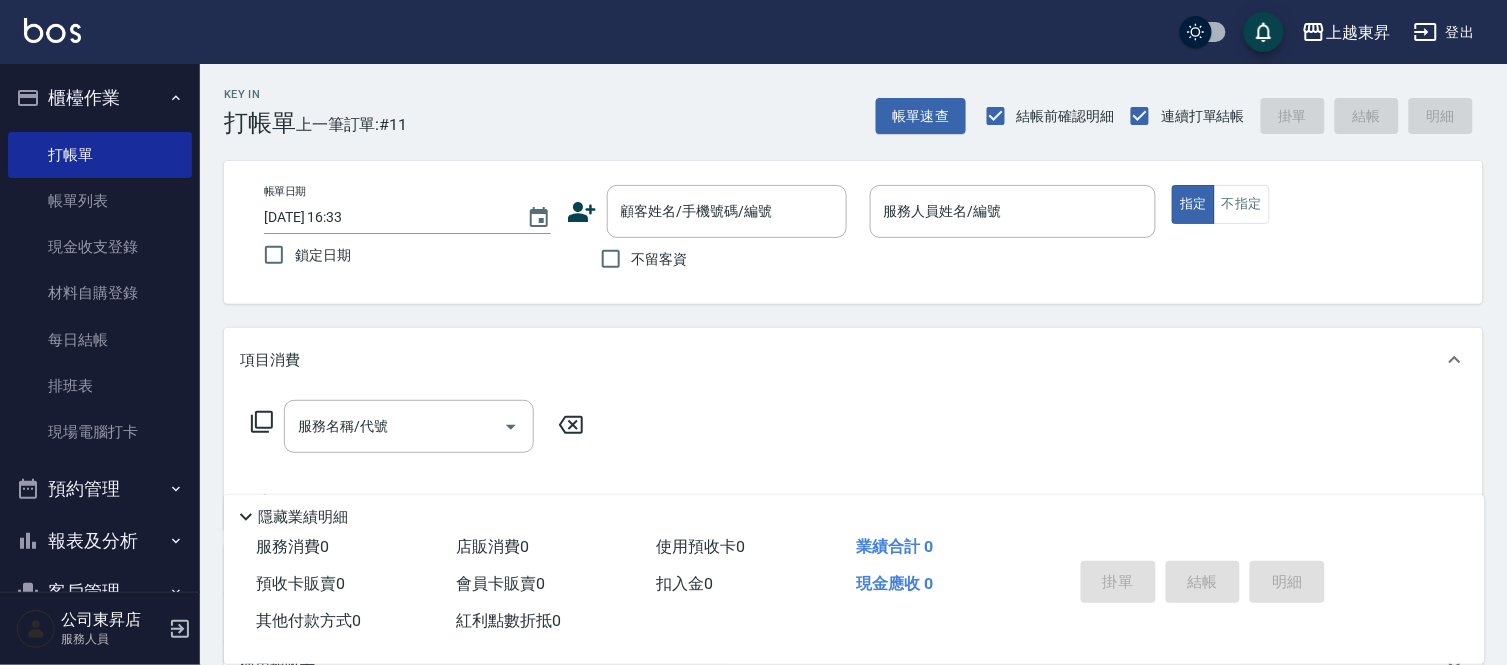 click on "不留客資" at bounding box center [660, 259] 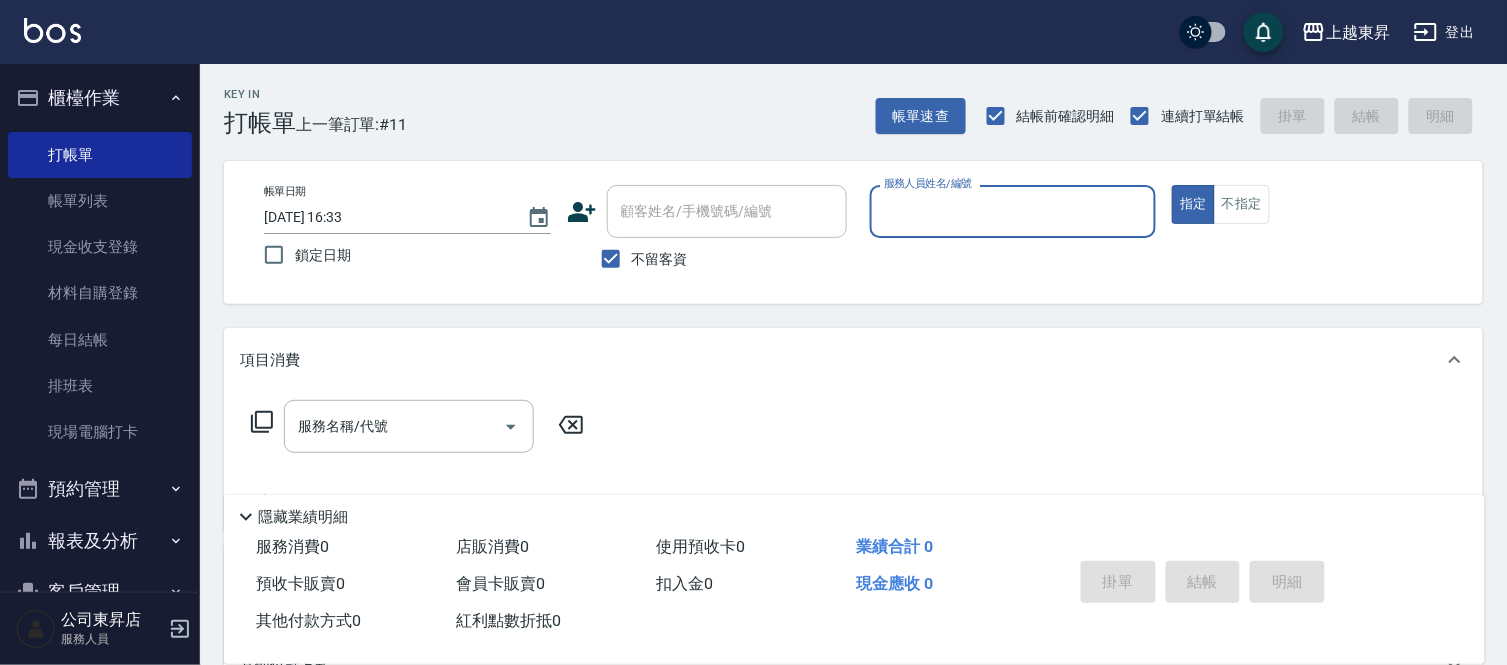 click on "服務人員姓名/編號" at bounding box center (1013, 211) 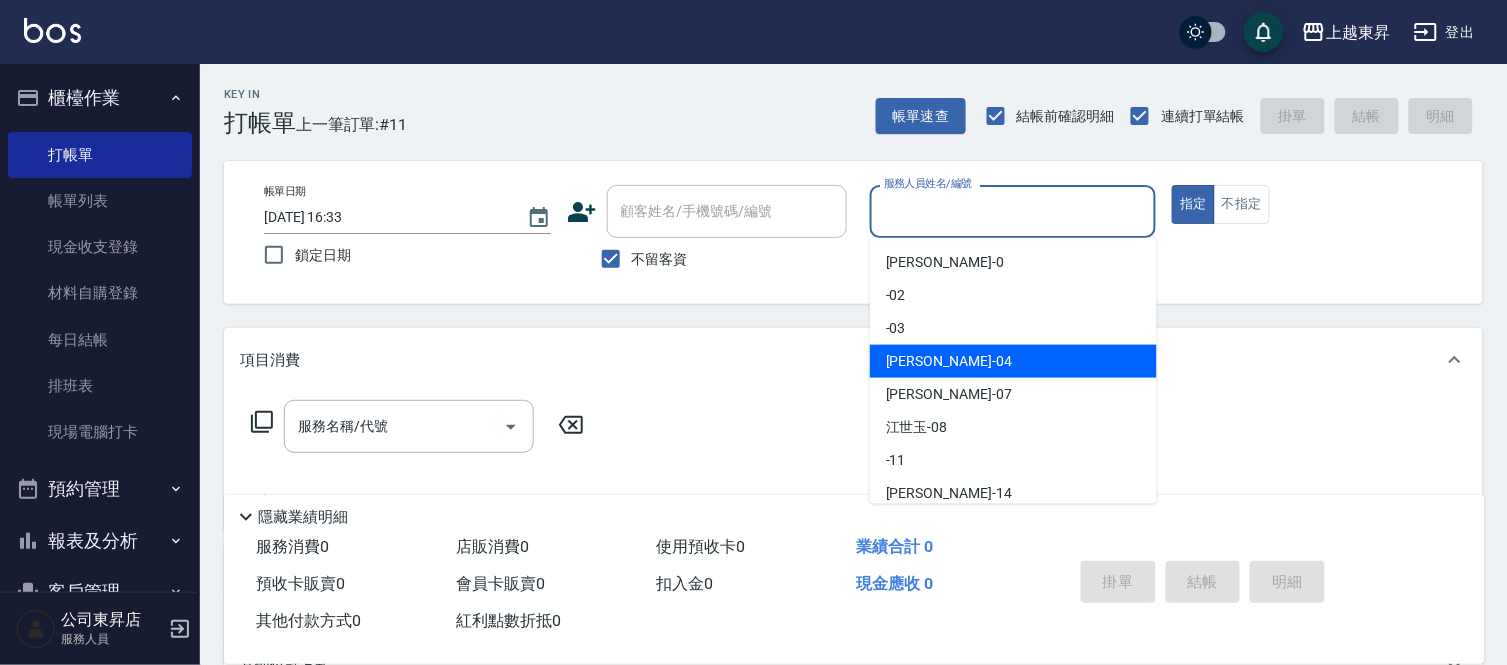 click on "李怡君 -04" at bounding box center [1013, 361] 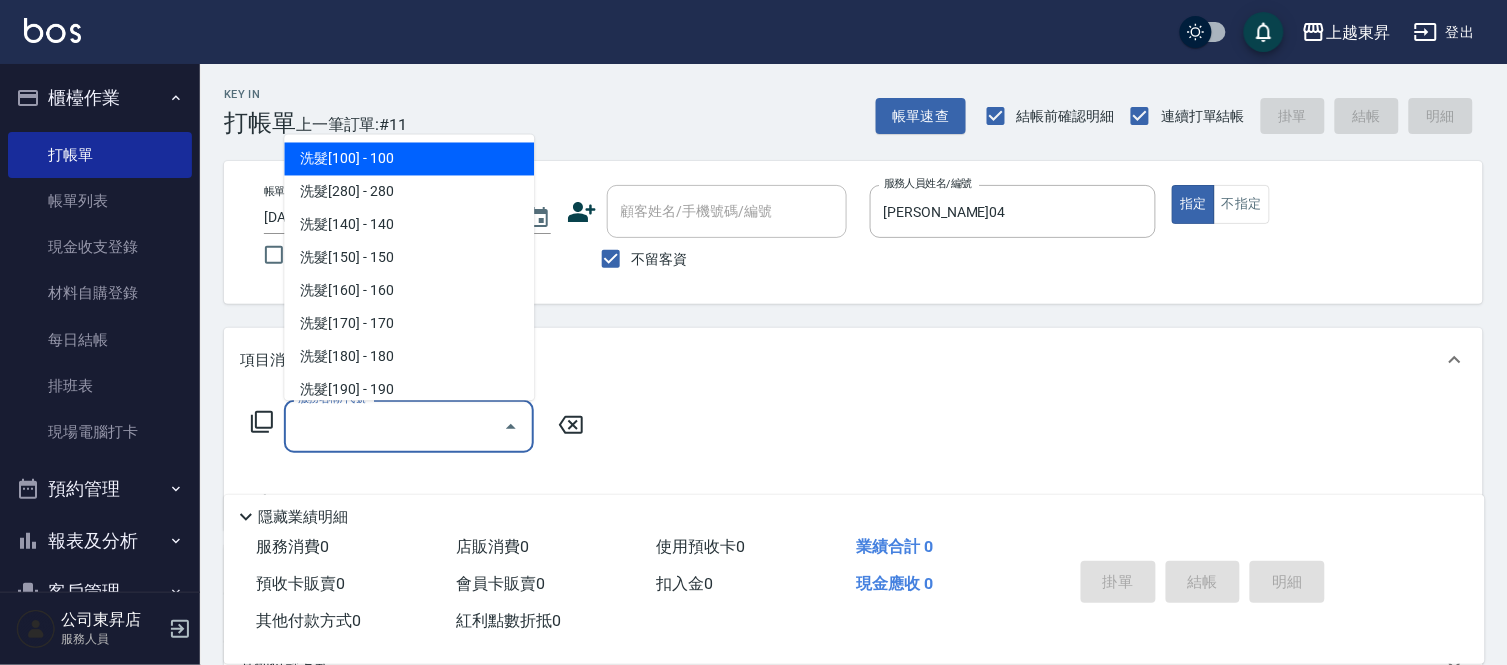 click on "服務名稱/代號" at bounding box center [394, 426] 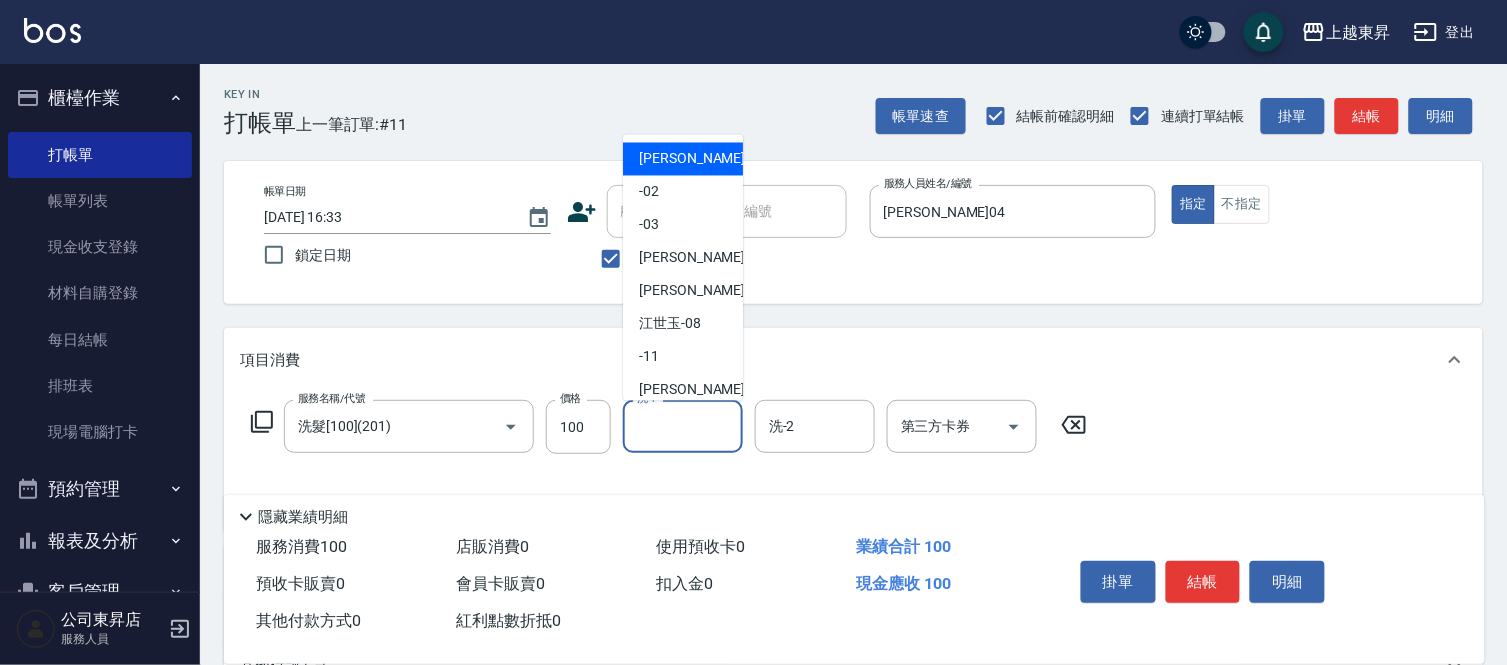 drag, startPoint x: 655, startPoint y: 436, endPoint x: 662, endPoint y: 425, distance: 13.038404 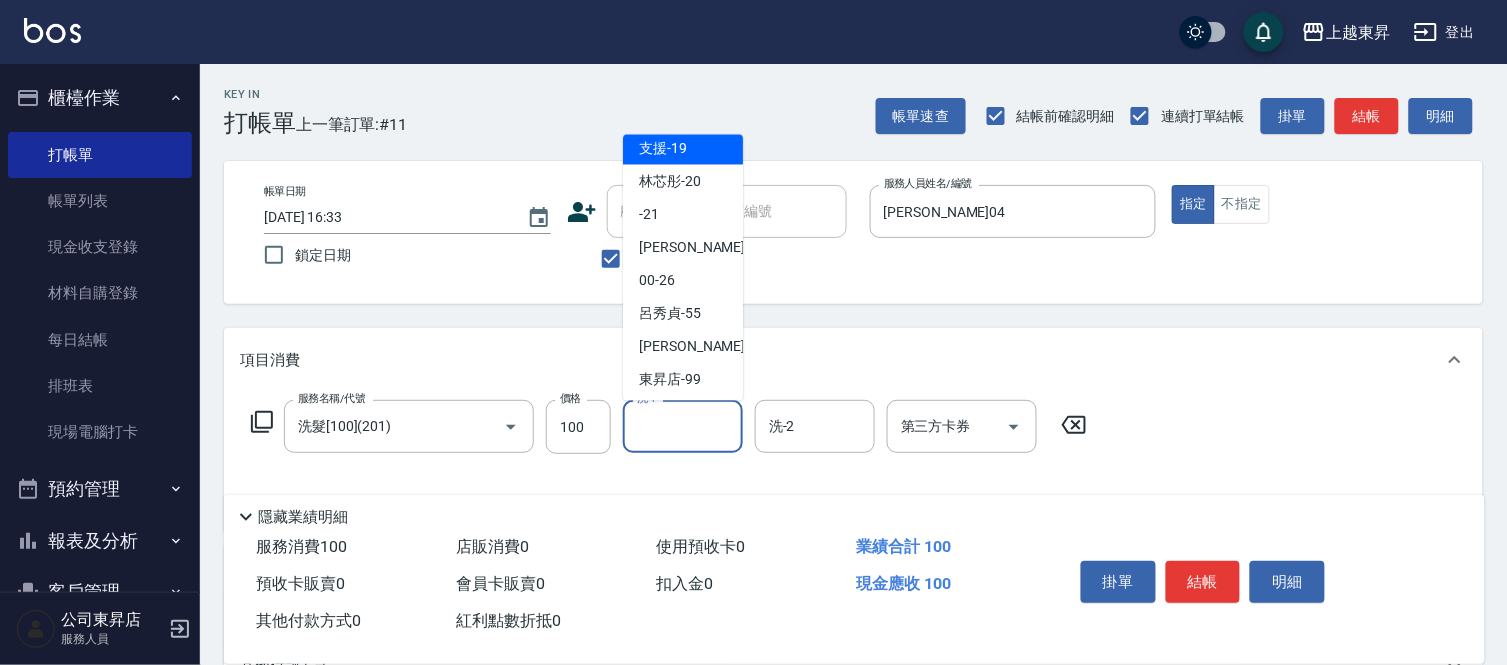 scroll, scrollTop: 310, scrollLeft: 0, axis: vertical 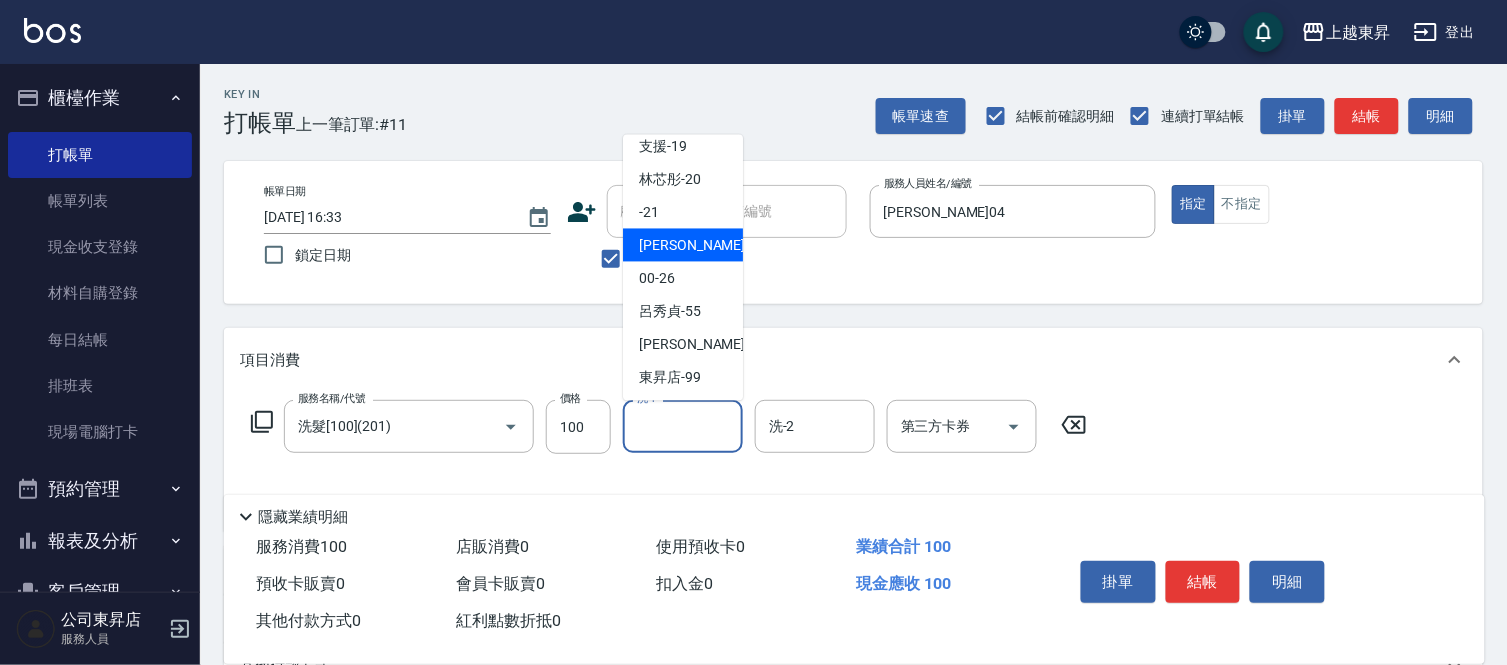 click on "張方漪 -22" at bounding box center (702, 245) 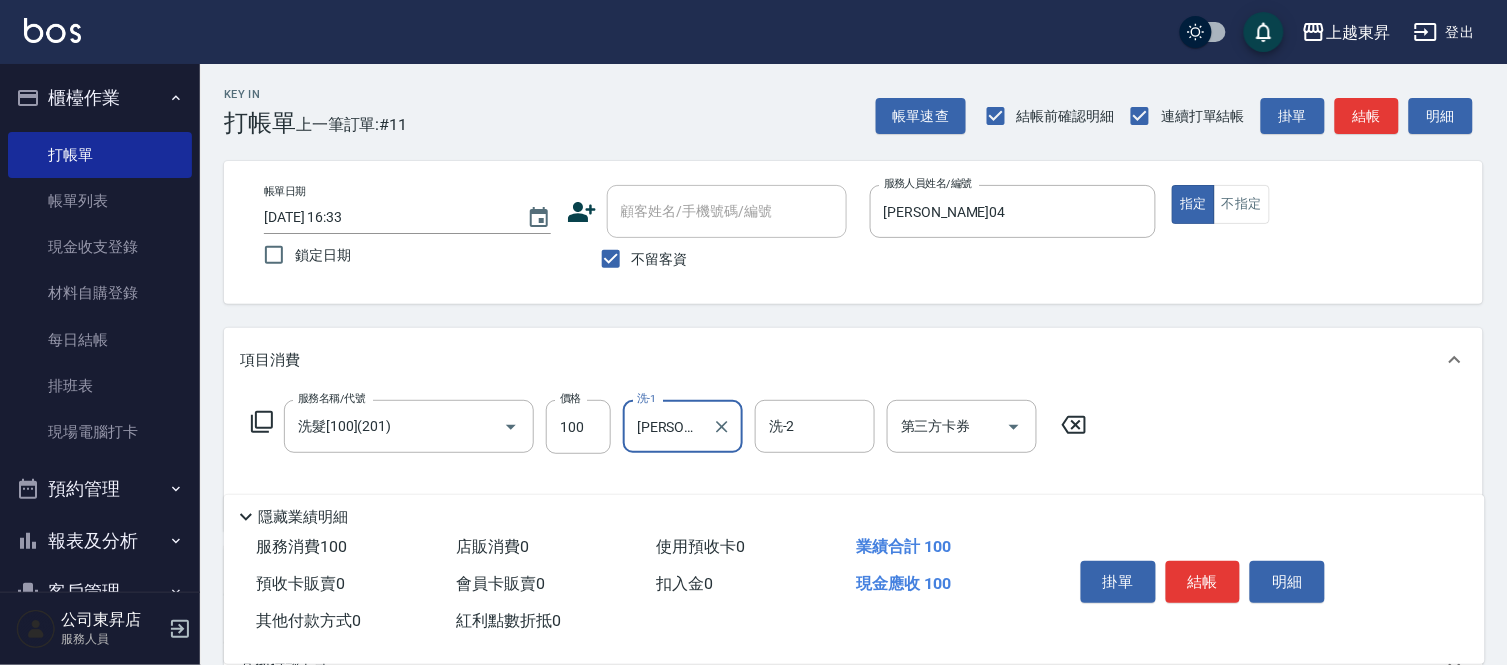 type on "張方漪-22" 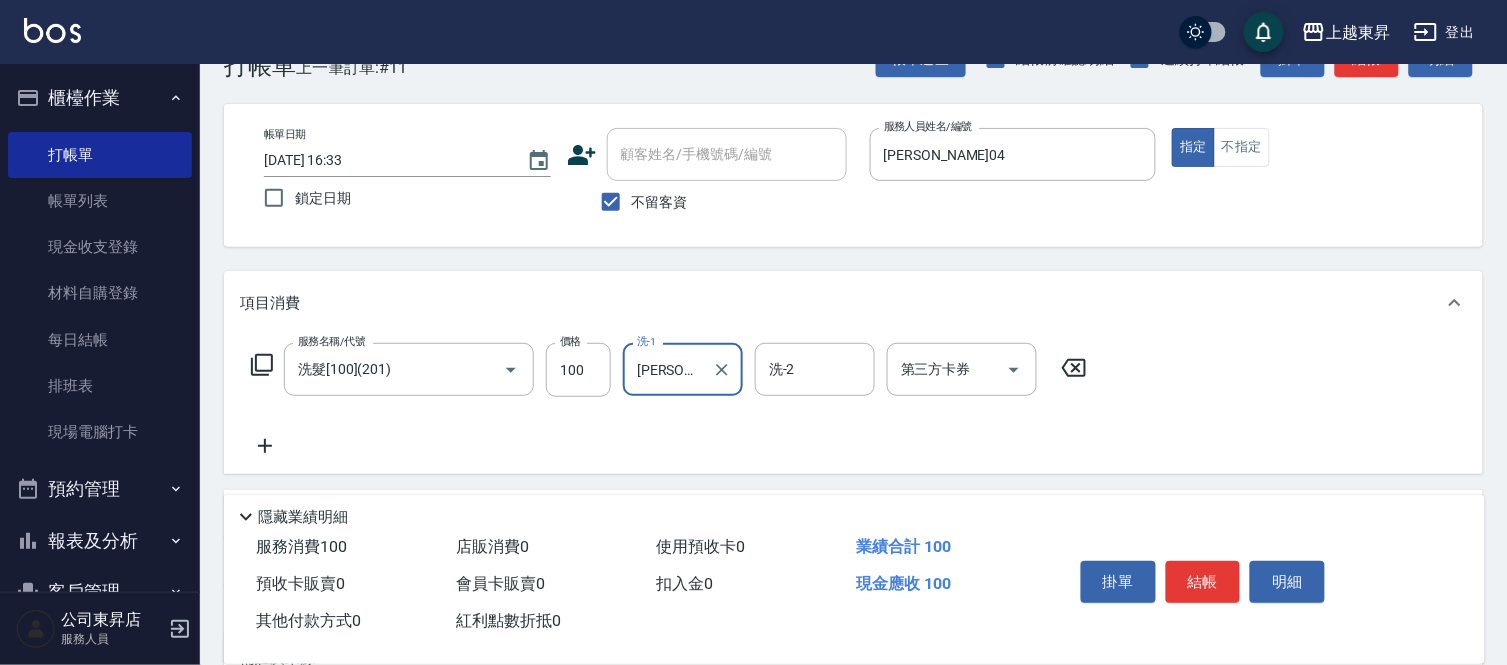 scroll, scrollTop: 111, scrollLeft: 0, axis: vertical 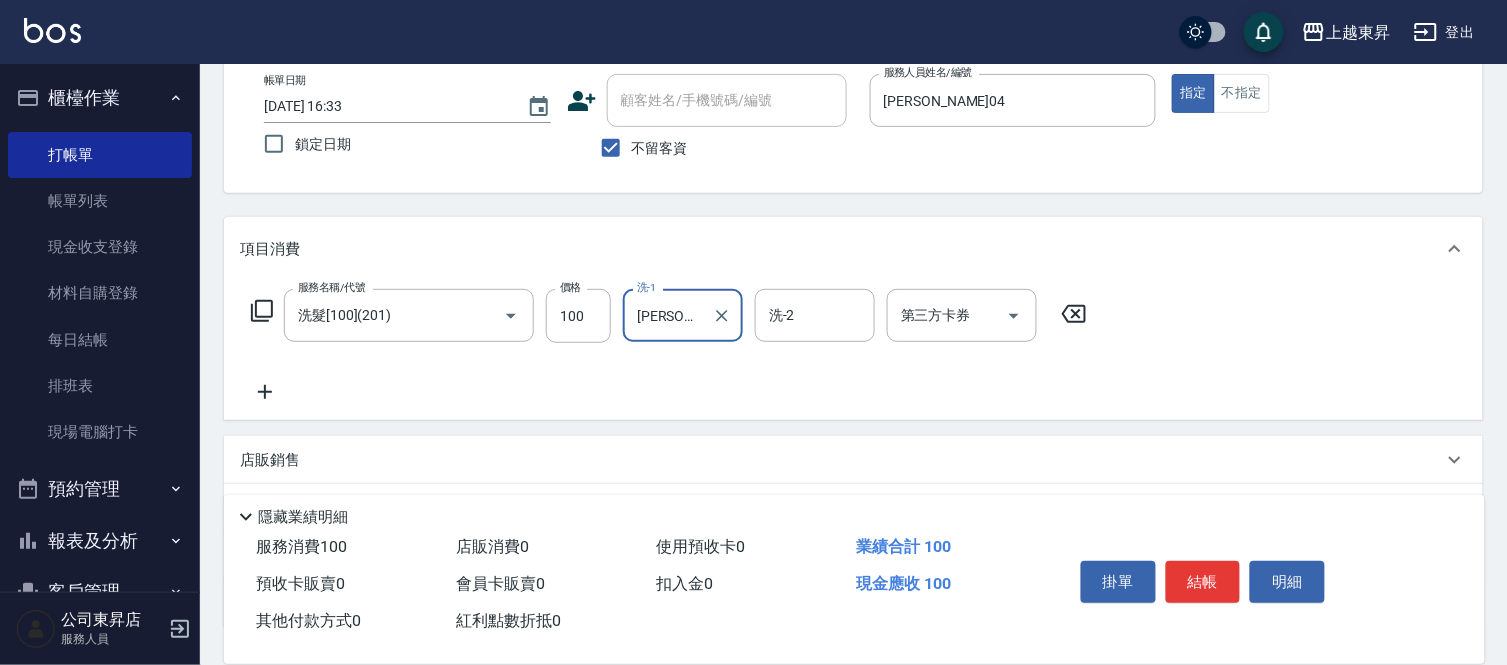 click 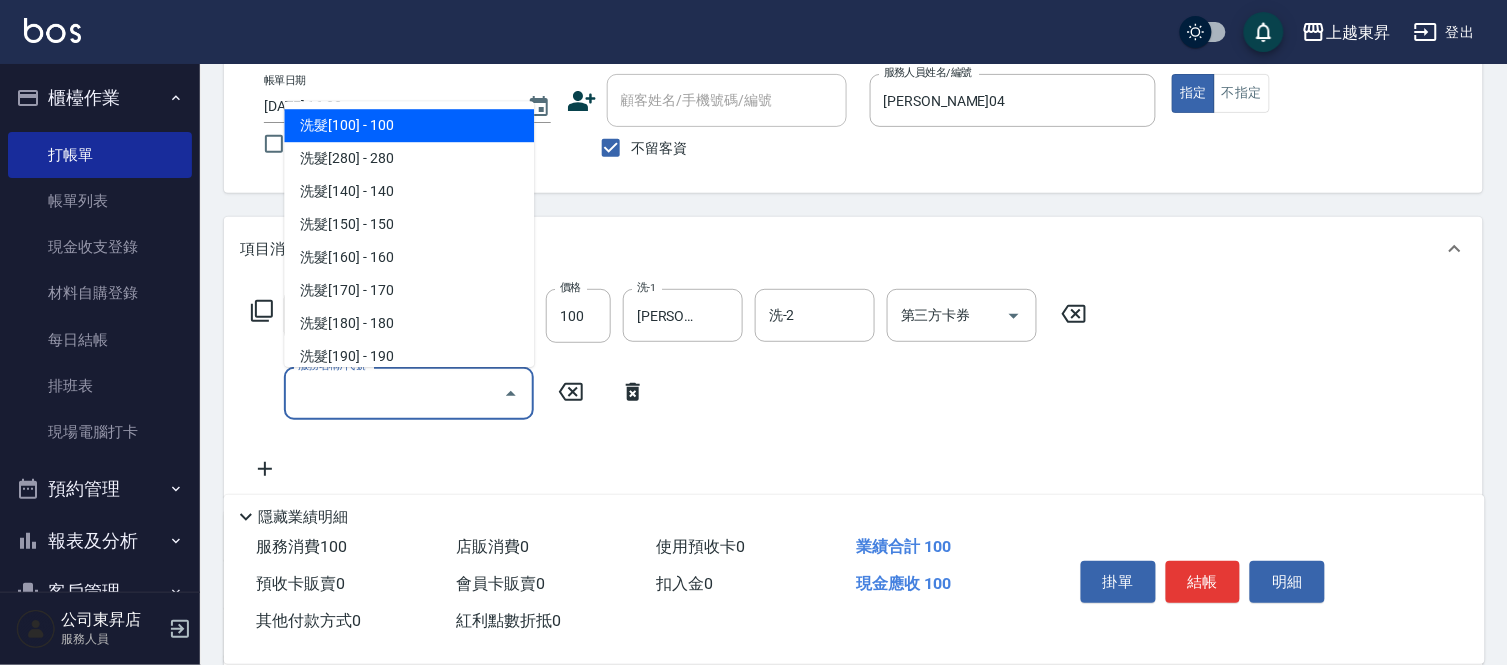 click on "服務名稱/代號" at bounding box center [394, 393] 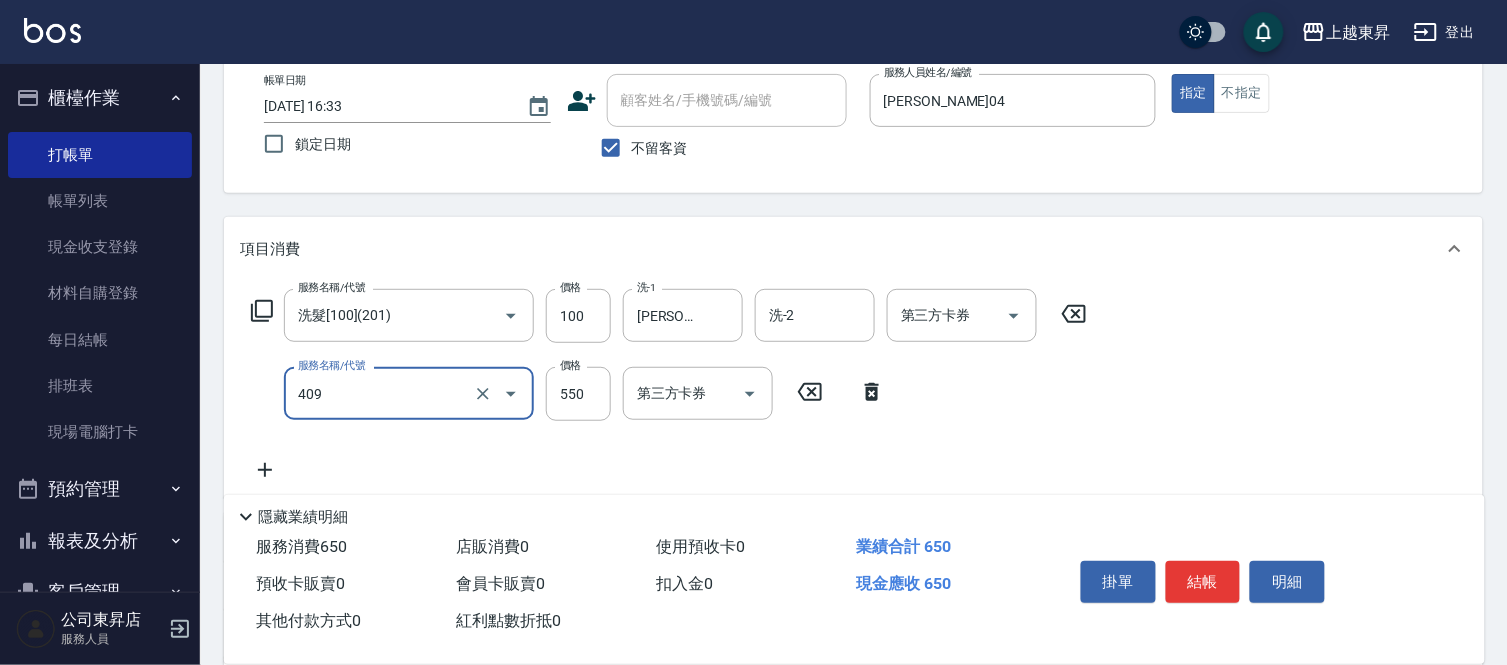 type on "剪髮(550)(409)" 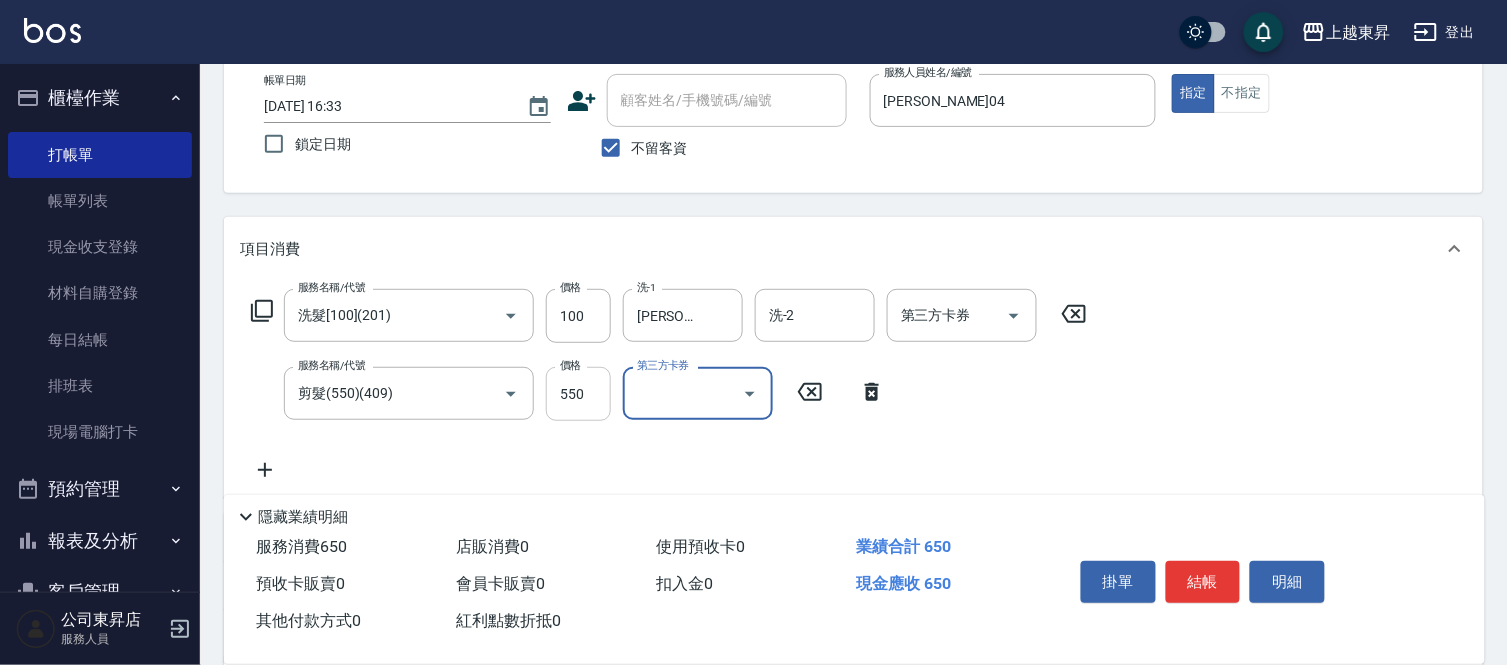 click on "550" at bounding box center (578, 394) 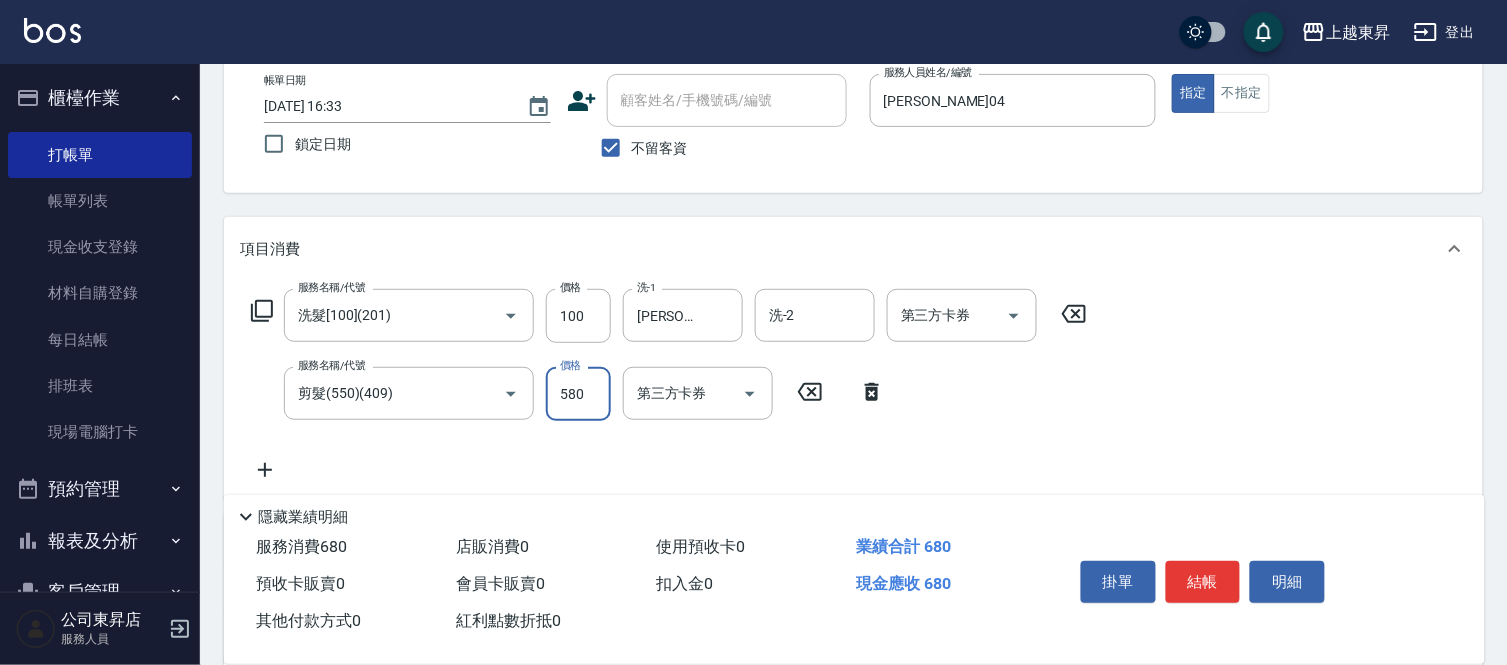 type on "580" 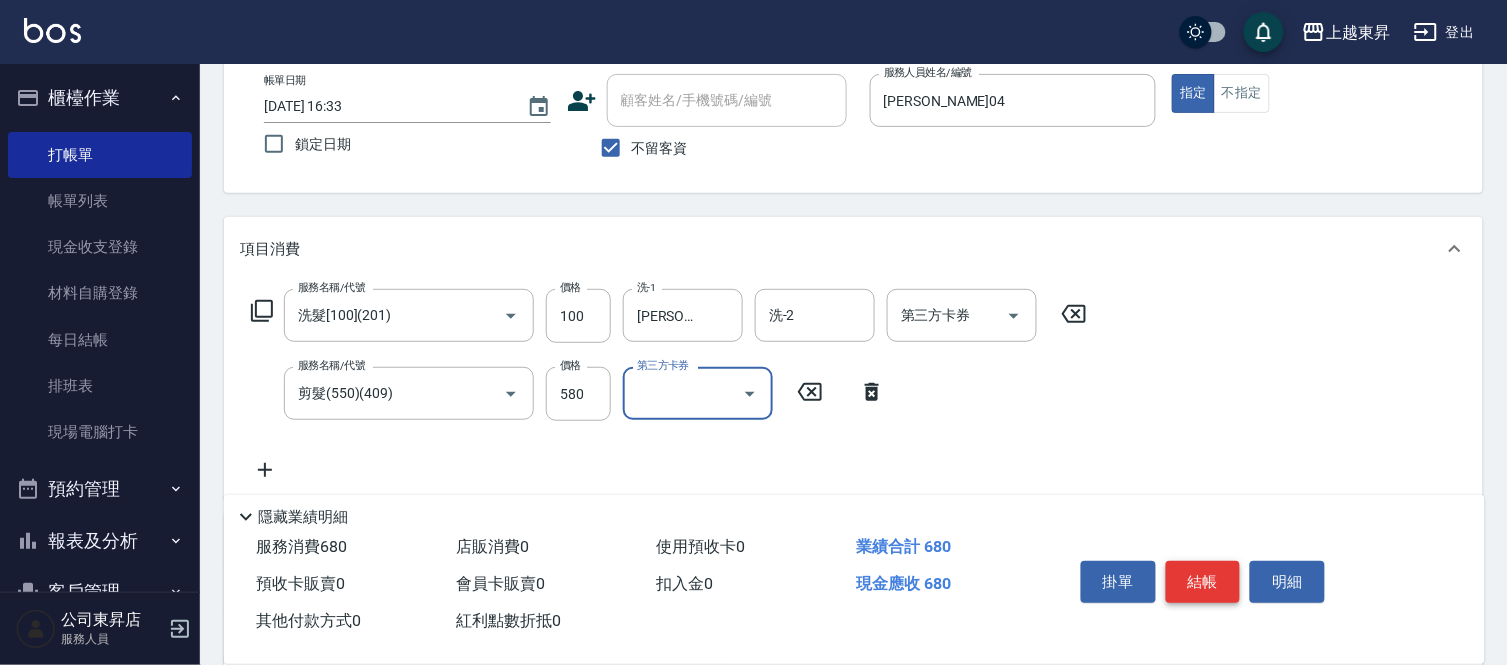click on "結帳" at bounding box center [1203, 582] 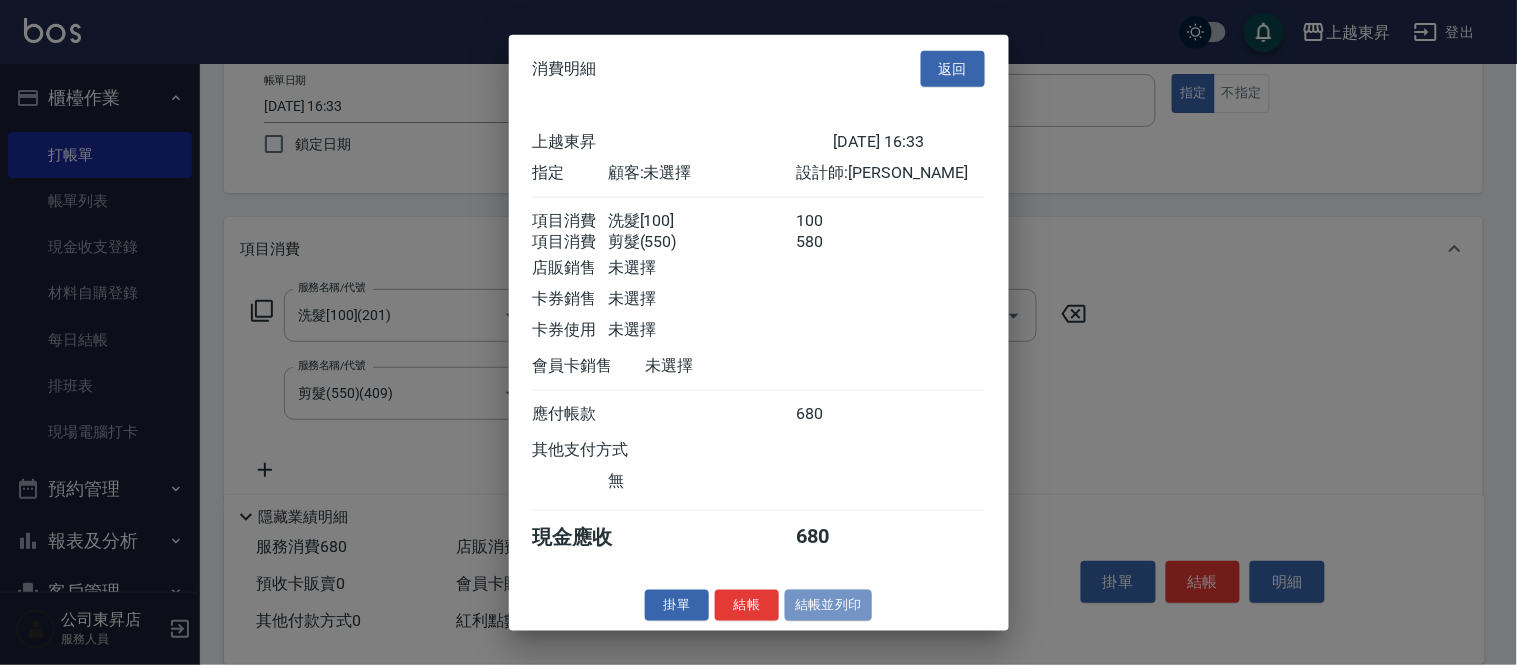 drag, startPoint x: 811, startPoint y: 605, endPoint x: 820, endPoint y: 597, distance: 12.0415945 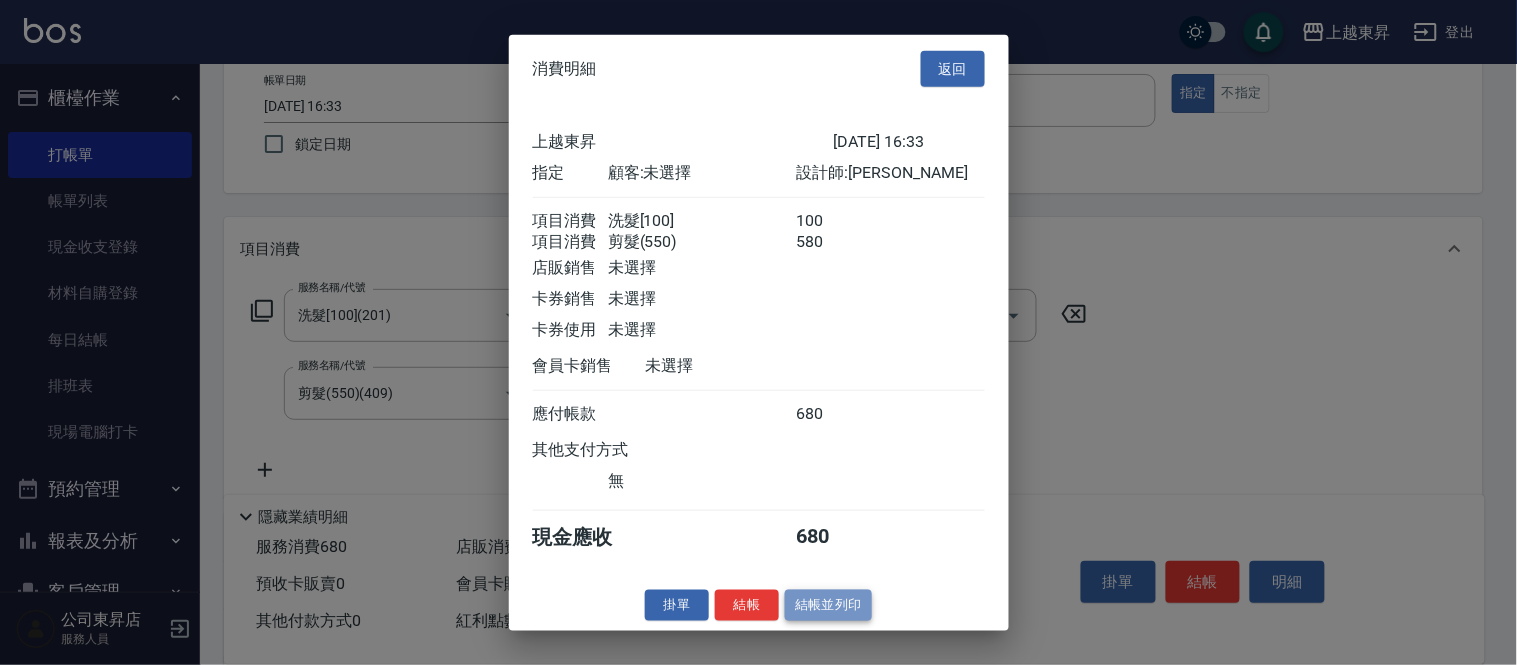 click on "結帳並列印" at bounding box center [828, 605] 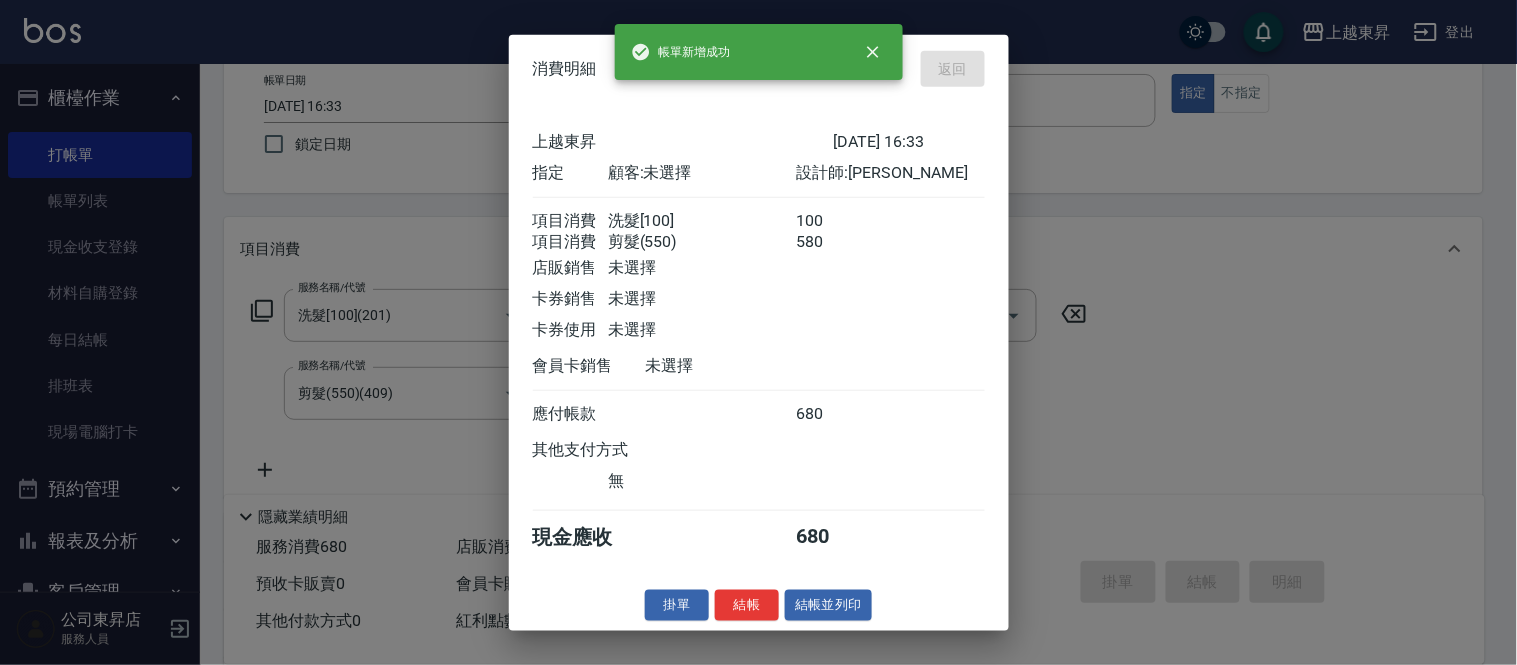 type on "2025/07/14 16:34" 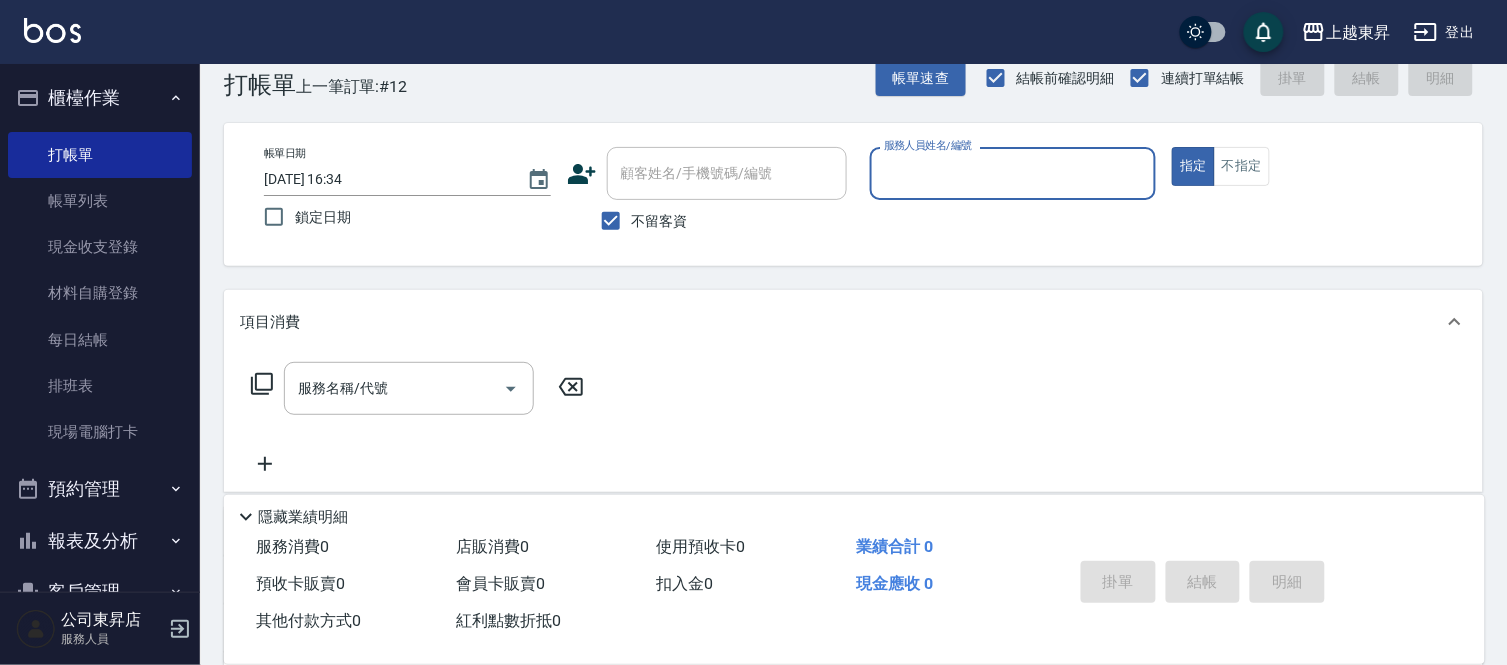 scroll, scrollTop: 0, scrollLeft: 0, axis: both 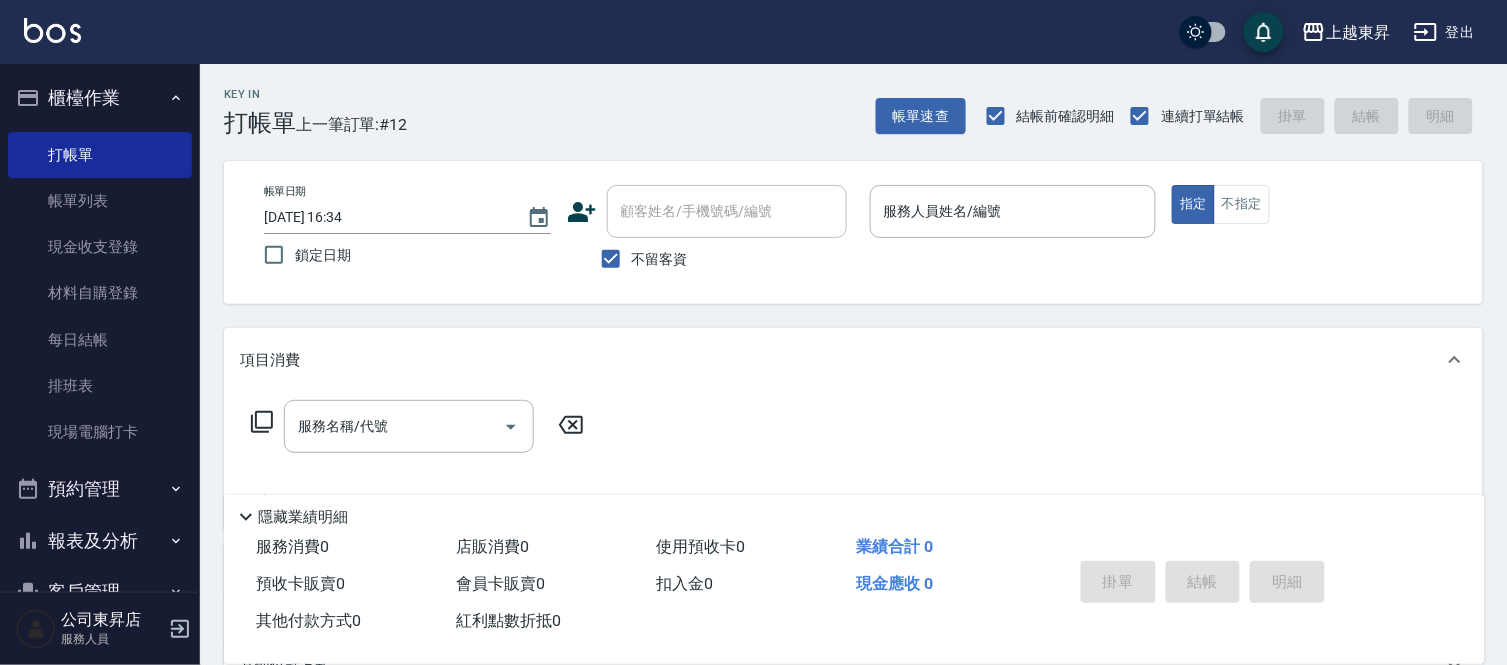 drag, startPoint x: 645, startPoint y: 250, endPoint x: 666, endPoint y: 228, distance: 30.413813 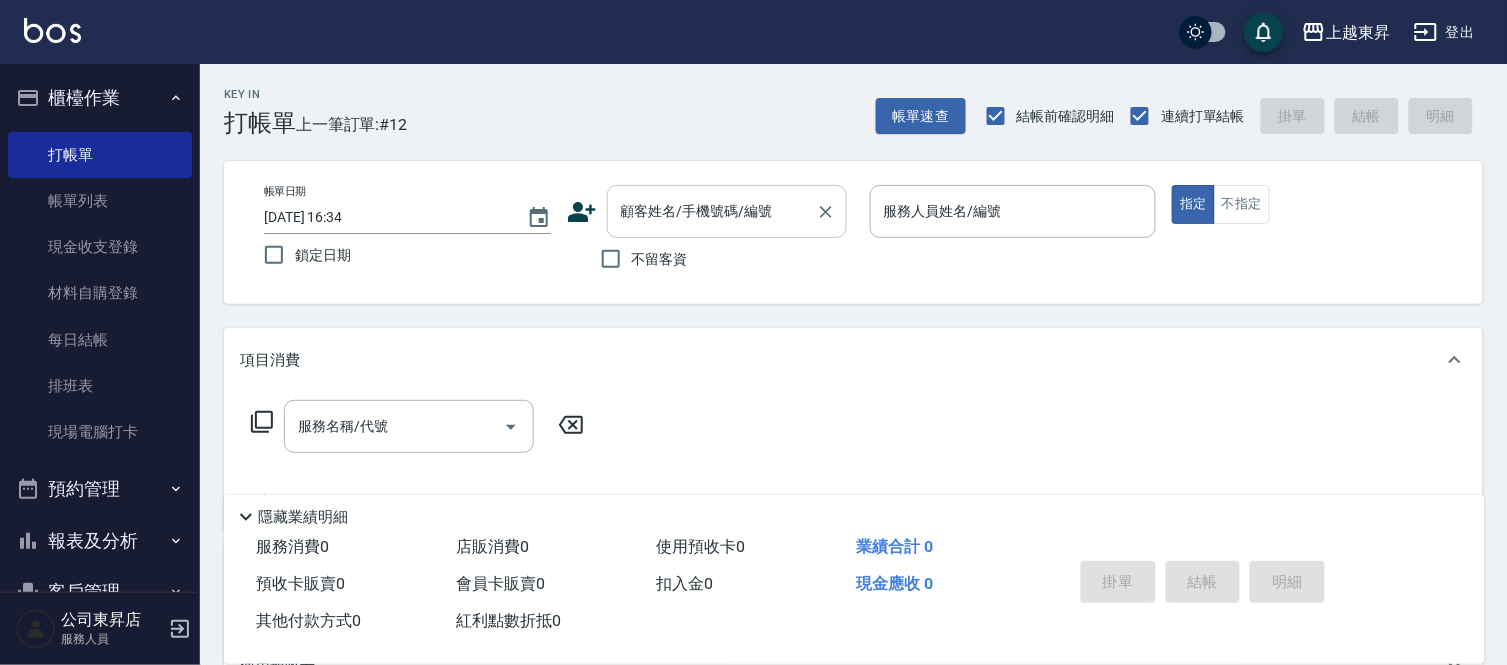 click on "顧客姓名/手機號碼/編號" at bounding box center (712, 211) 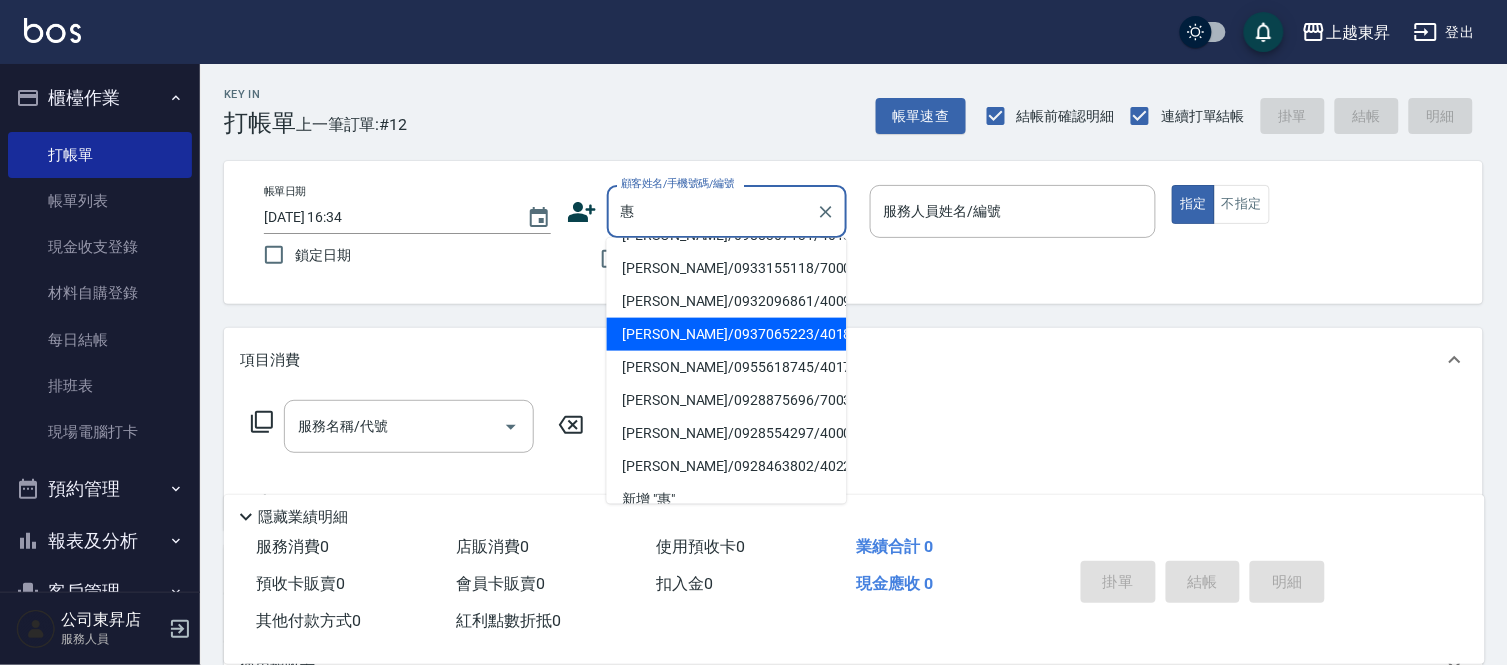 scroll, scrollTop: 276, scrollLeft: 0, axis: vertical 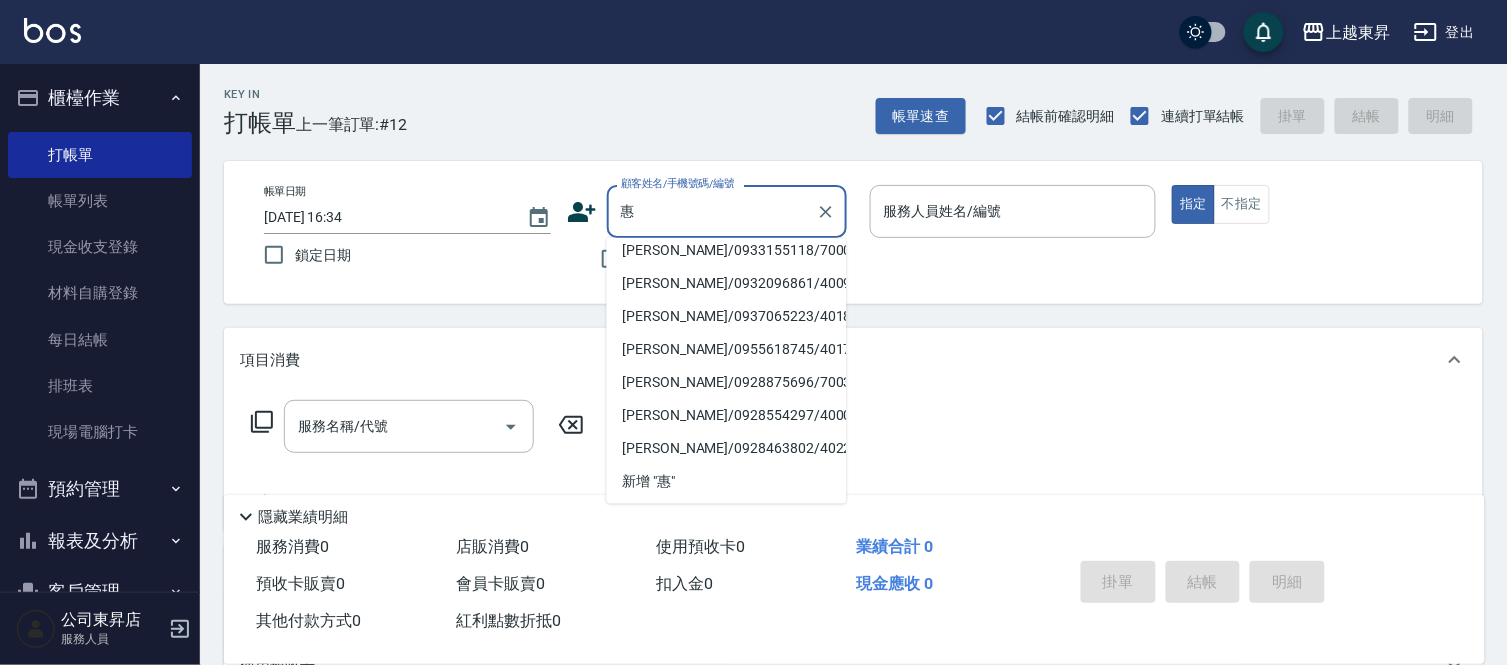 click on "黃淑惠/0935035016/80067" at bounding box center [727, 184] 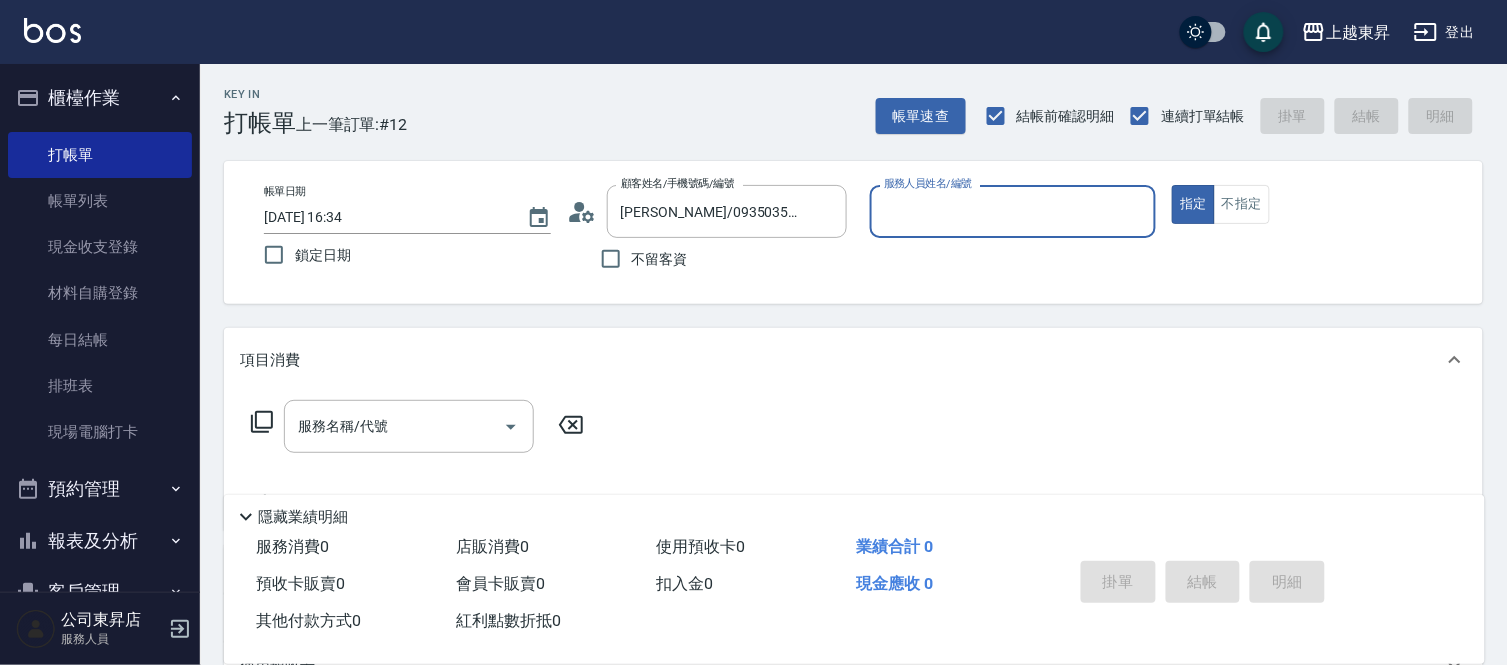type on "江世玉-08" 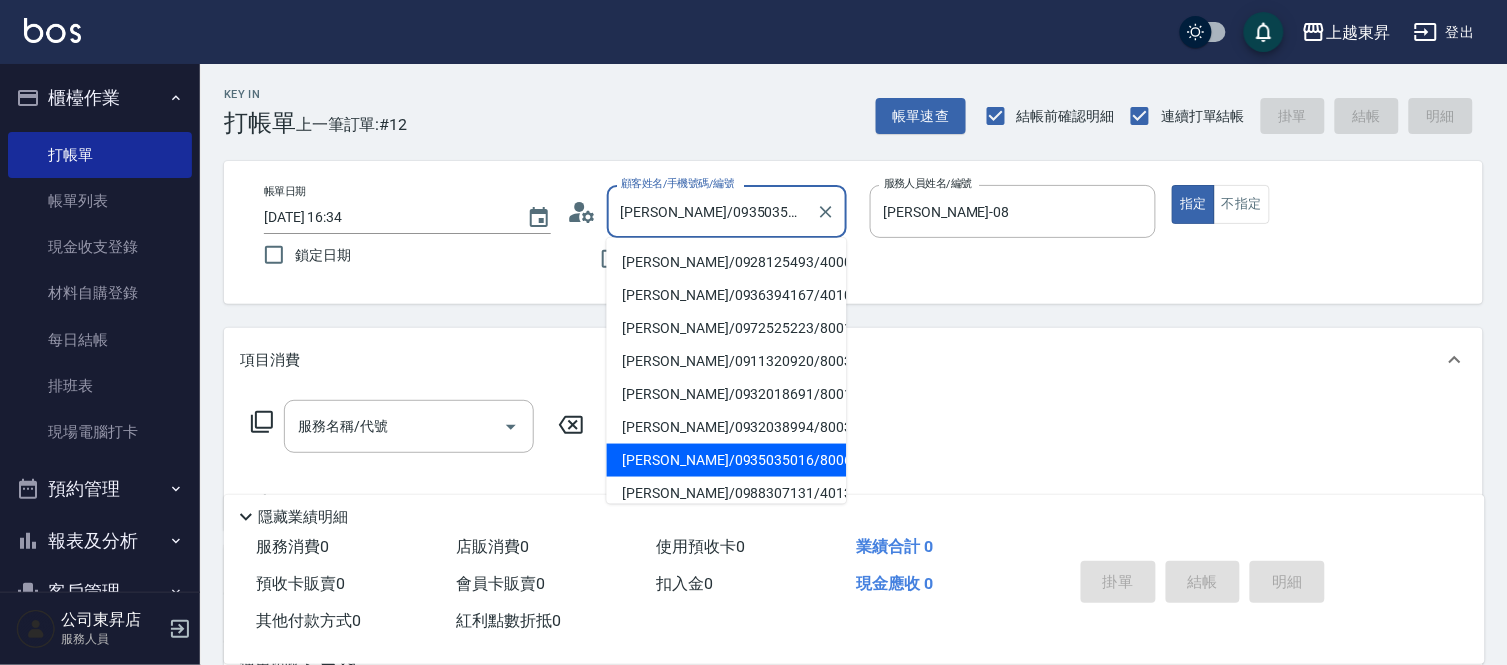 click on "黃淑惠/0935035016/80067" at bounding box center (712, 211) 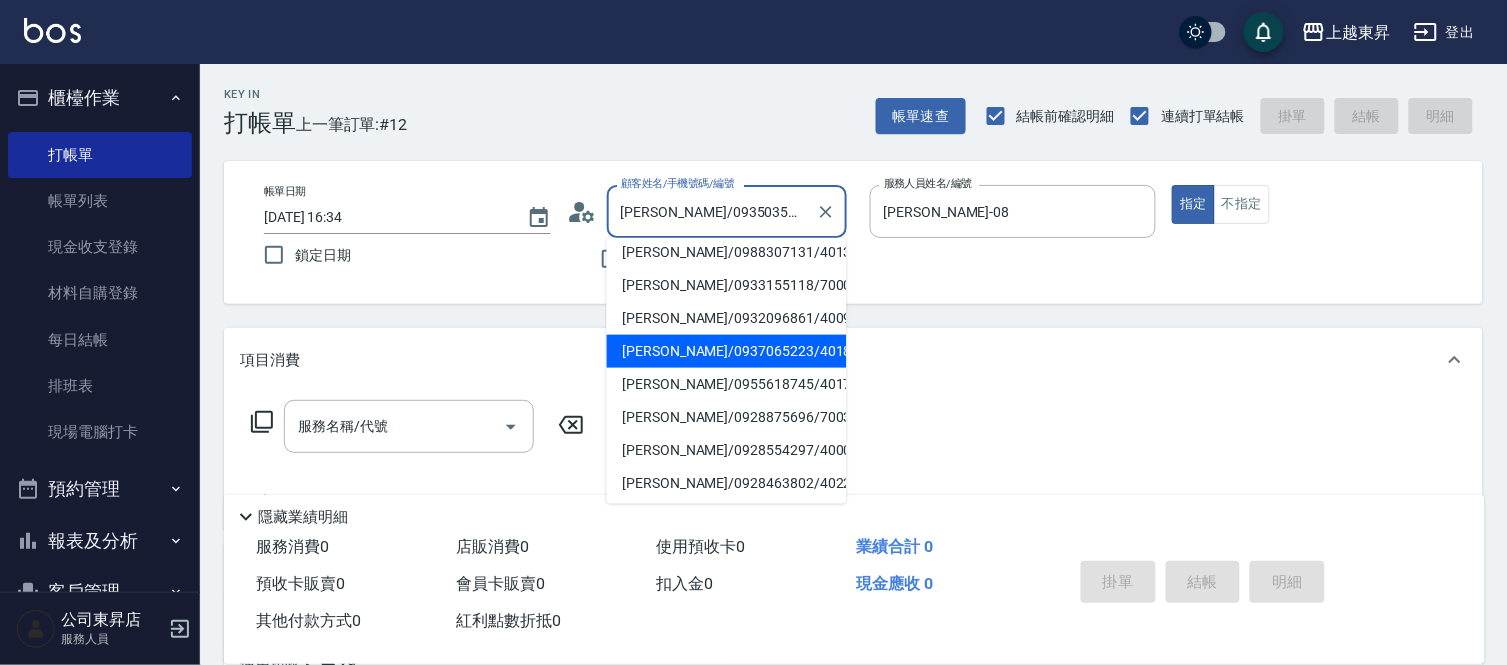 scroll, scrollTop: 244, scrollLeft: 0, axis: vertical 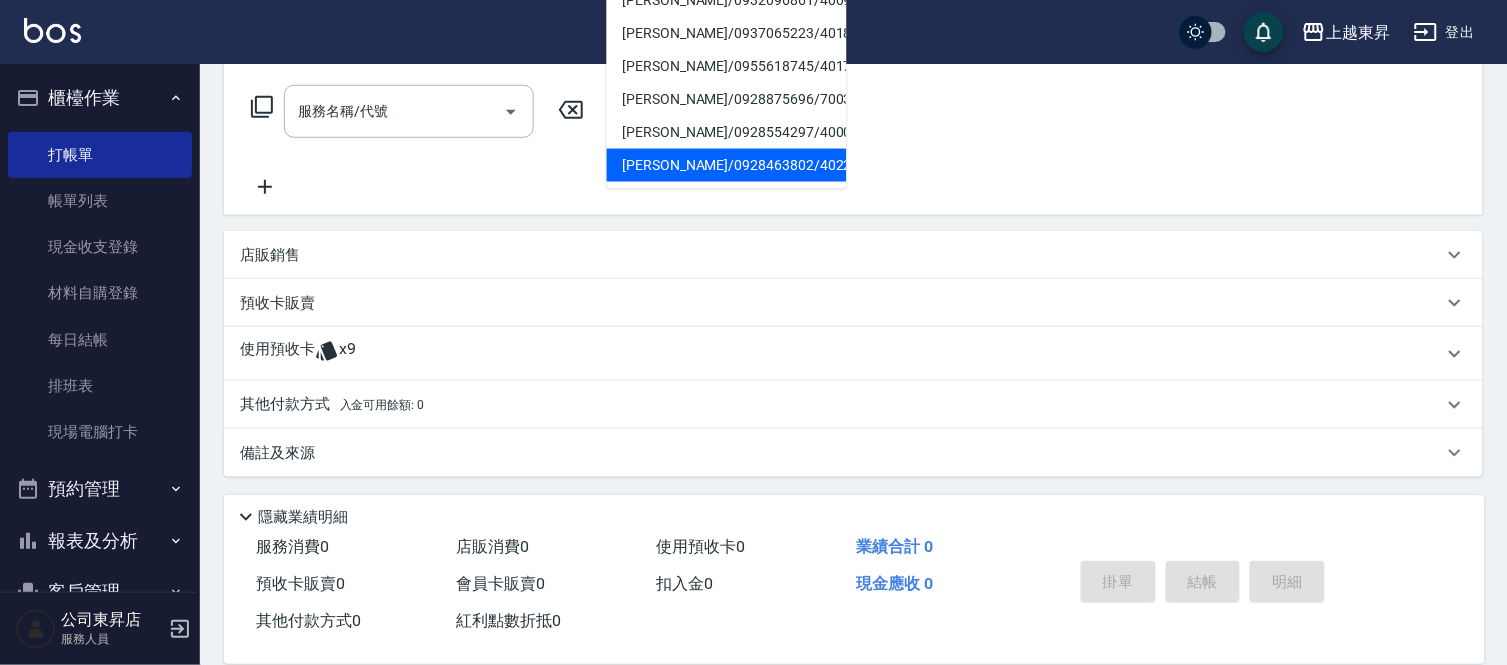 click on "邱惠英/0928463802/40226" at bounding box center (727, 165) 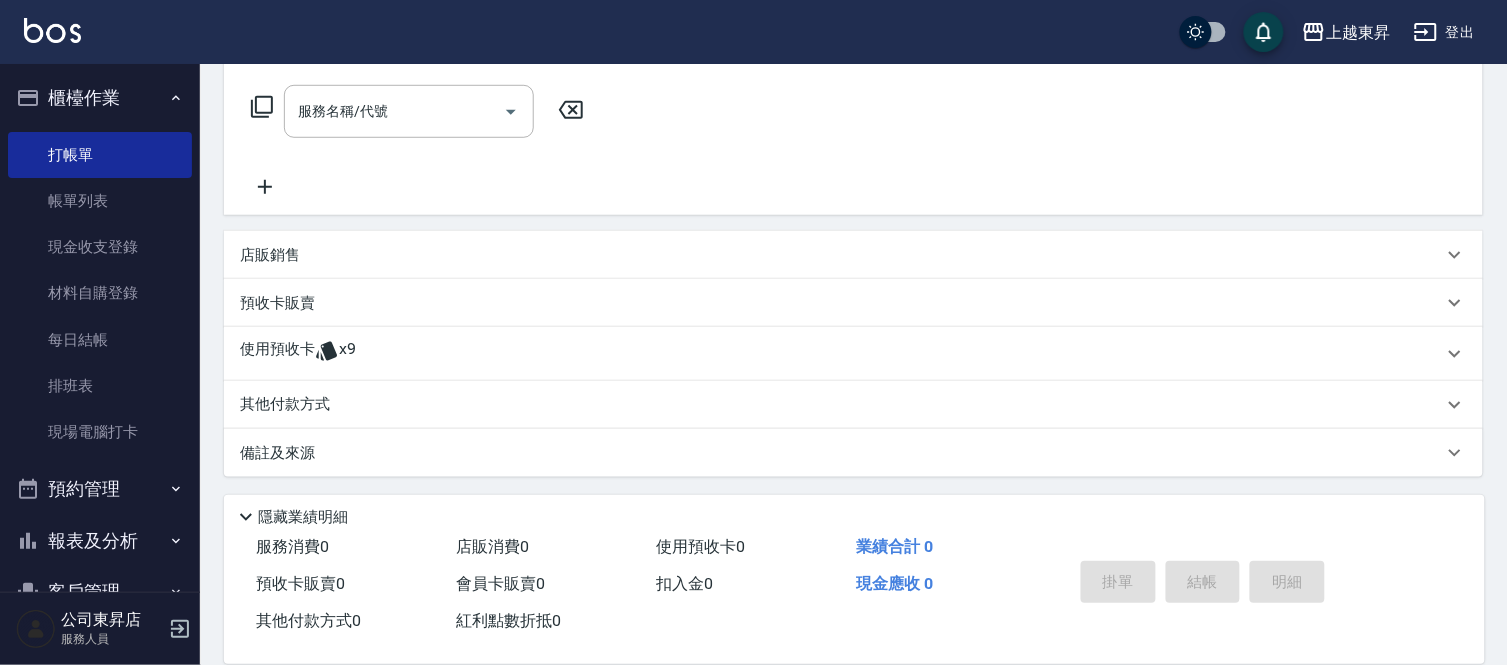 scroll, scrollTop: 0, scrollLeft: 0, axis: both 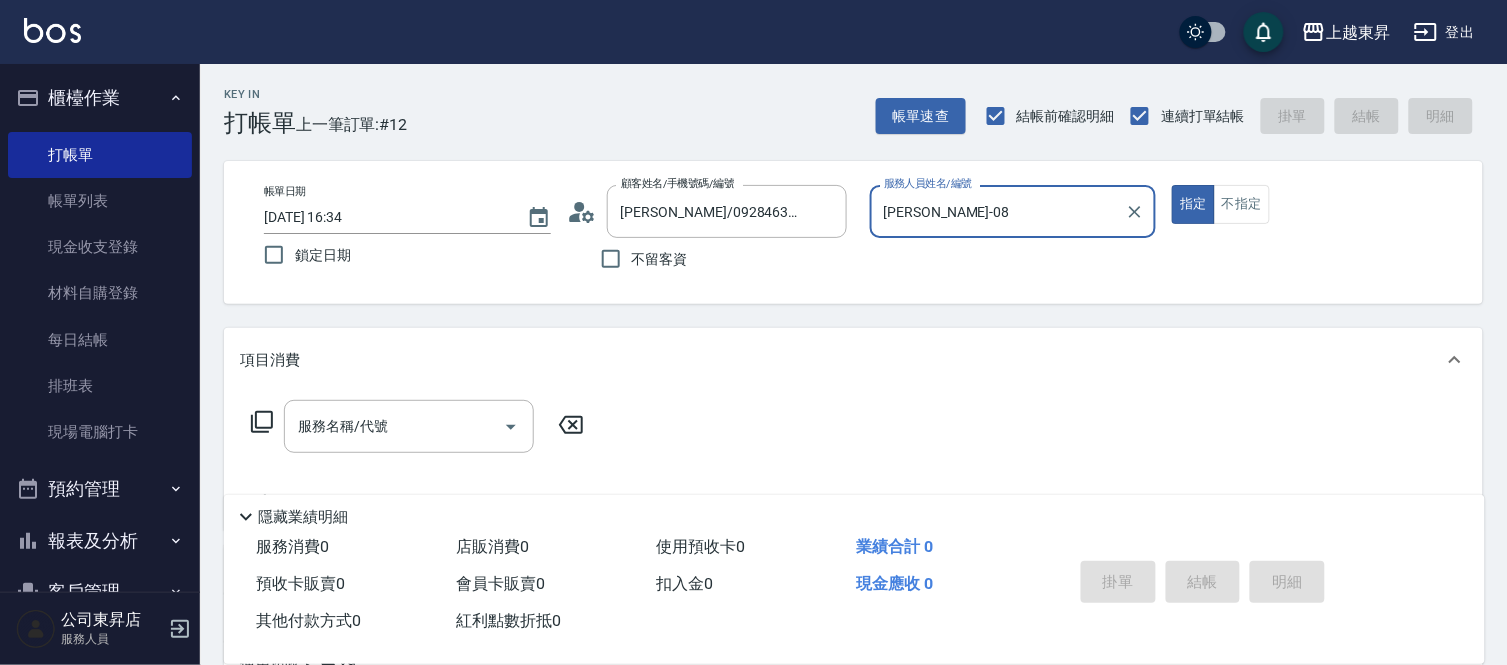 type on "李怡君-04" 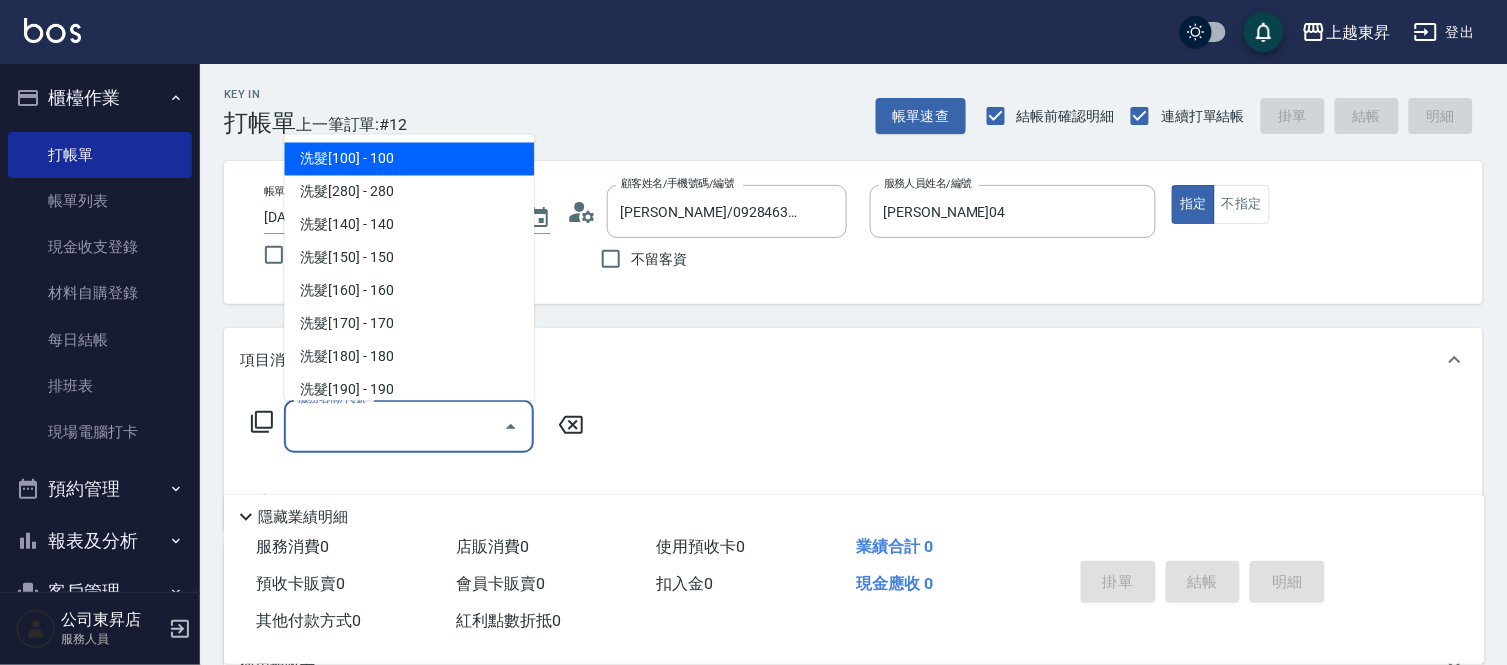 click on "服務名稱/代號" at bounding box center [394, 426] 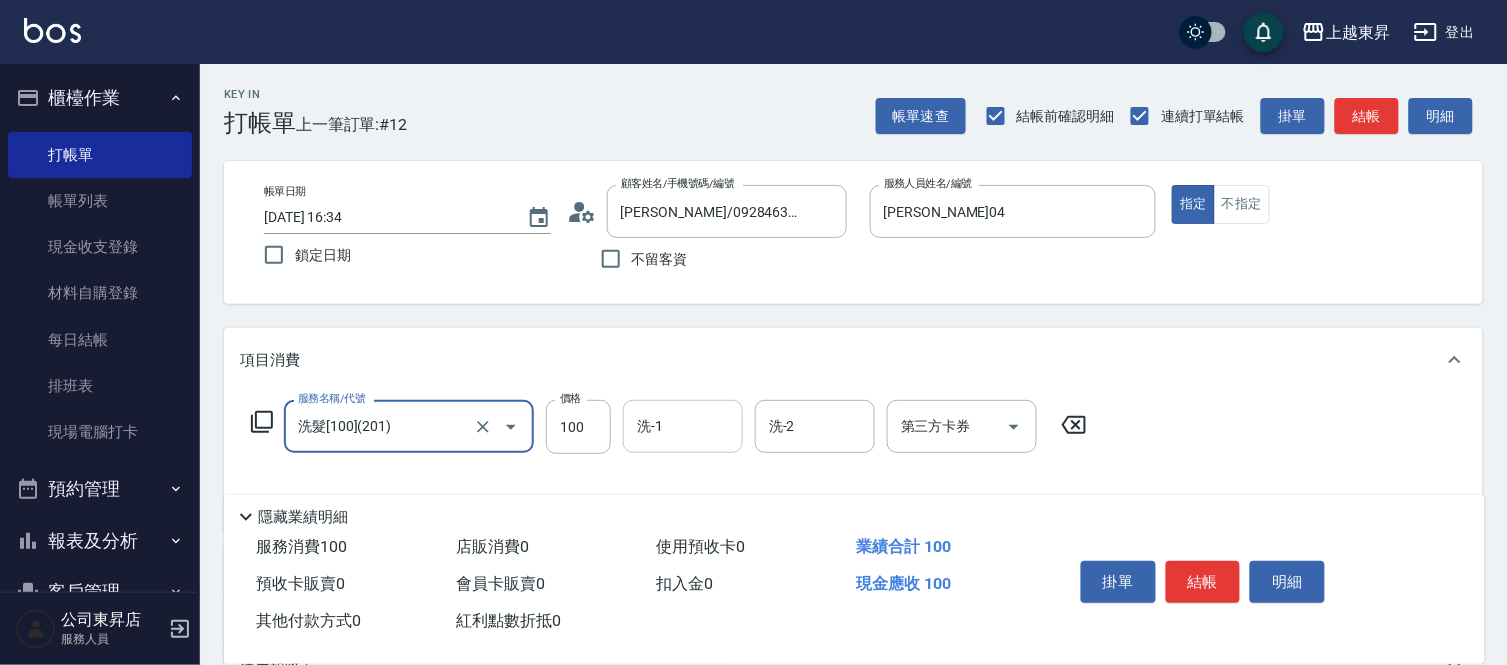 click on "洗-1" at bounding box center [683, 426] 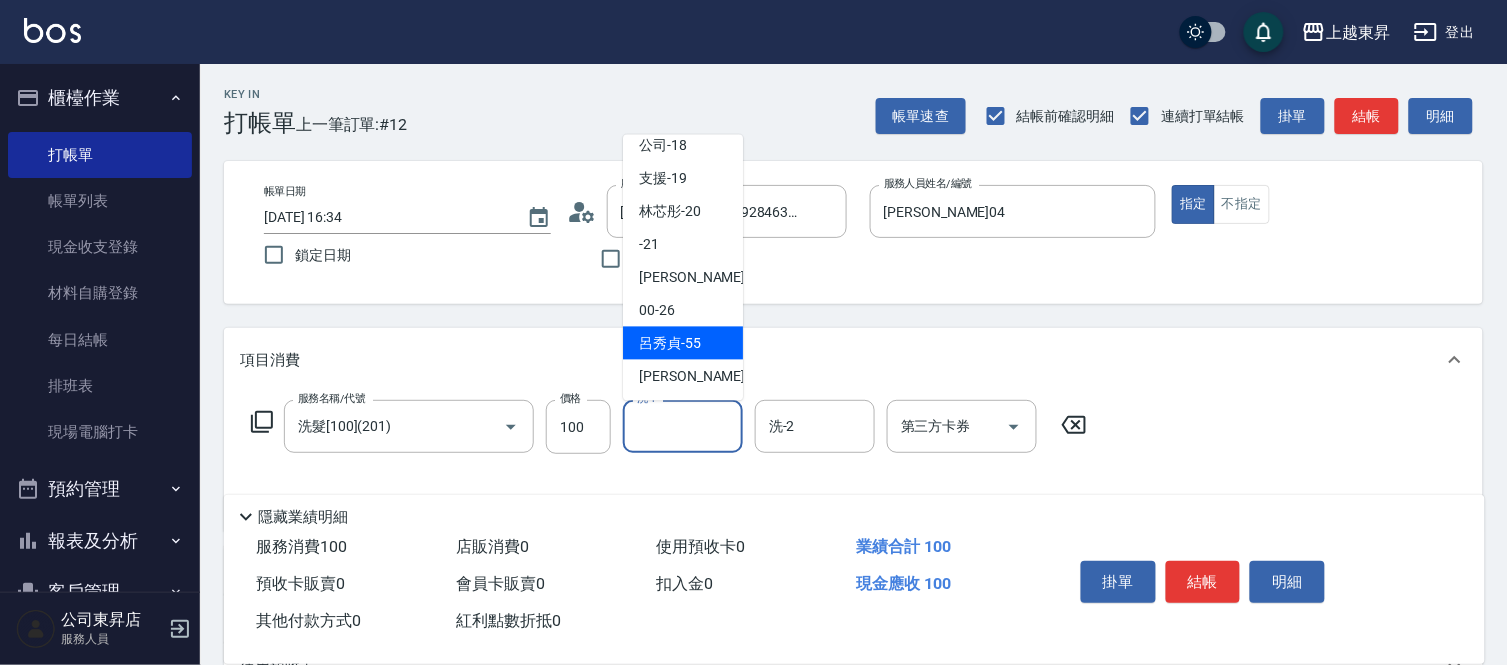 scroll, scrollTop: 310, scrollLeft: 0, axis: vertical 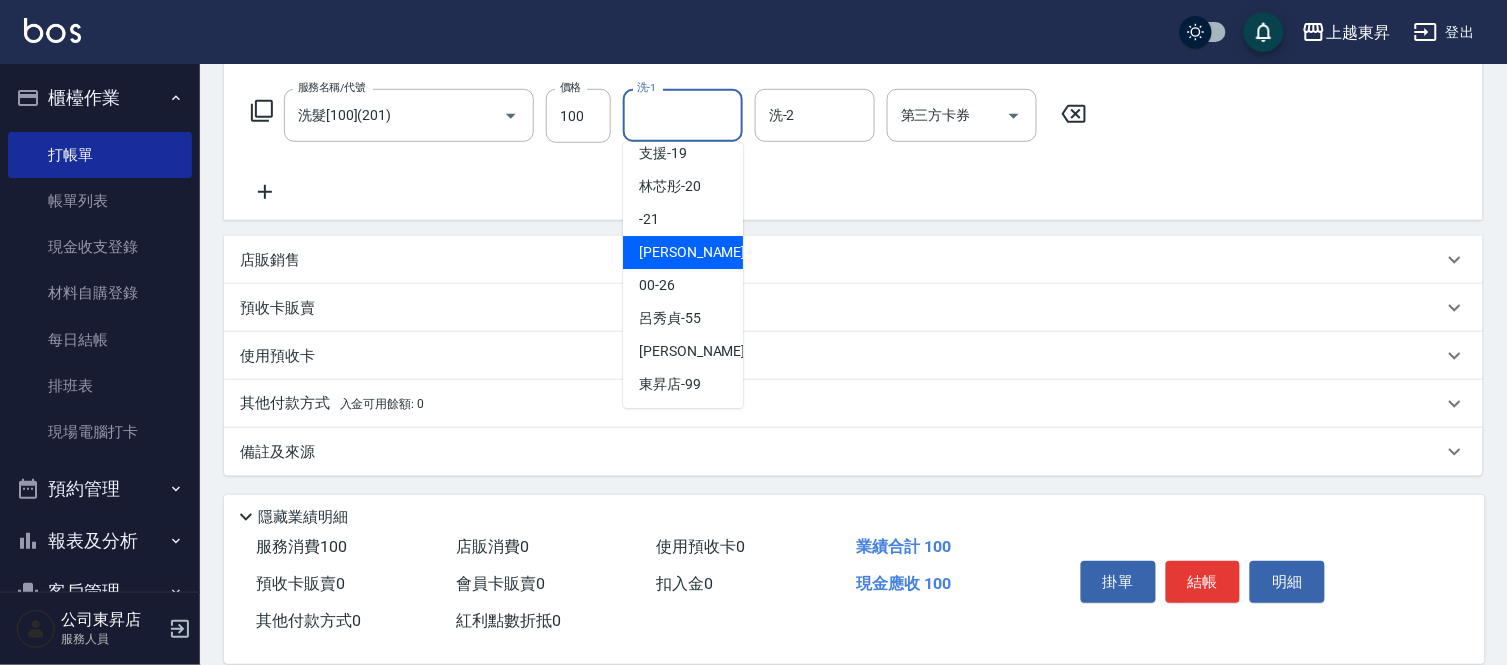 click on "張方漪 -22" at bounding box center (702, 252) 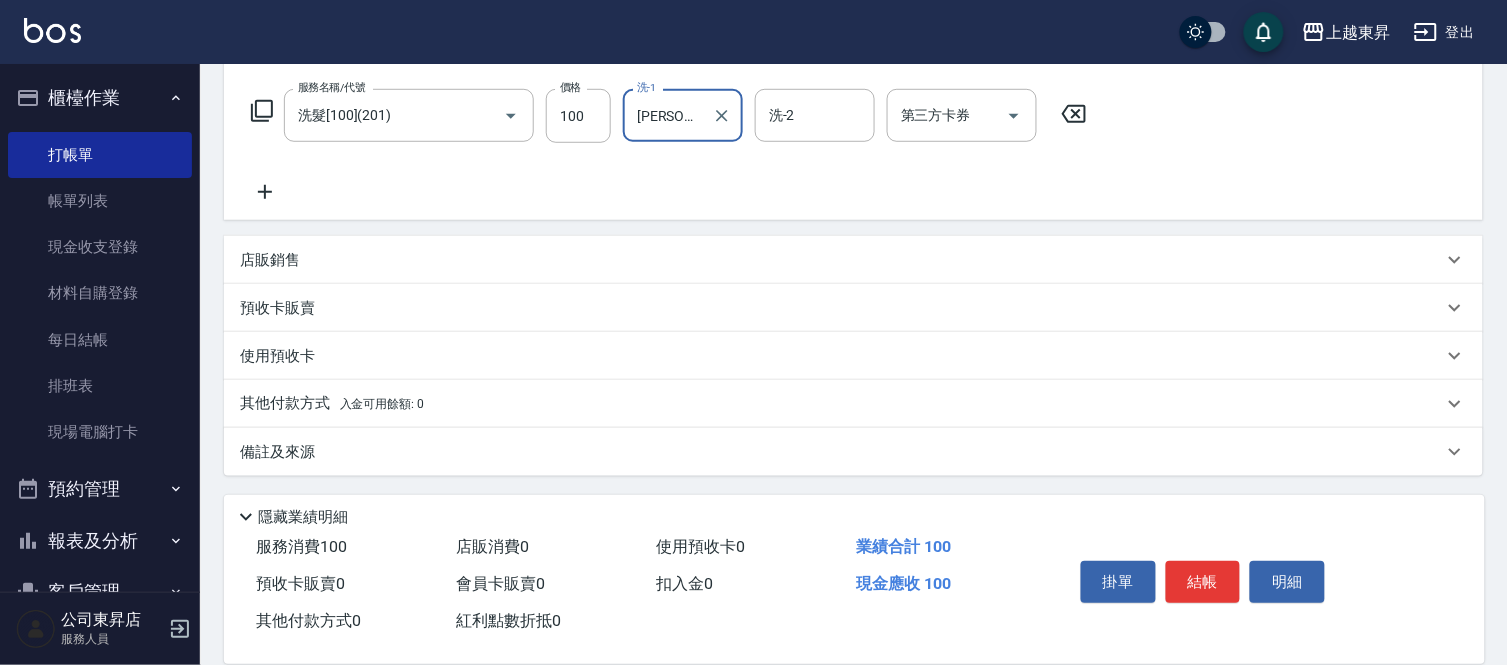 click 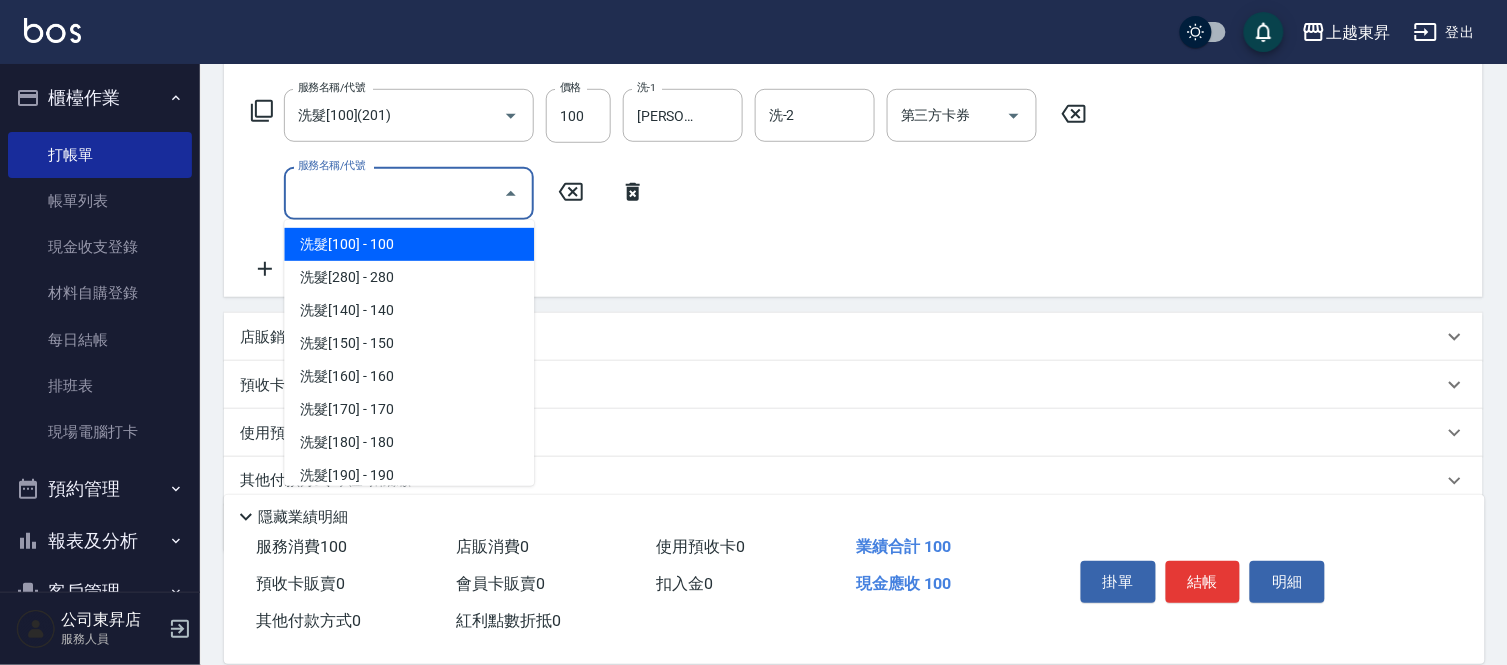 click on "服務名稱/代號" at bounding box center [394, 193] 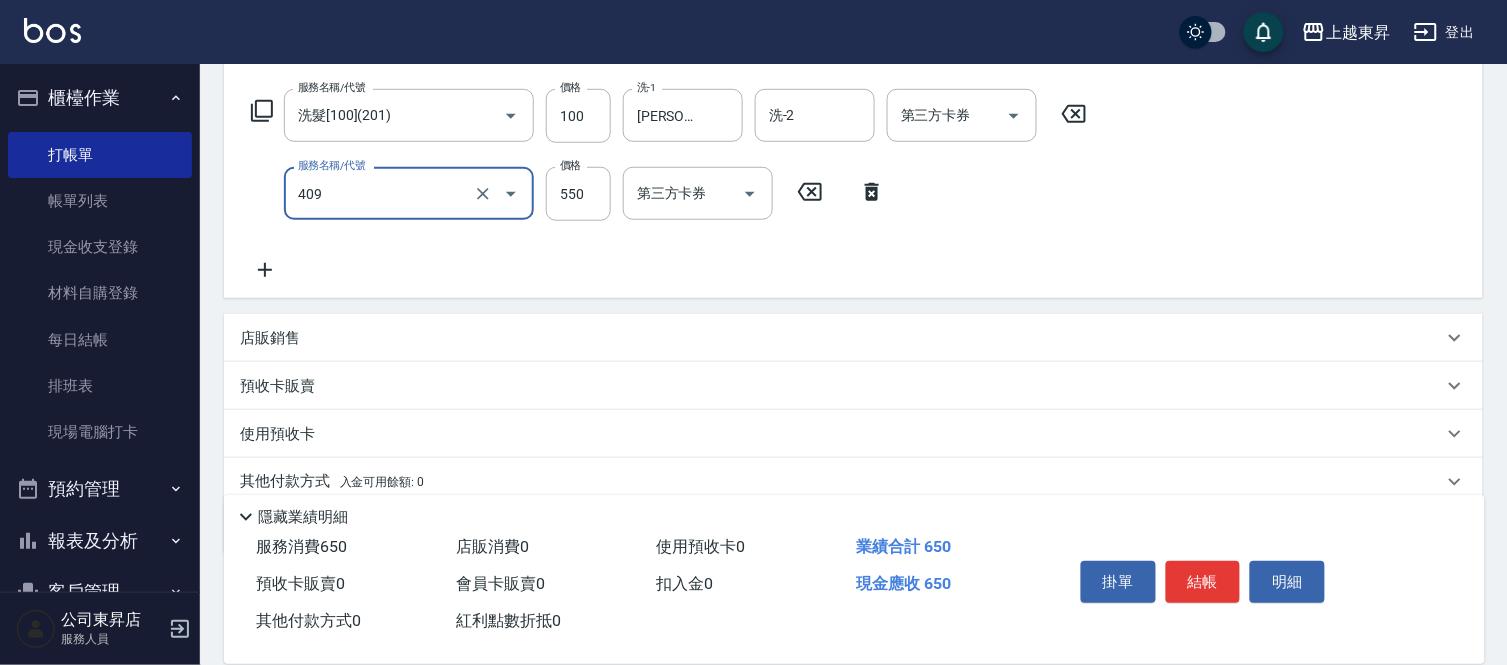 type on "剪髮(550)(409)" 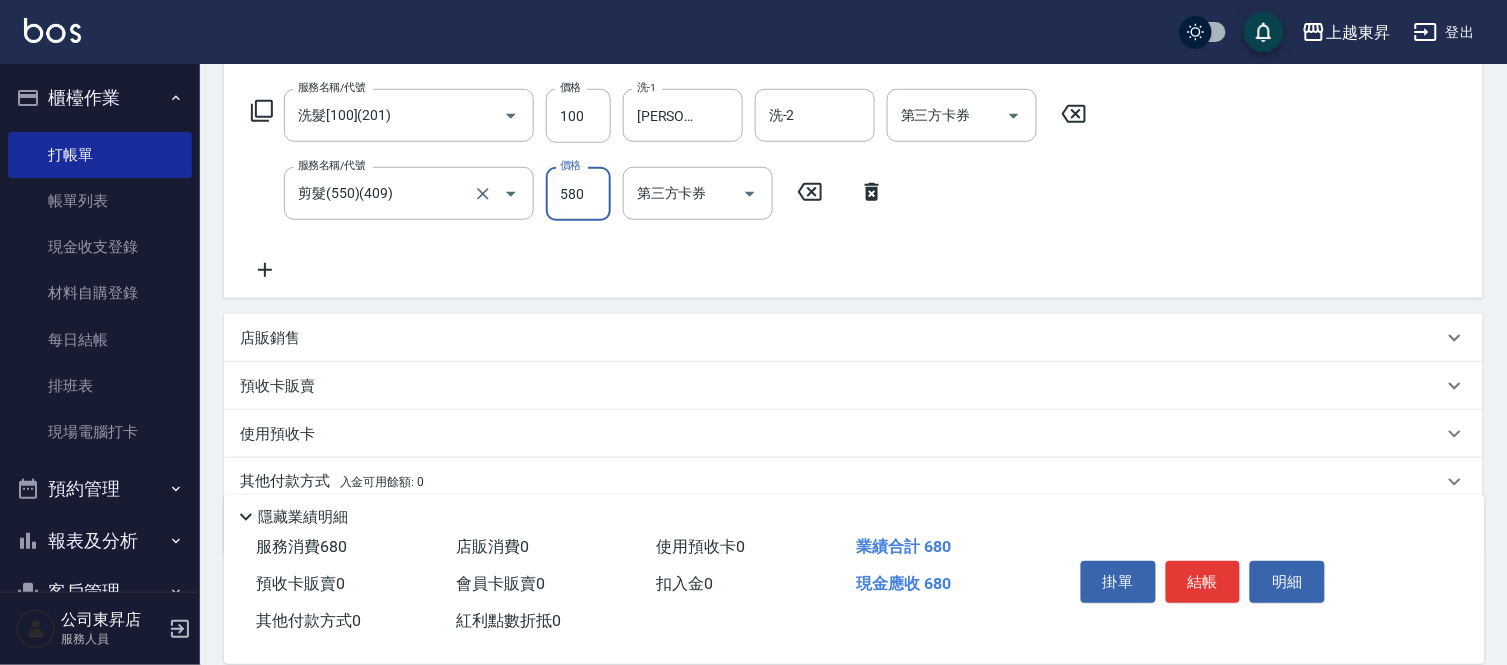 type on "580" 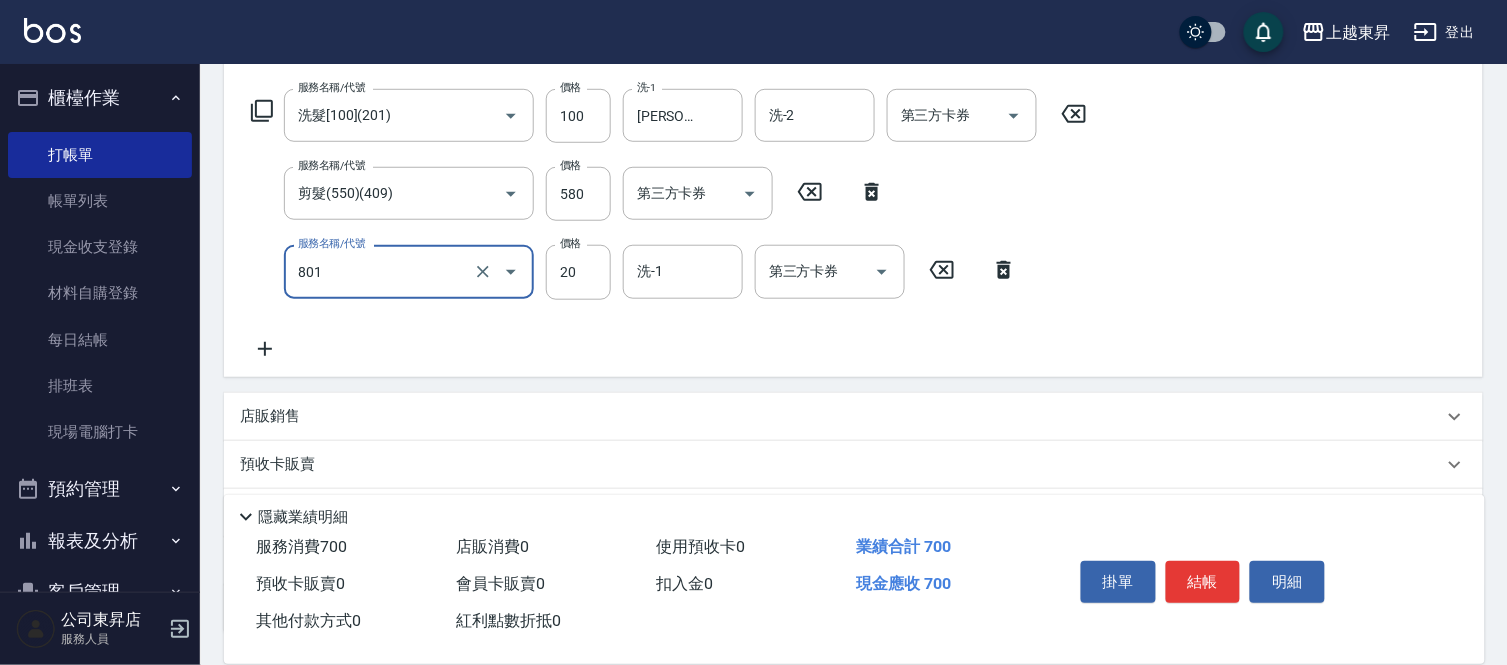 type on "潤絲(801)" 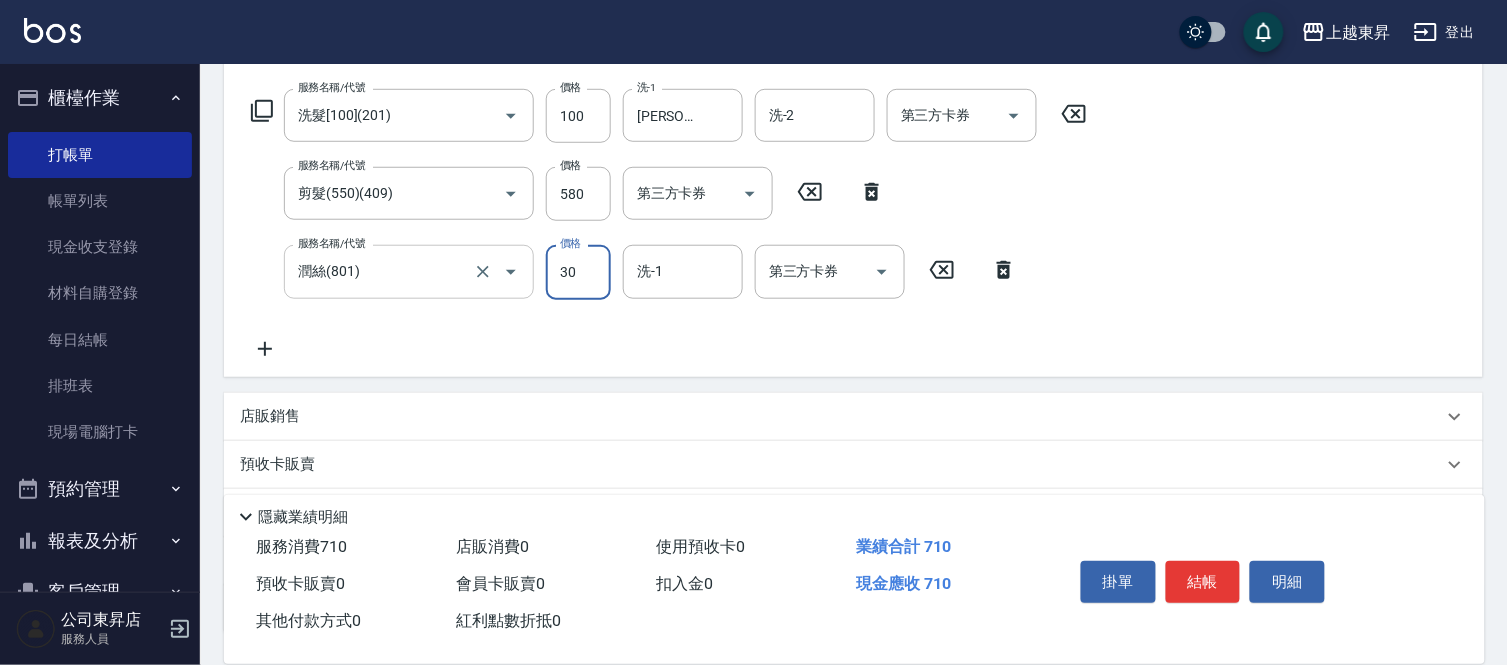 type on "30" 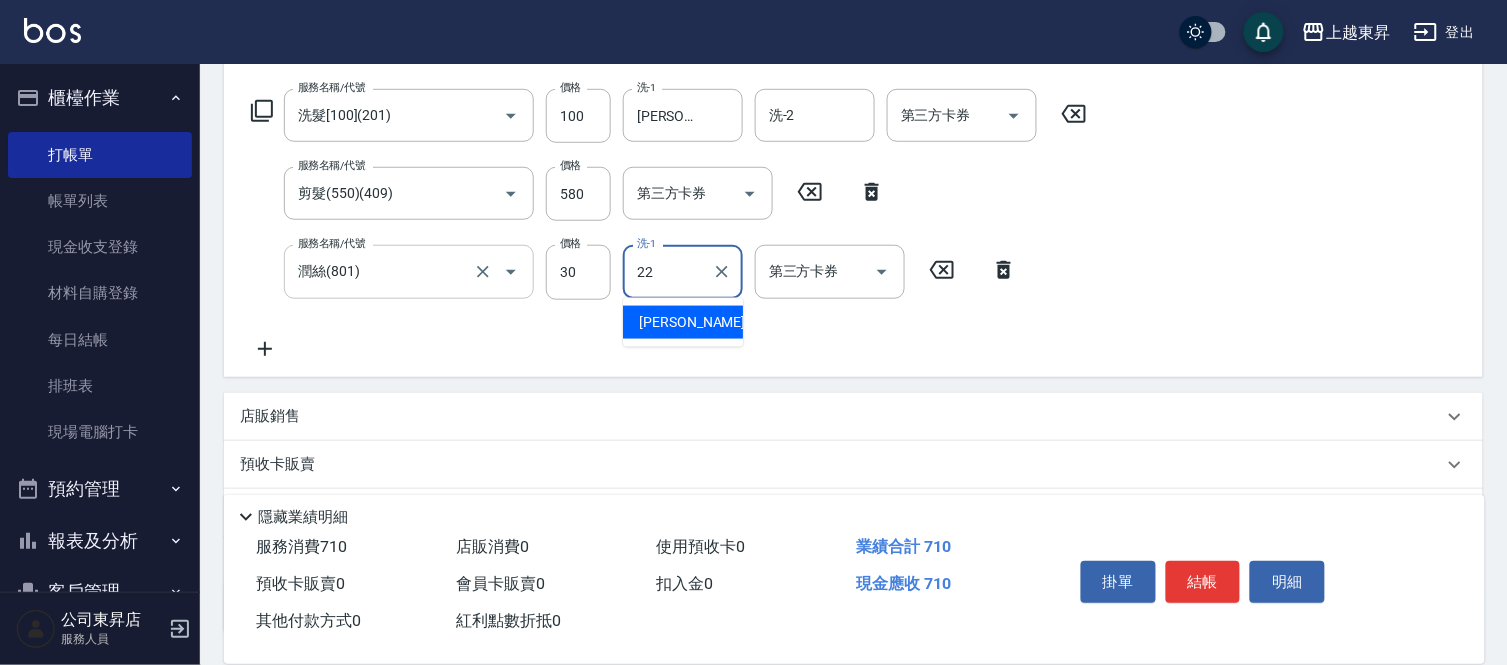 type on "張方漪-22" 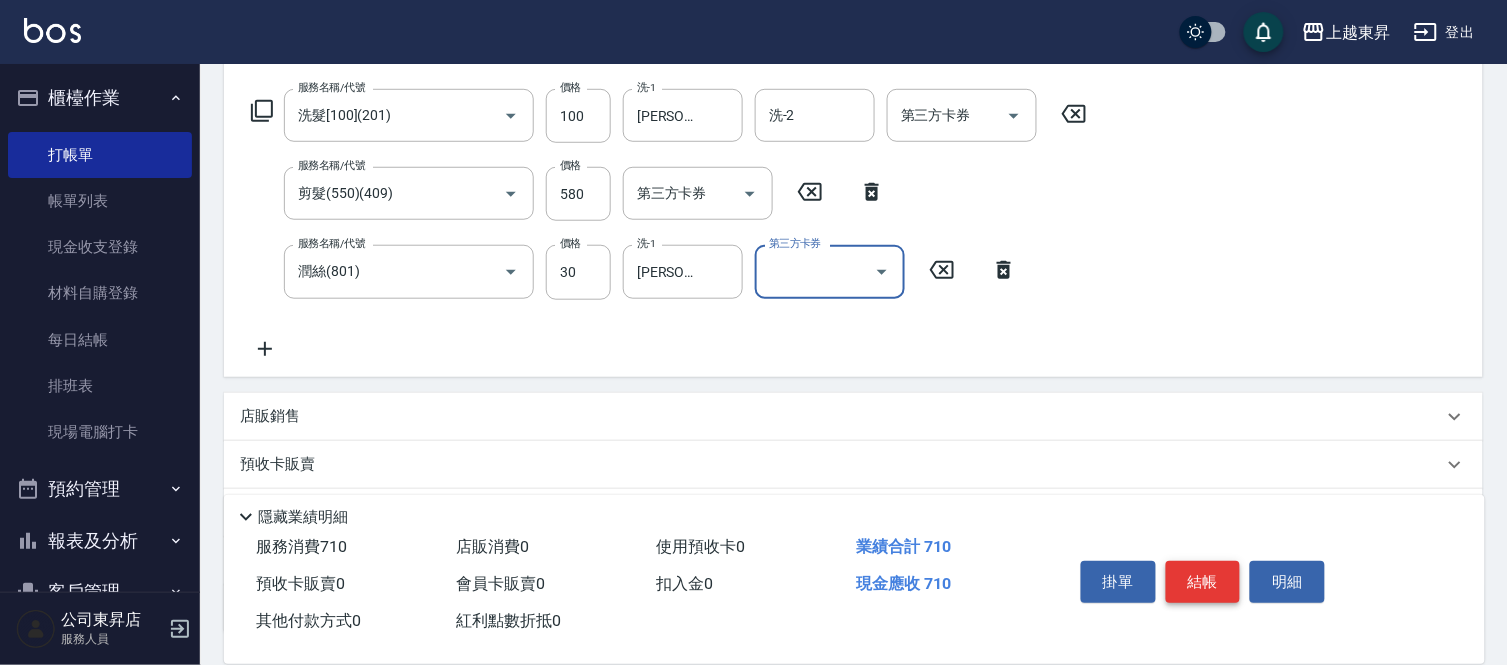 click on "結帳" at bounding box center (1203, 582) 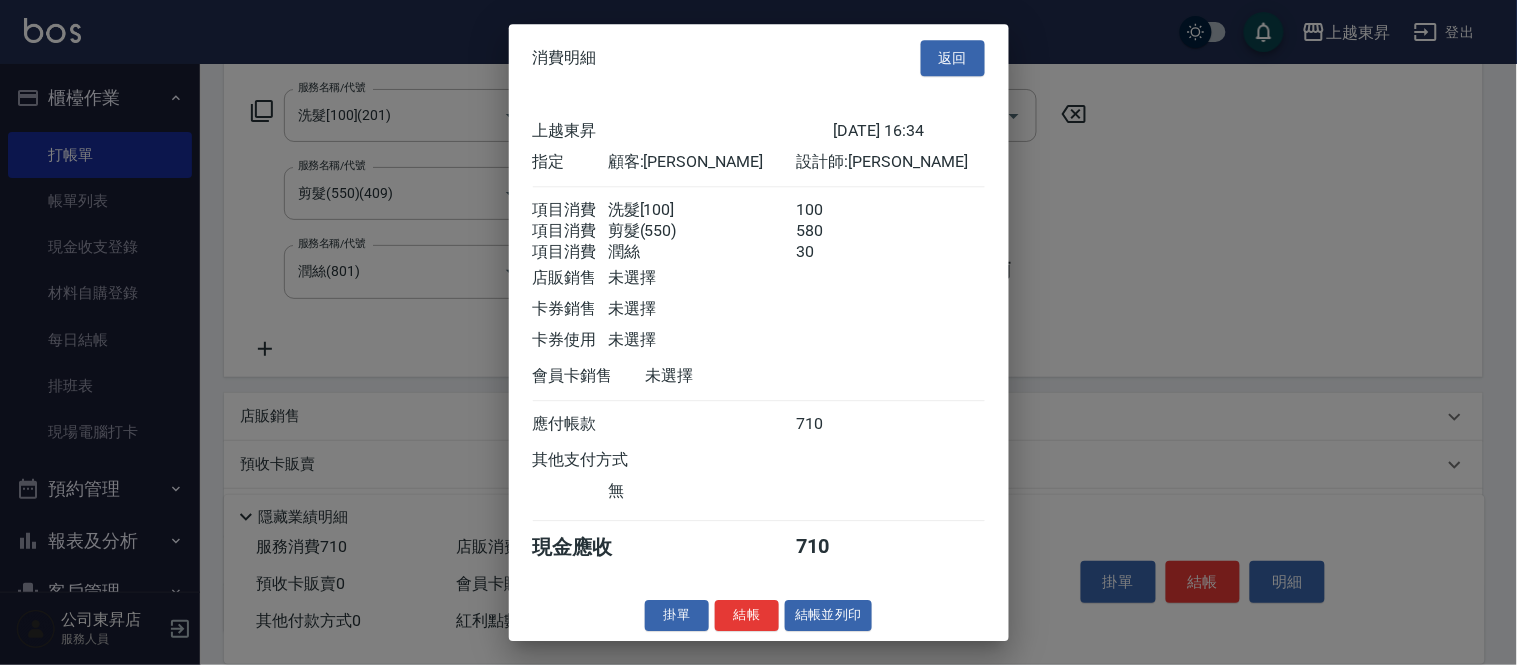 click on "結帳並列印" at bounding box center [828, 615] 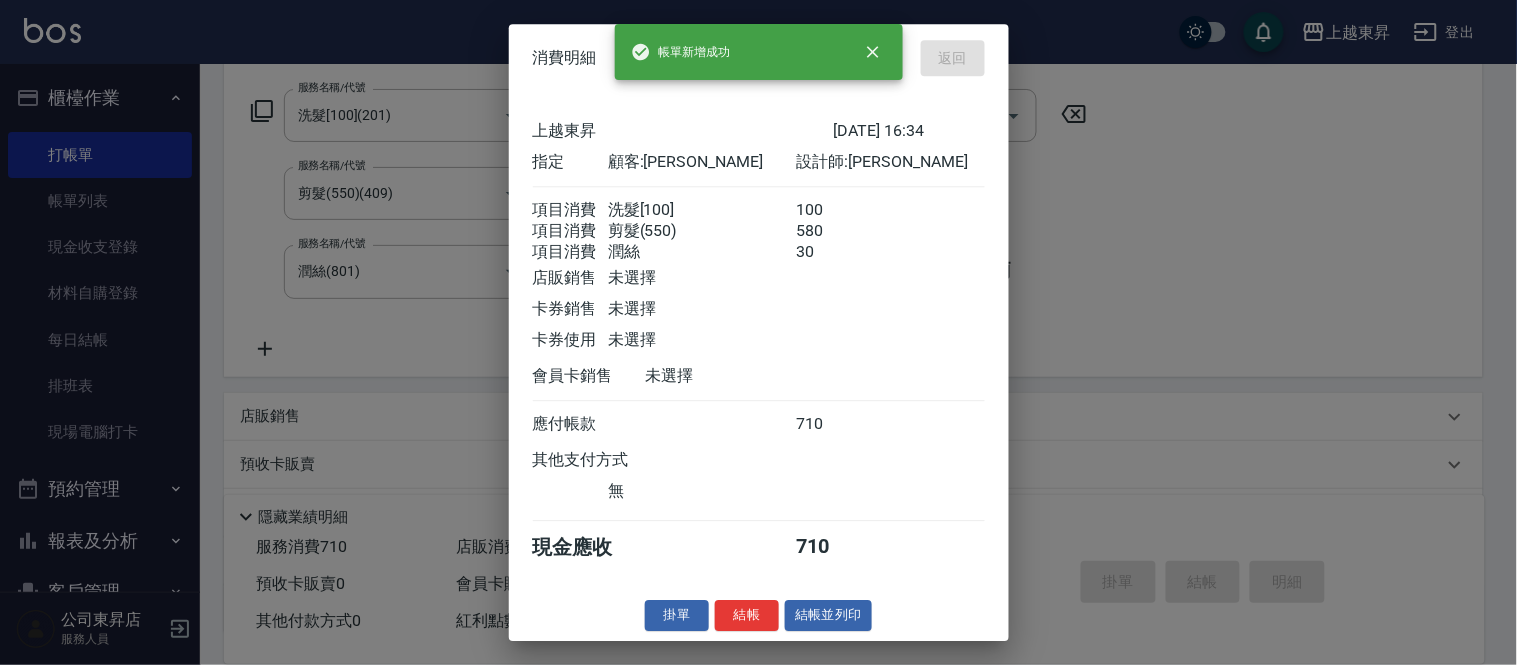 type on "2025/07/14 16:35" 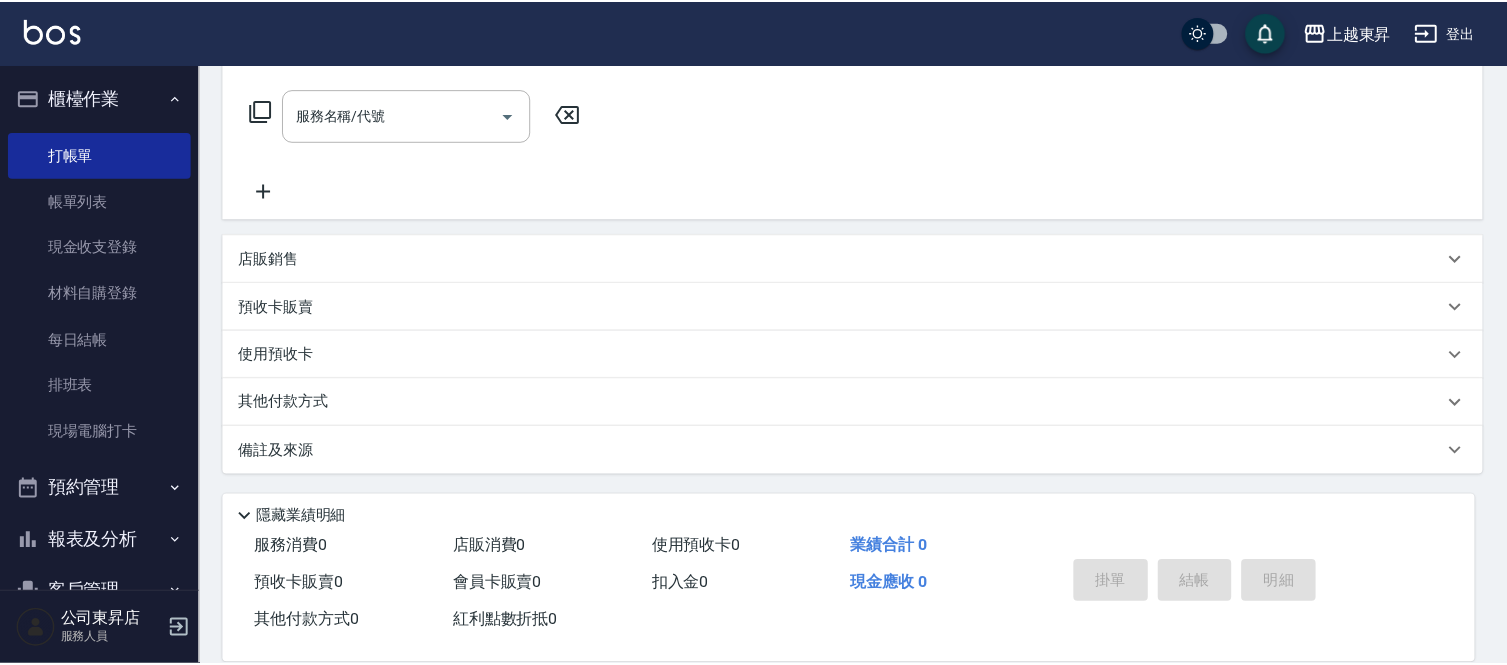 scroll, scrollTop: 0, scrollLeft: 0, axis: both 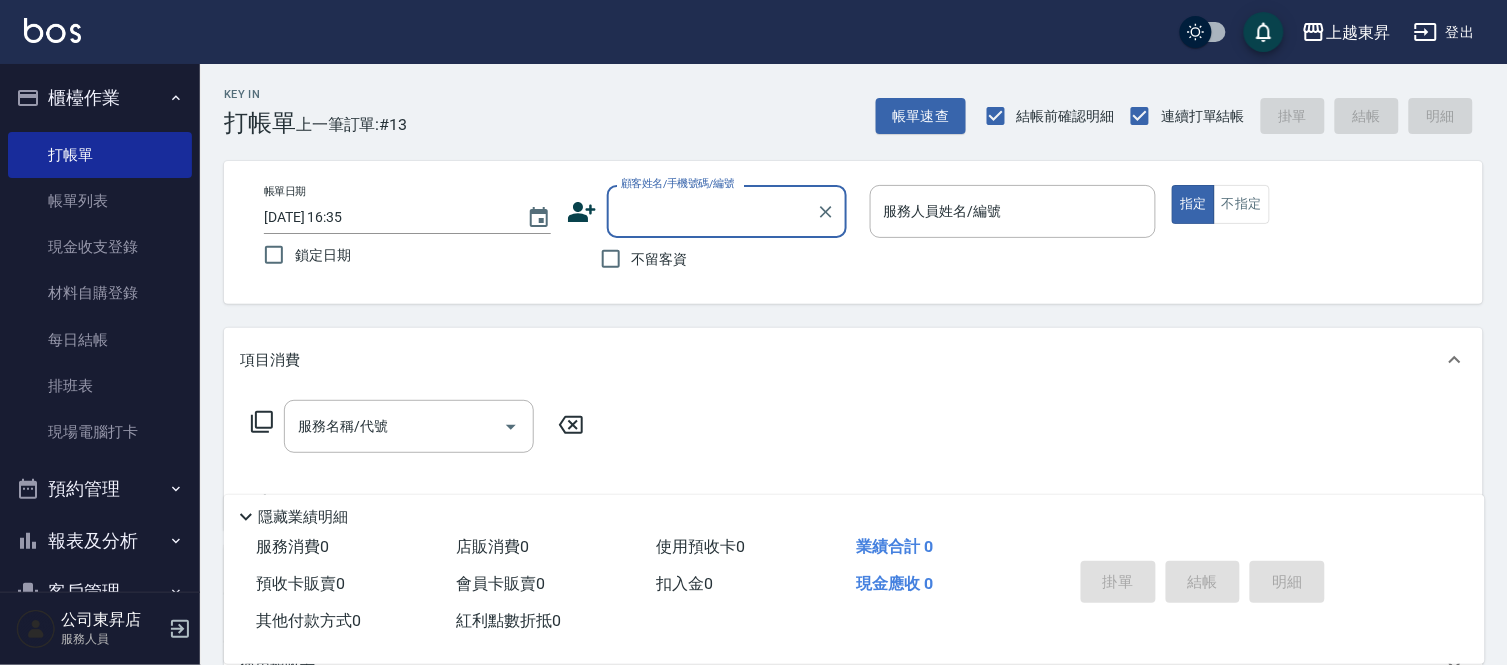 click on "不留客資" at bounding box center [660, 259] 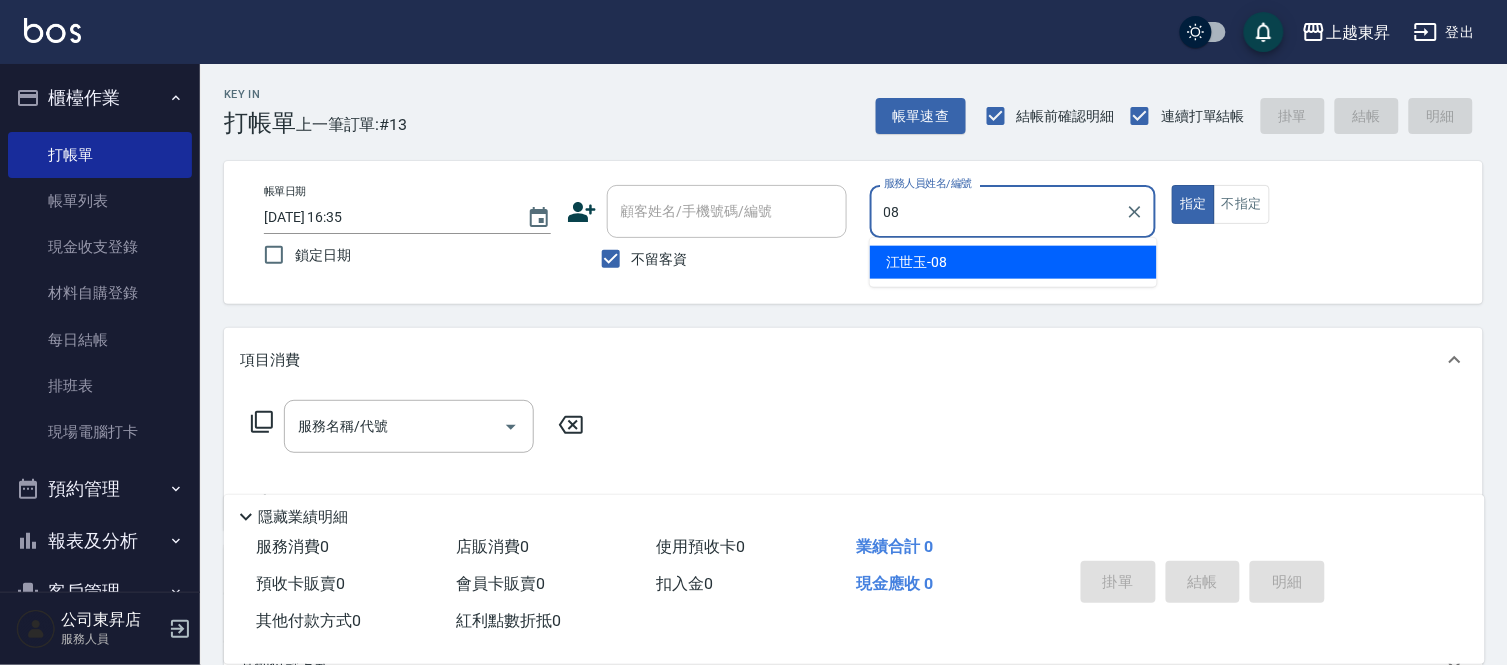 type on "江世玉-08" 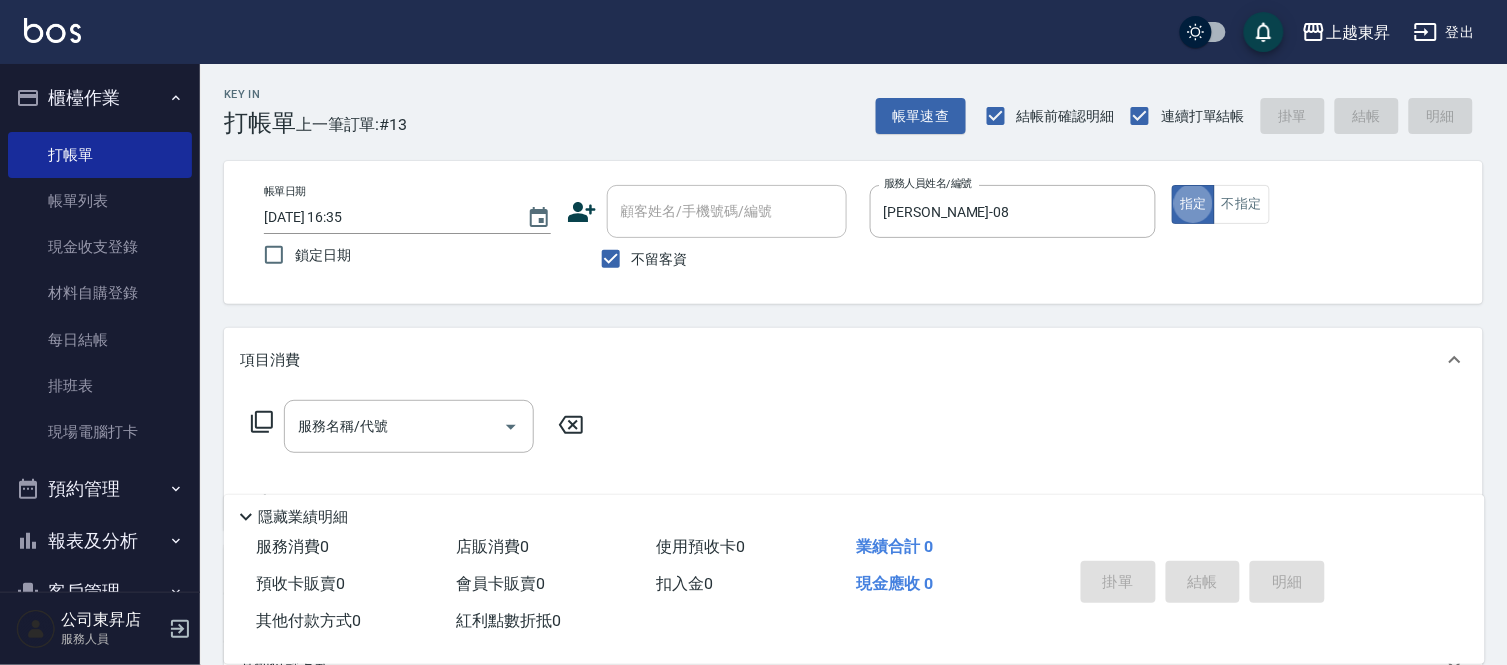 type on "true" 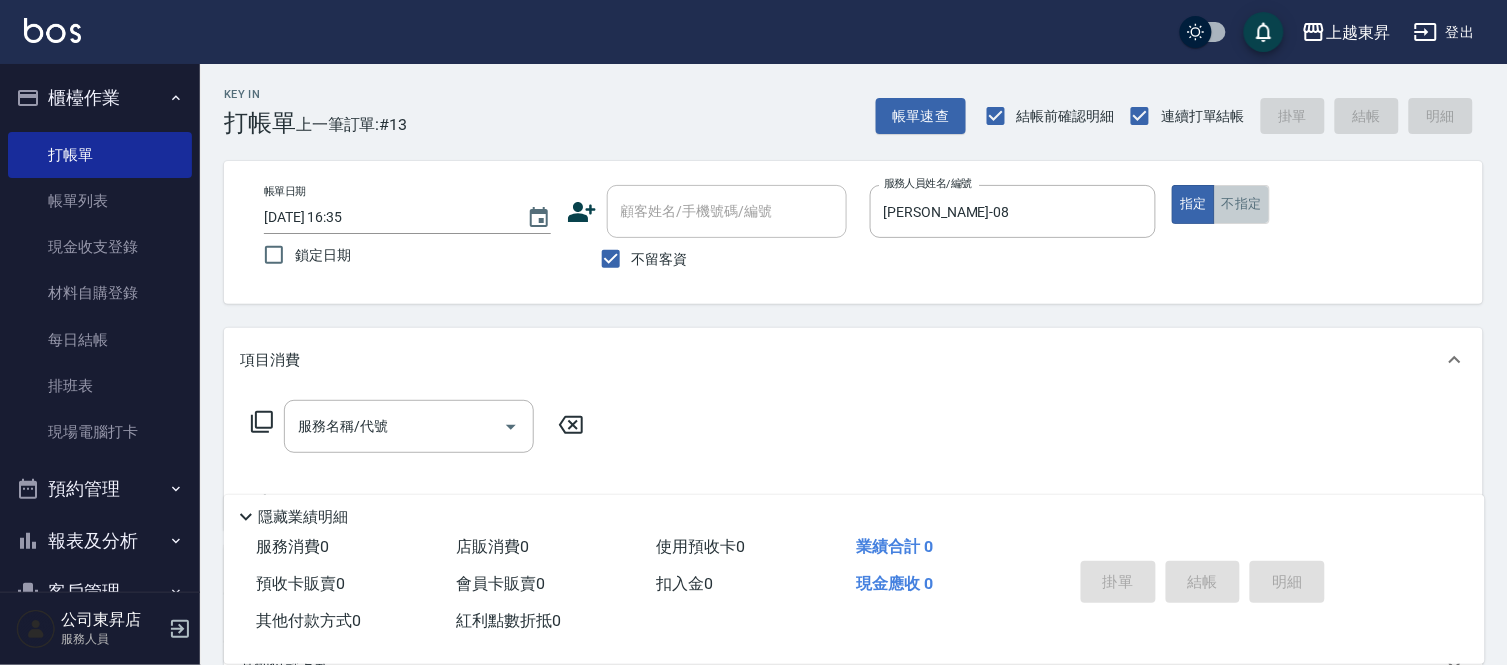 click on "不指定" at bounding box center [1242, 204] 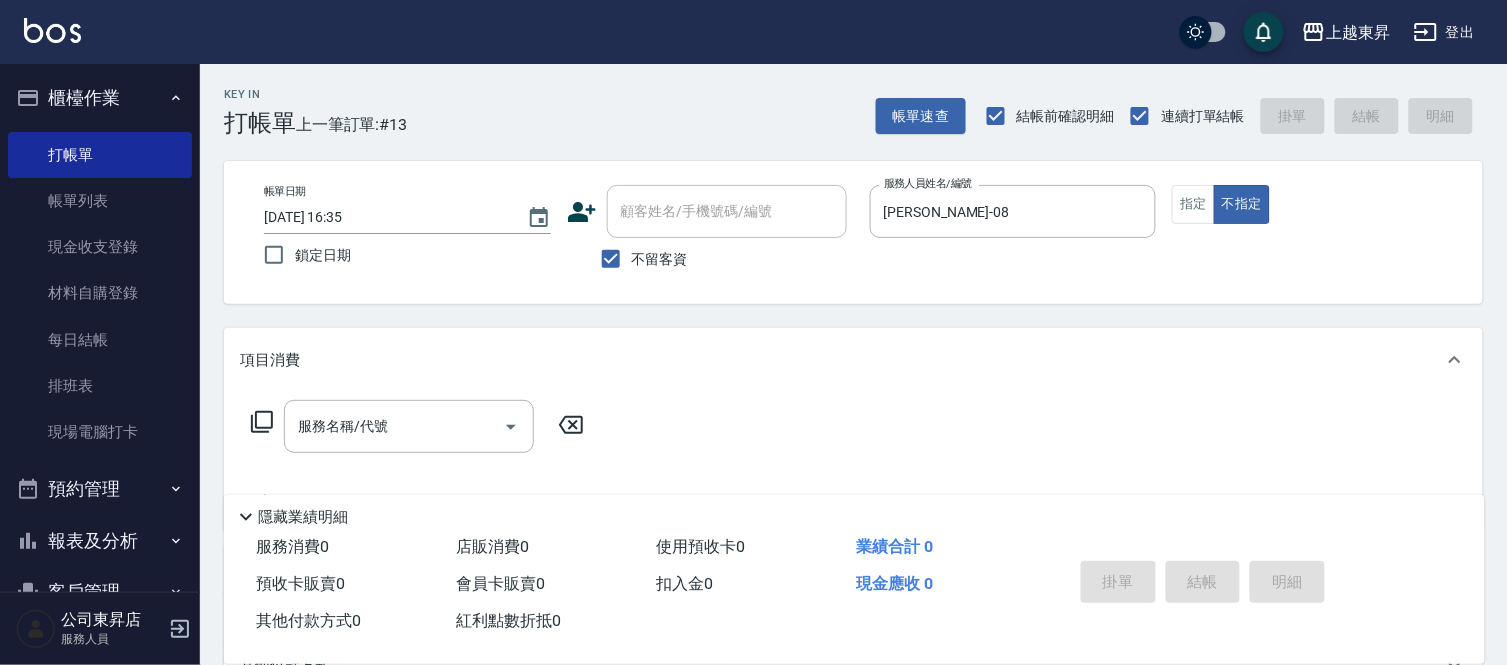 type on "false" 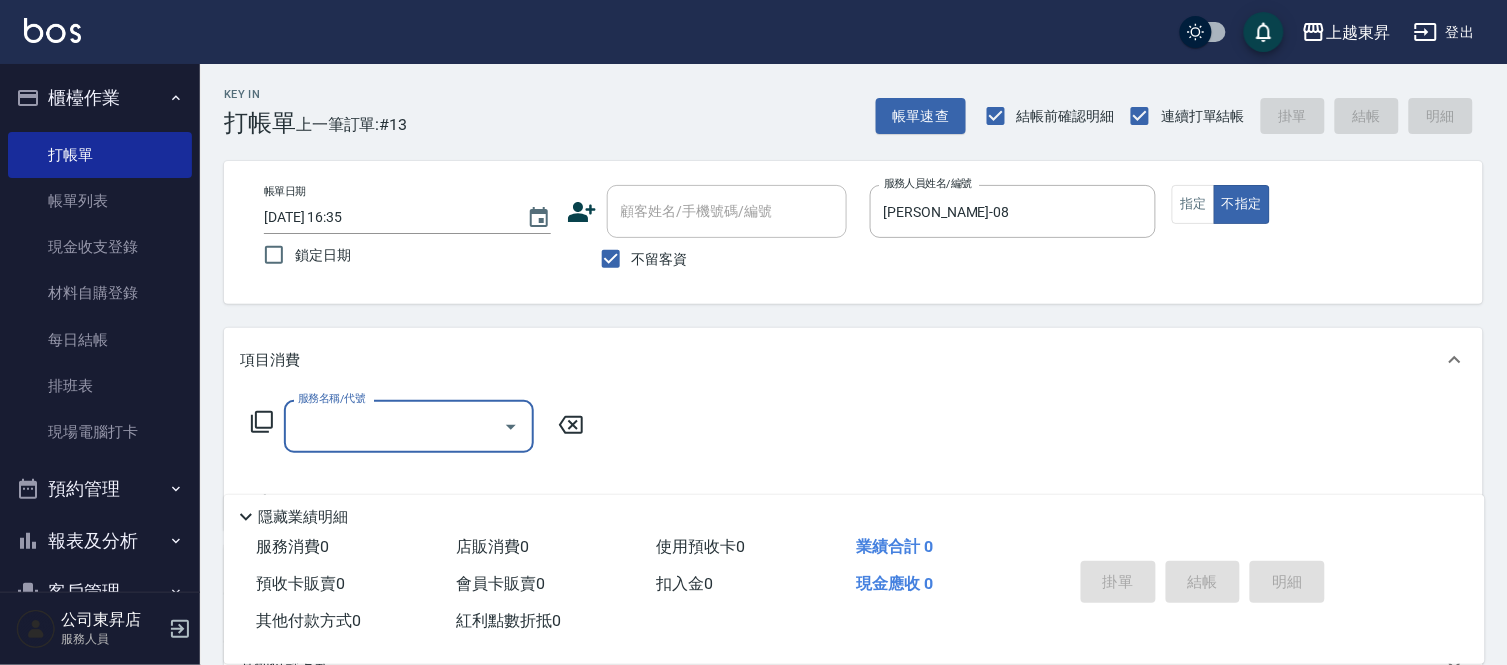 type on "5" 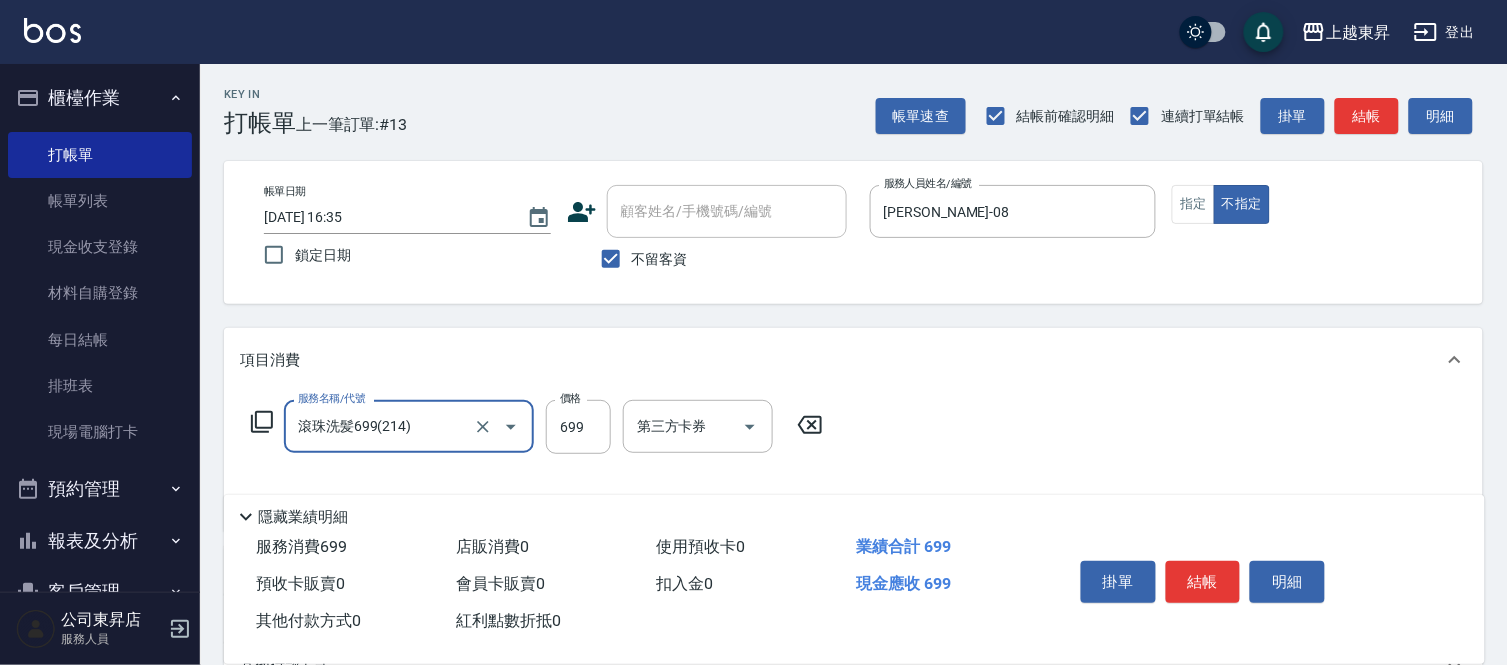 type on "滾珠洗髪699(214)" 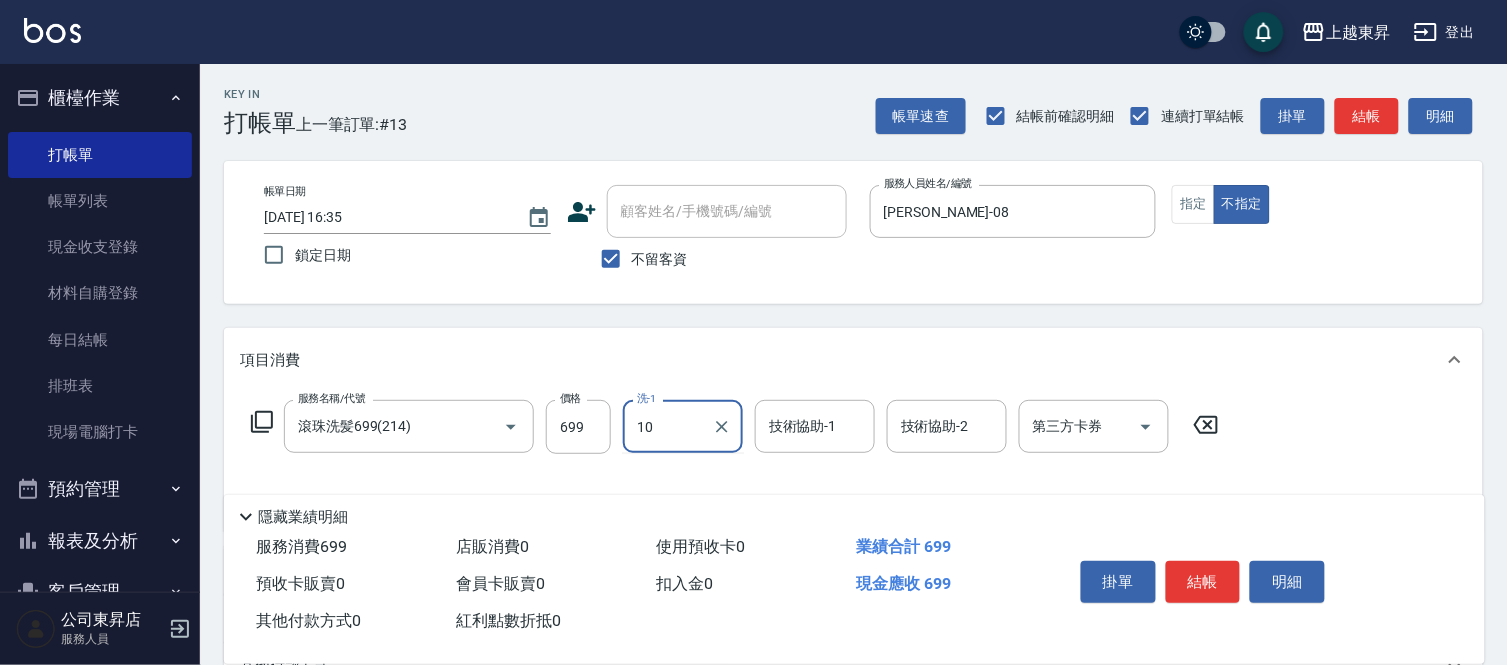 type on "10" 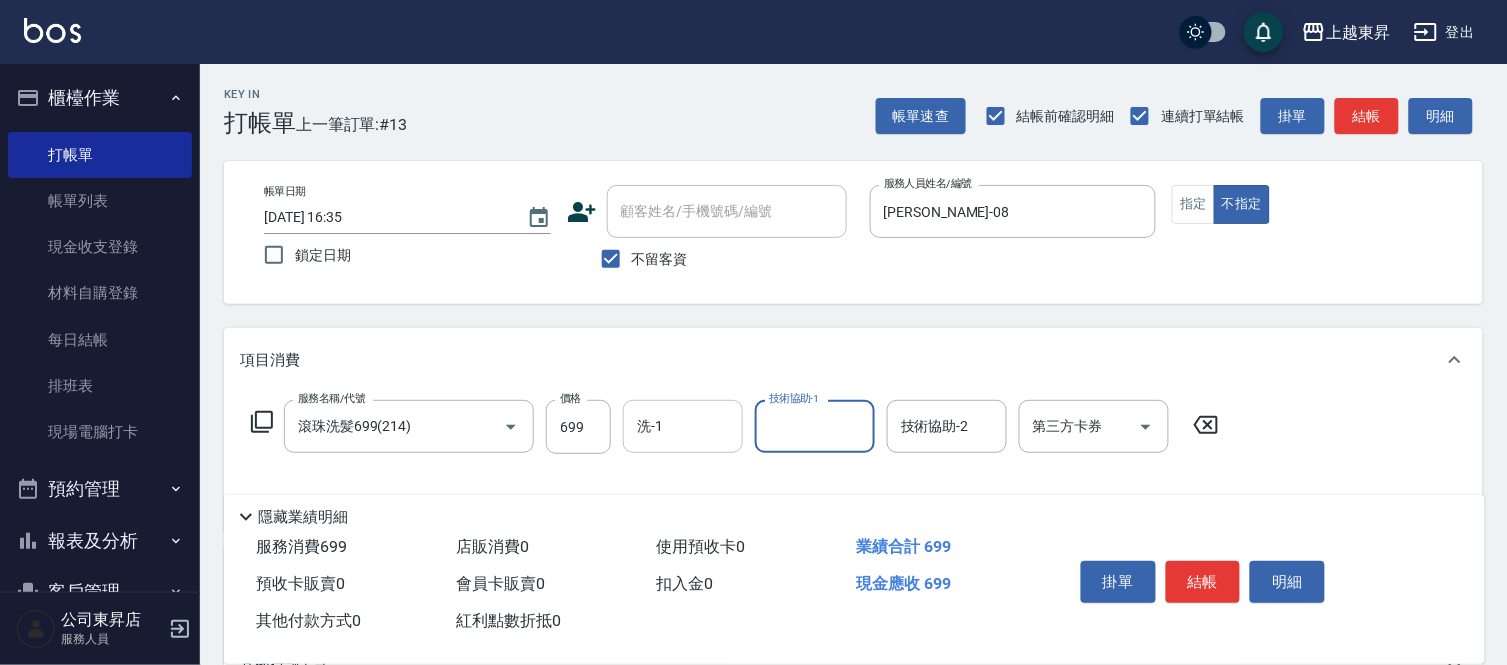 click on "洗-1" at bounding box center [683, 426] 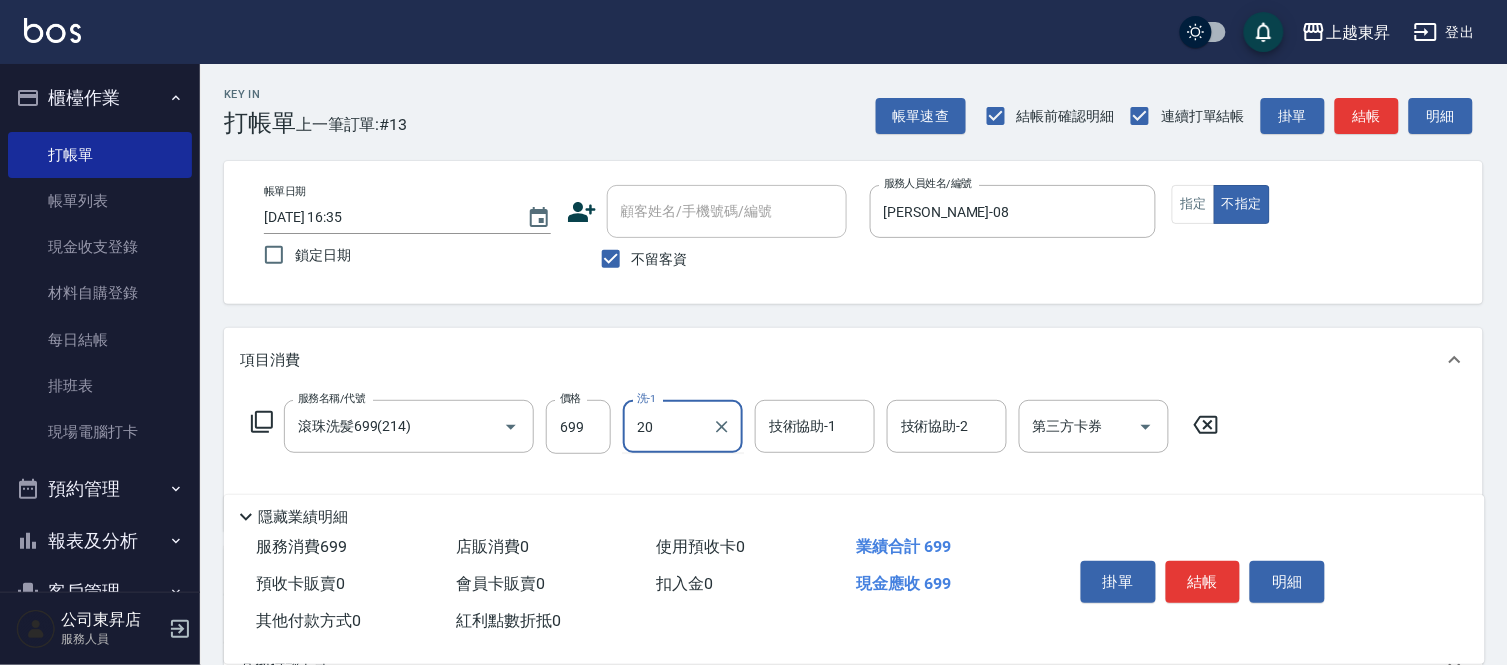 type on "林芯彤-20" 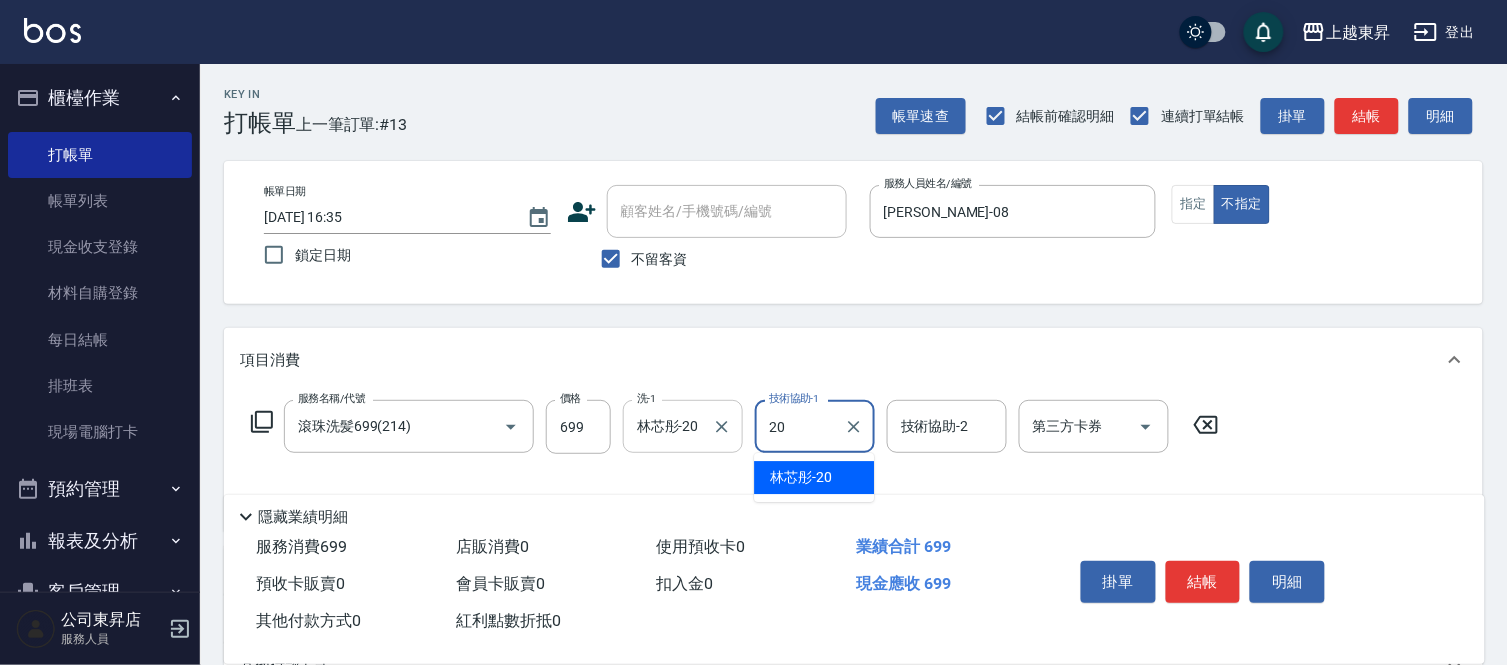 type on "林芯彤-20" 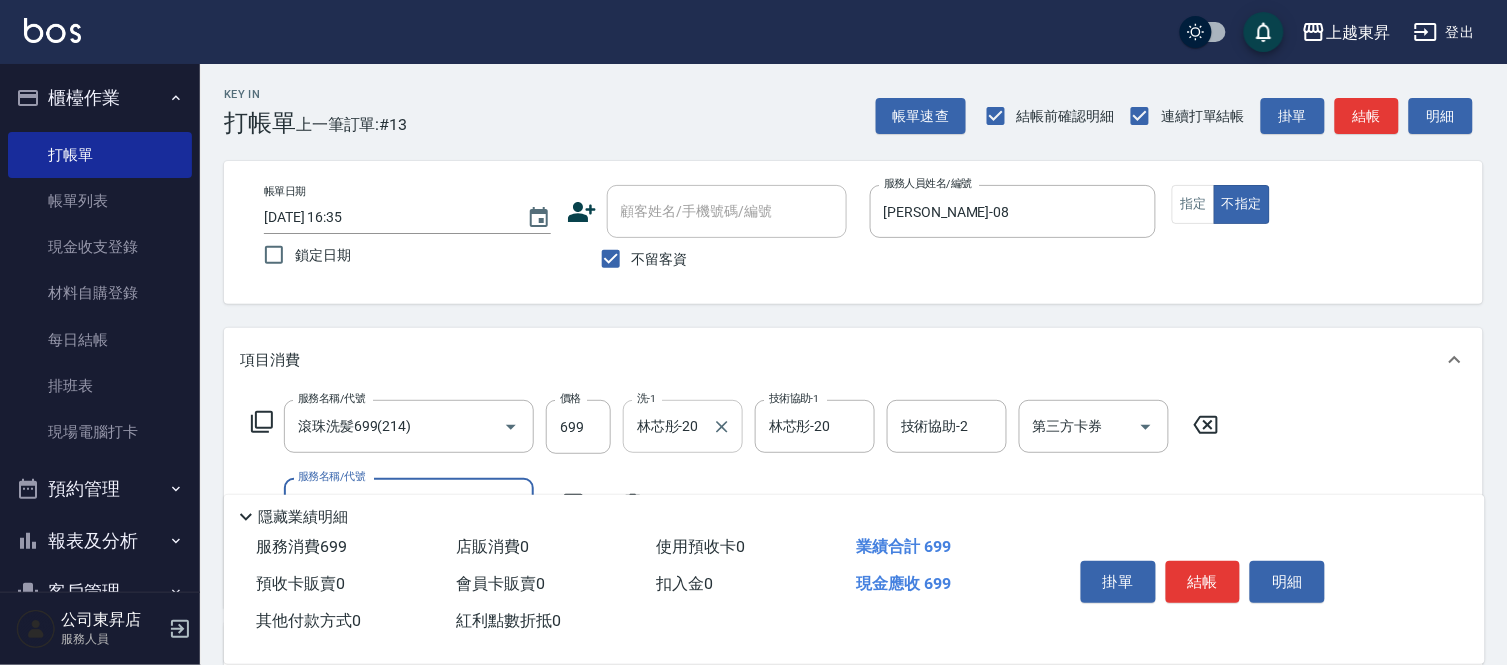 type on "/" 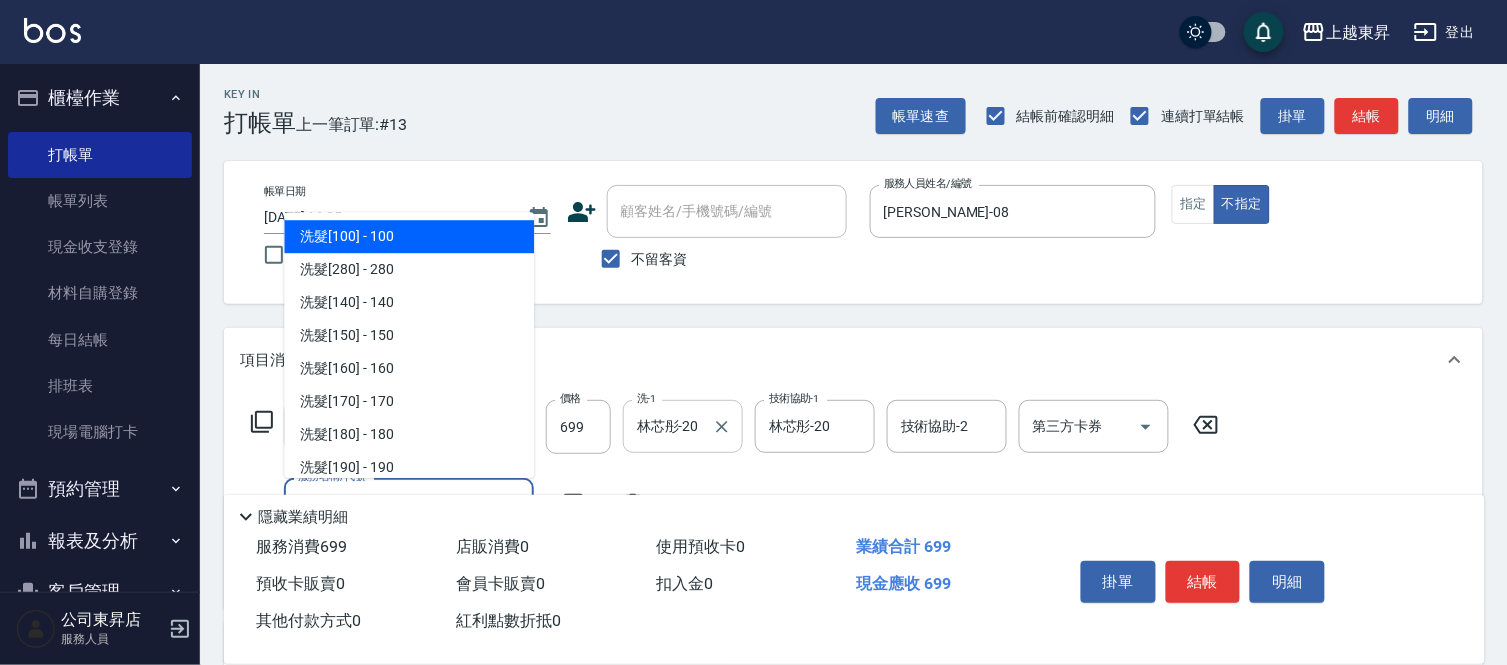 type on "5" 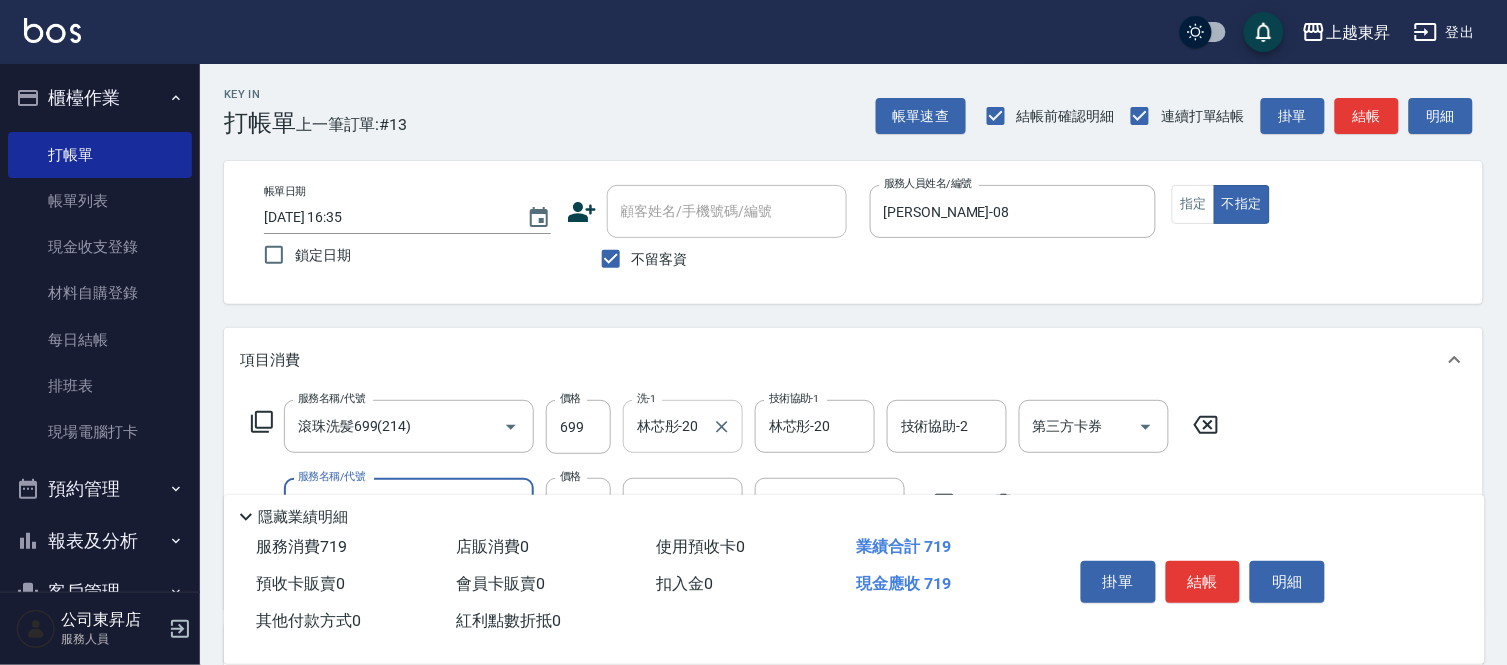 type on "潤絲(801)" 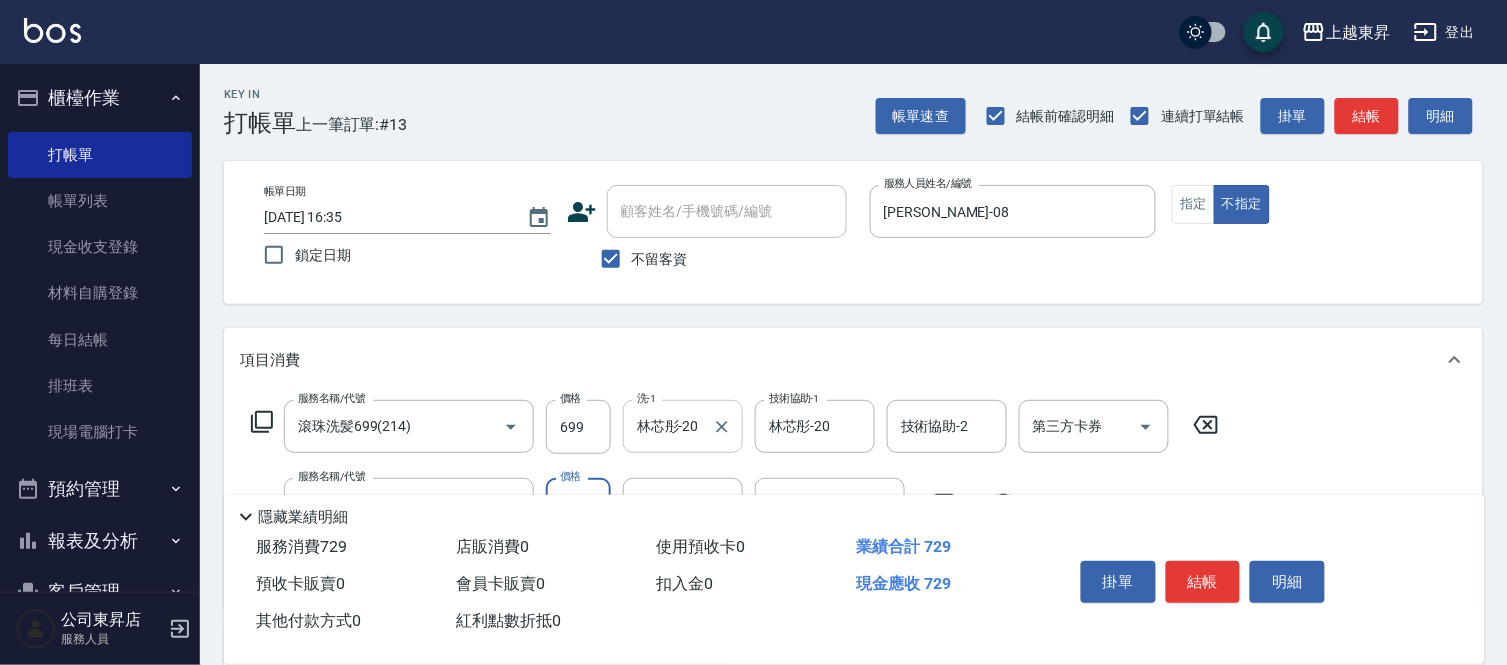 type on "30" 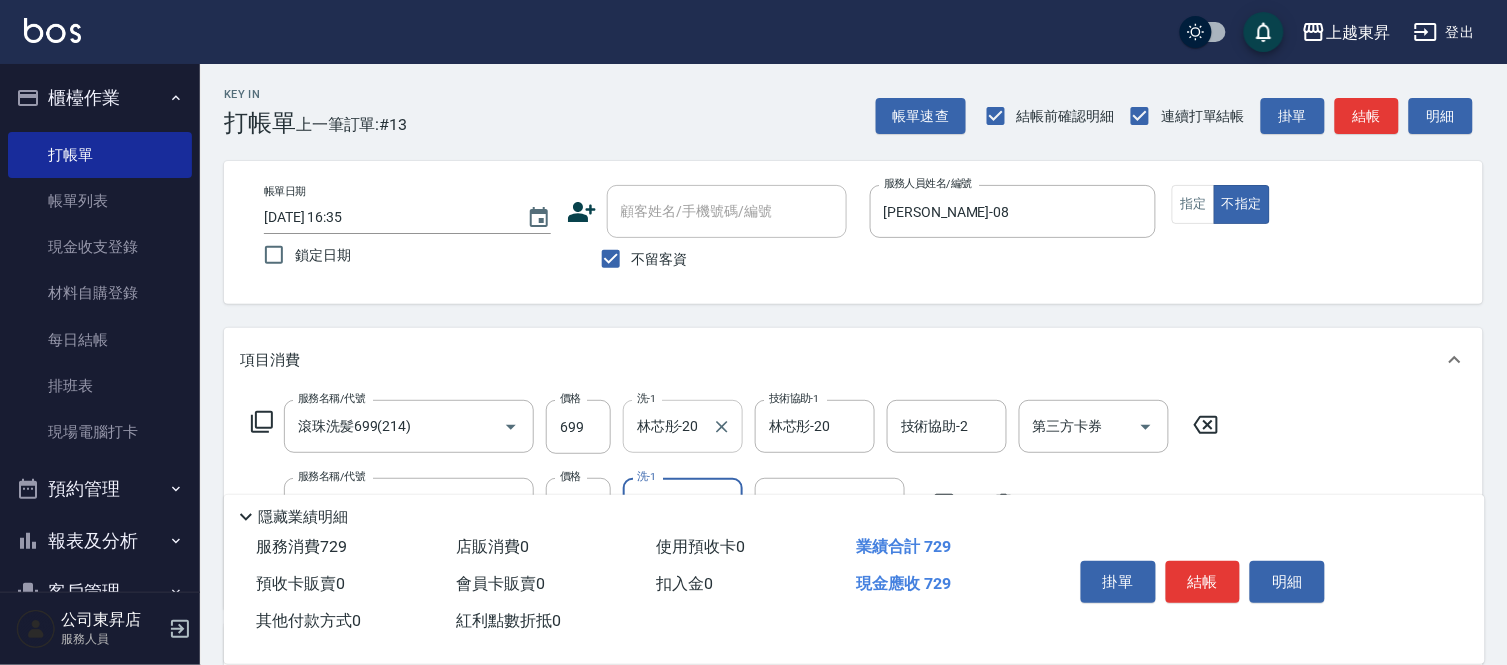 scroll, scrollTop: 111, scrollLeft: 0, axis: vertical 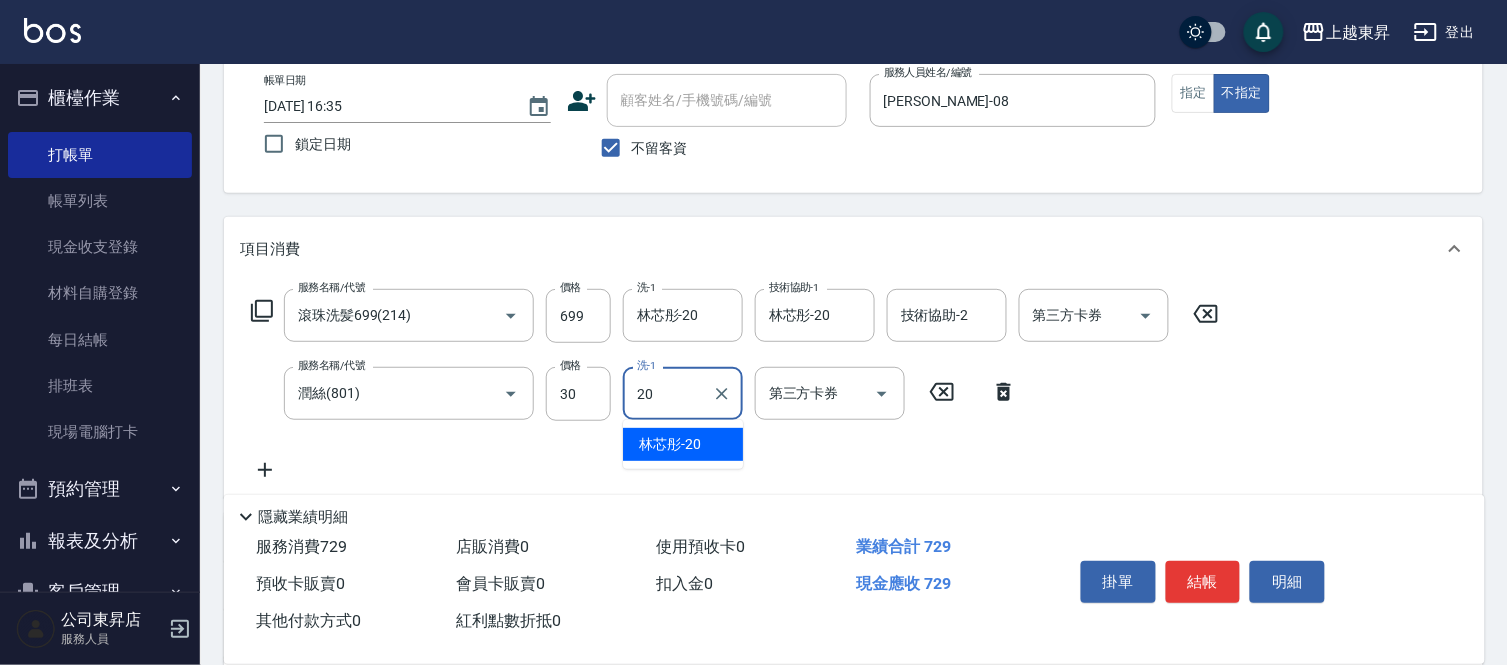 type on "林芯彤-20" 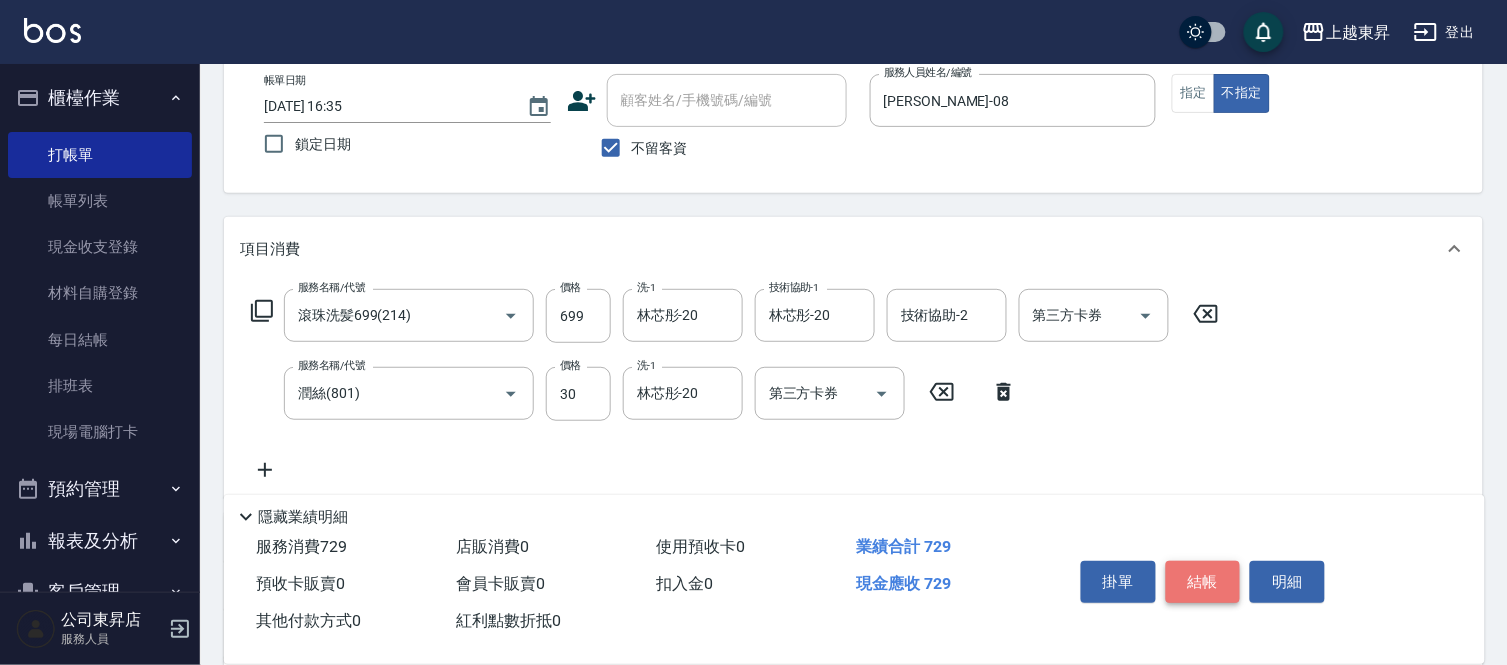click on "結帳" at bounding box center (1203, 582) 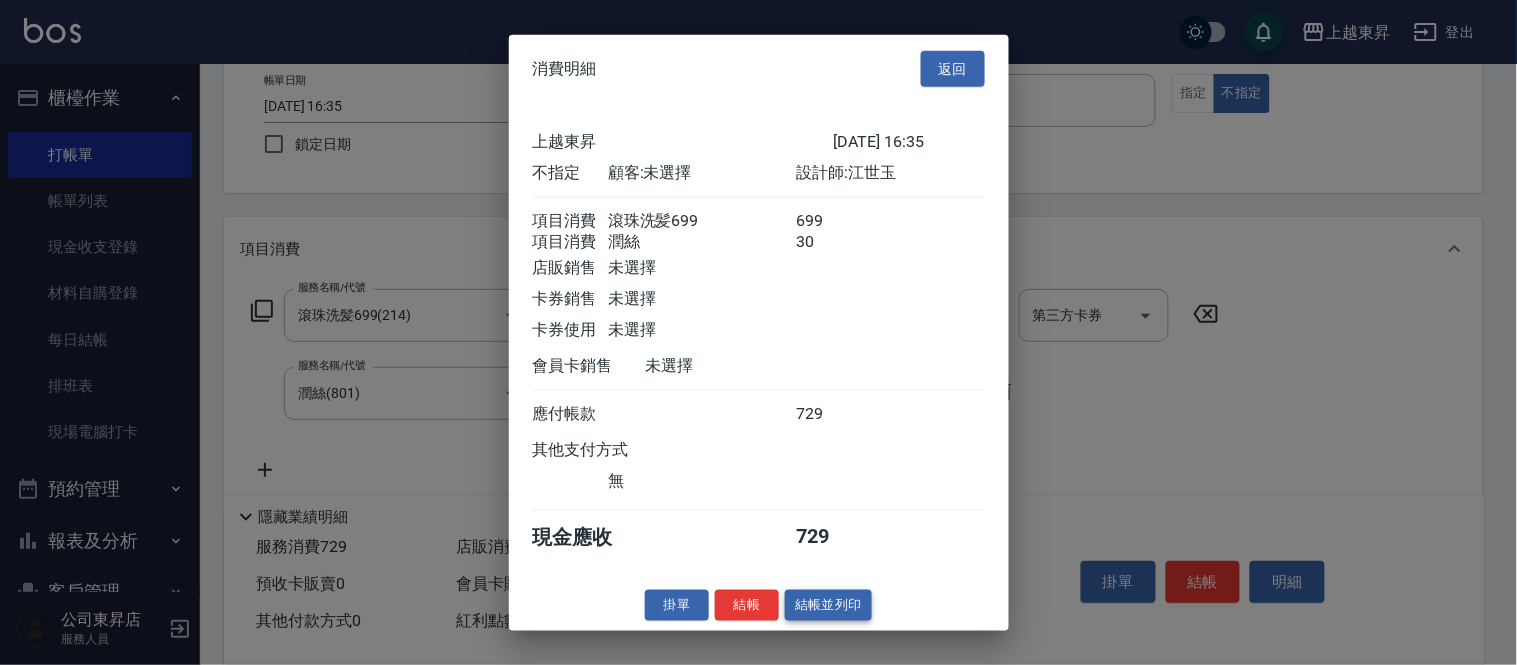 click on "結帳並列印" at bounding box center (828, 605) 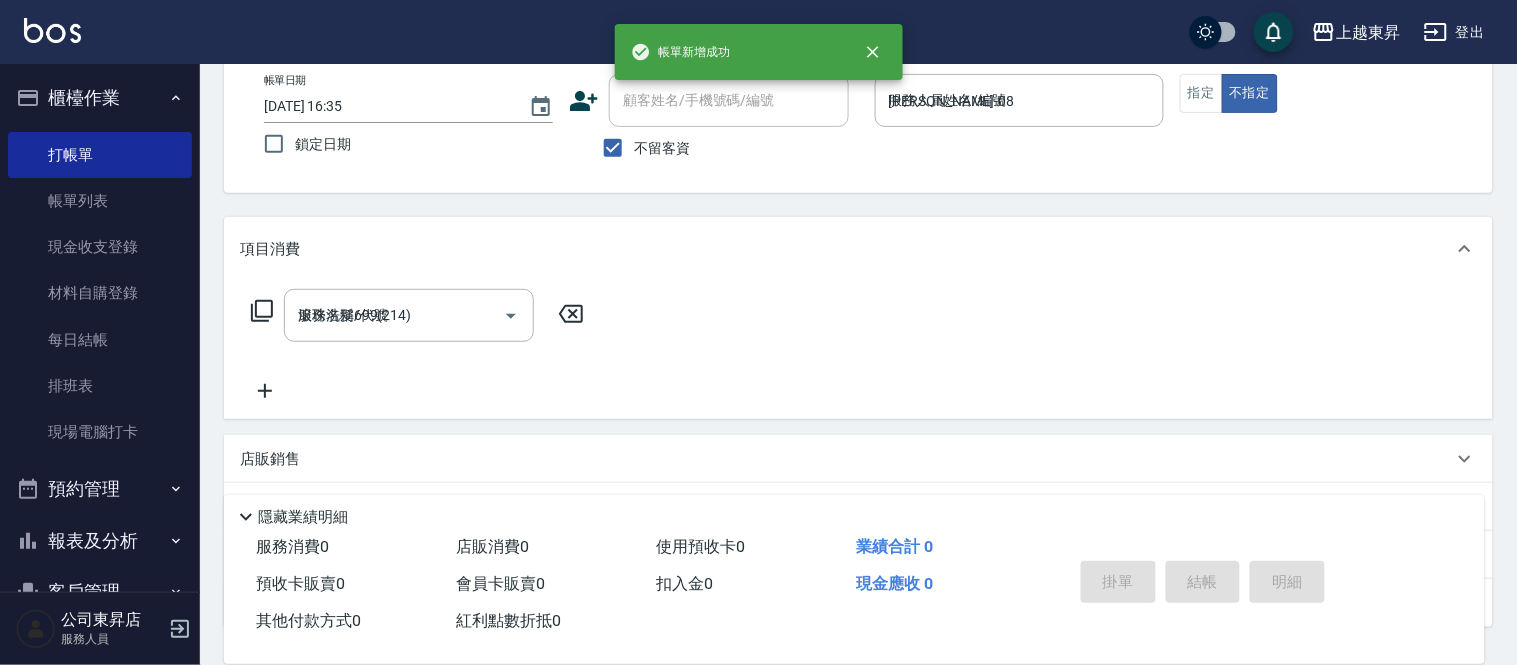type on "2025/07/14 17:01" 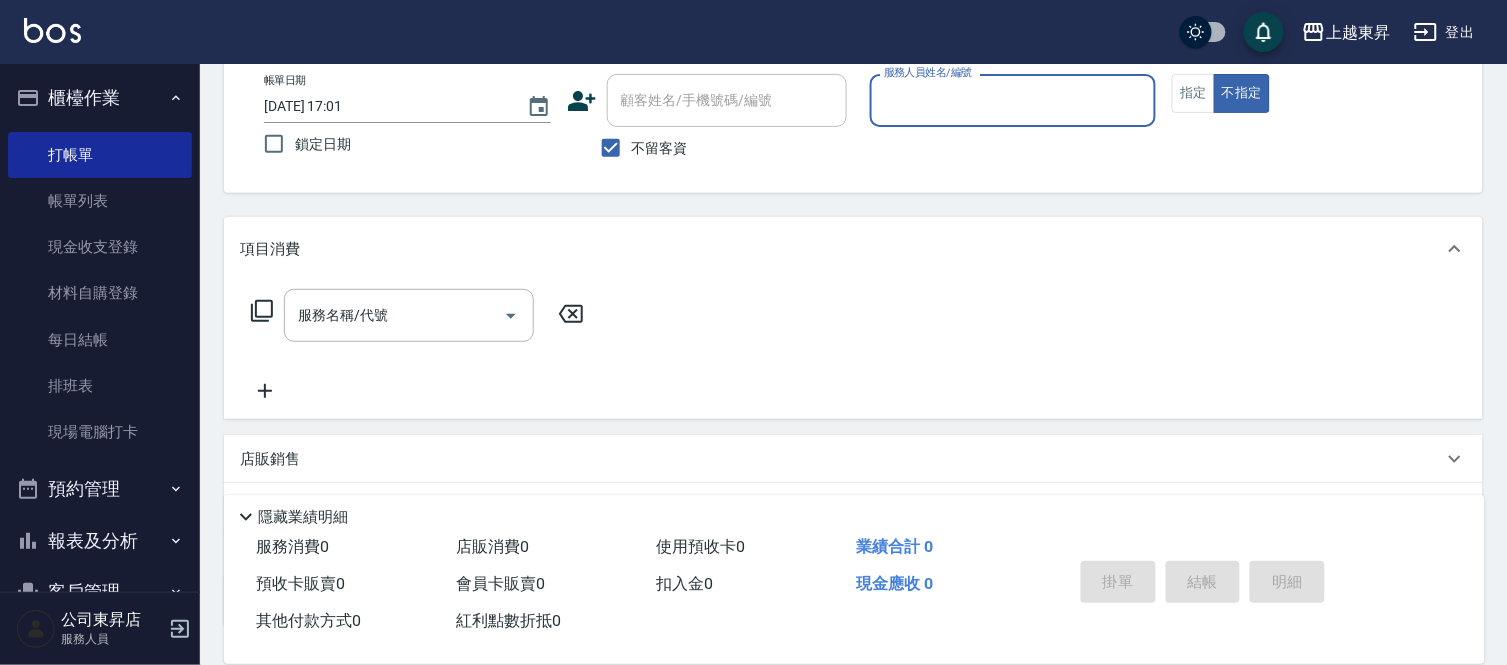 scroll, scrollTop: 100, scrollLeft: 0, axis: vertical 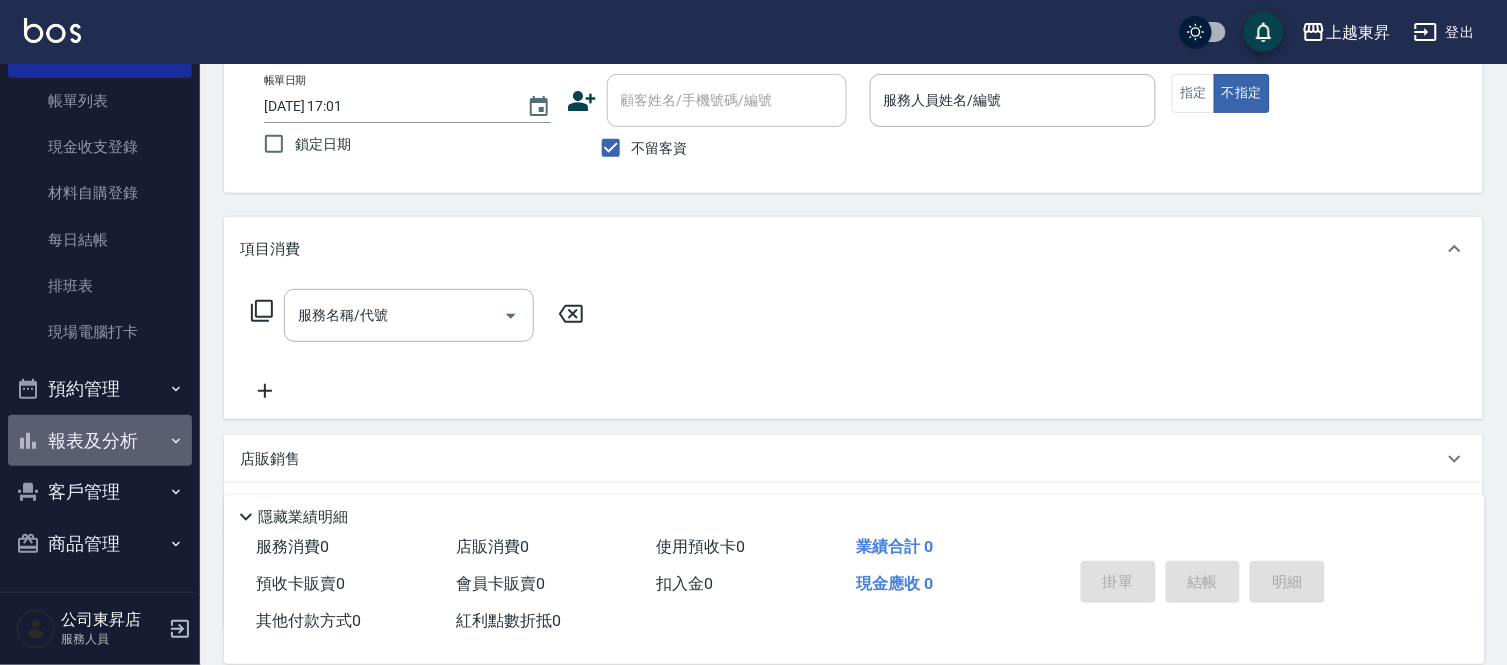 click on "報表及分析" at bounding box center [100, 441] 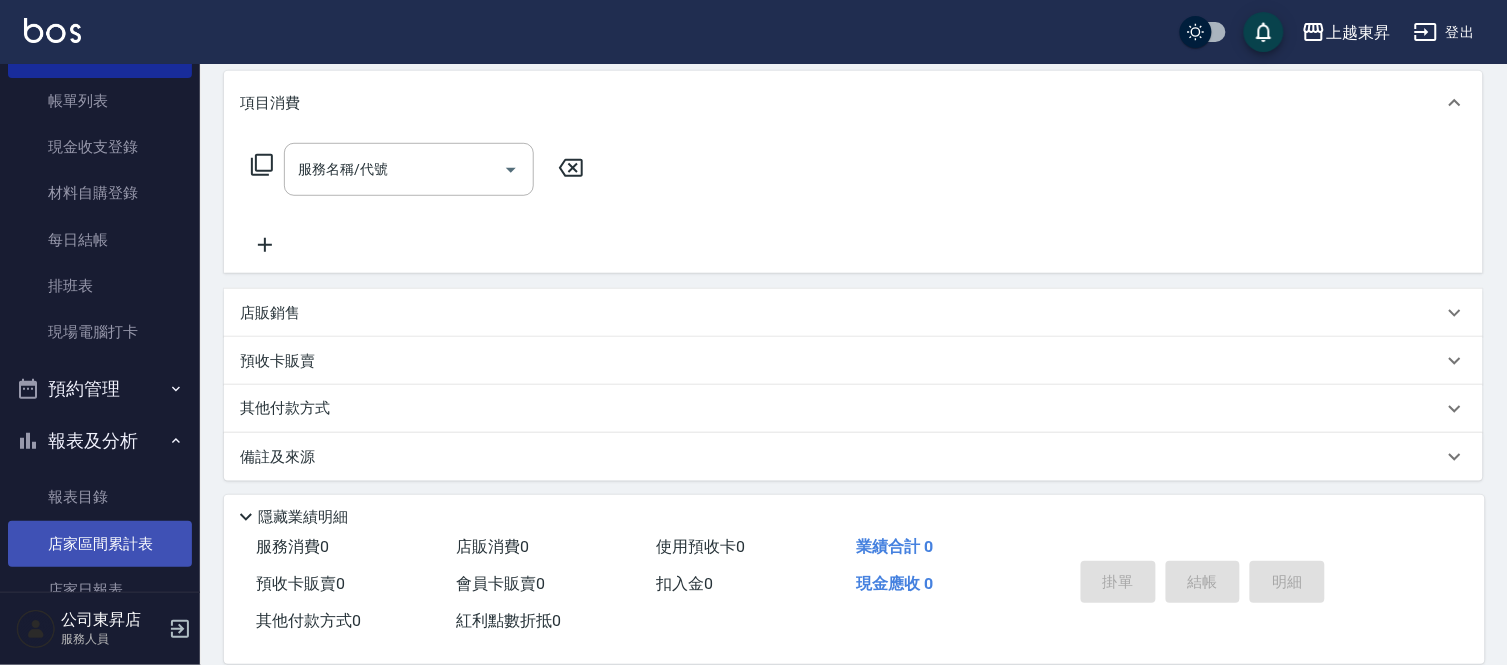 scroll, scrollTop: 262, scrollLeft: 0, axis: vertical 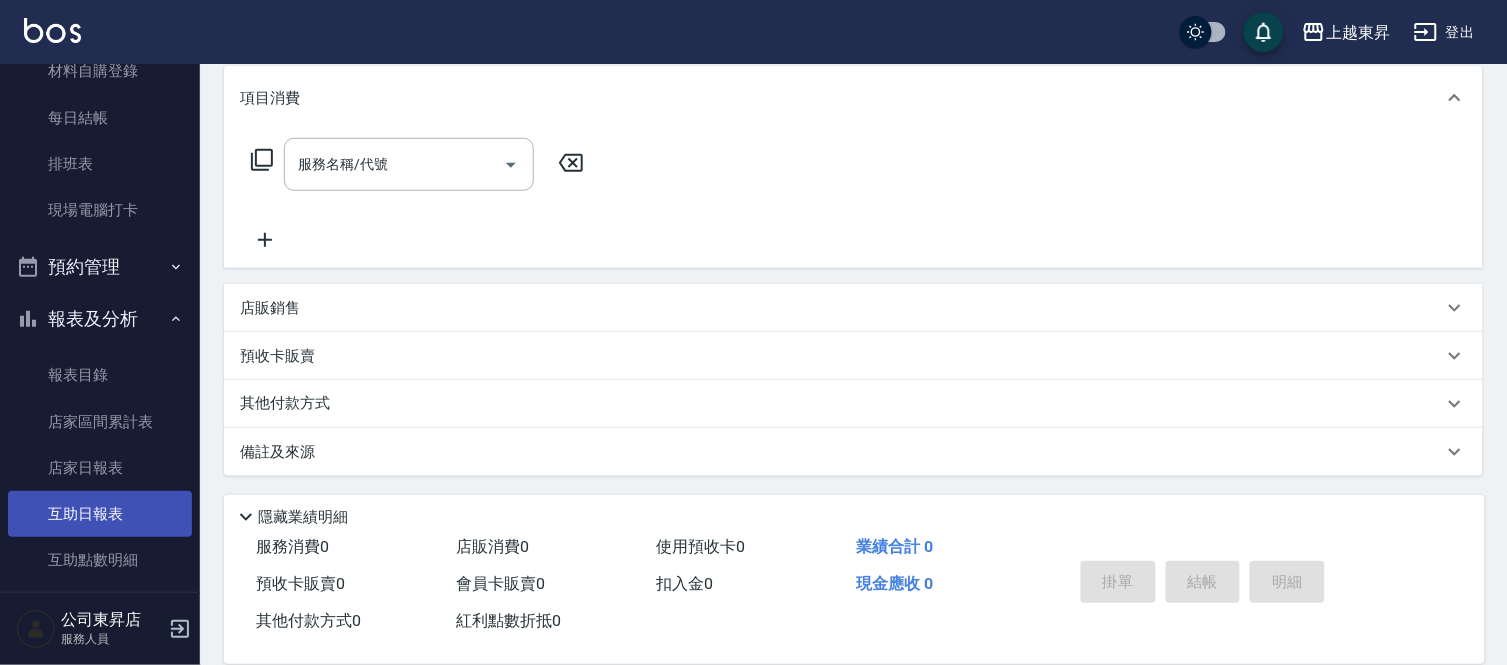 click on "互助日報表" at bounding box center [100, 514] 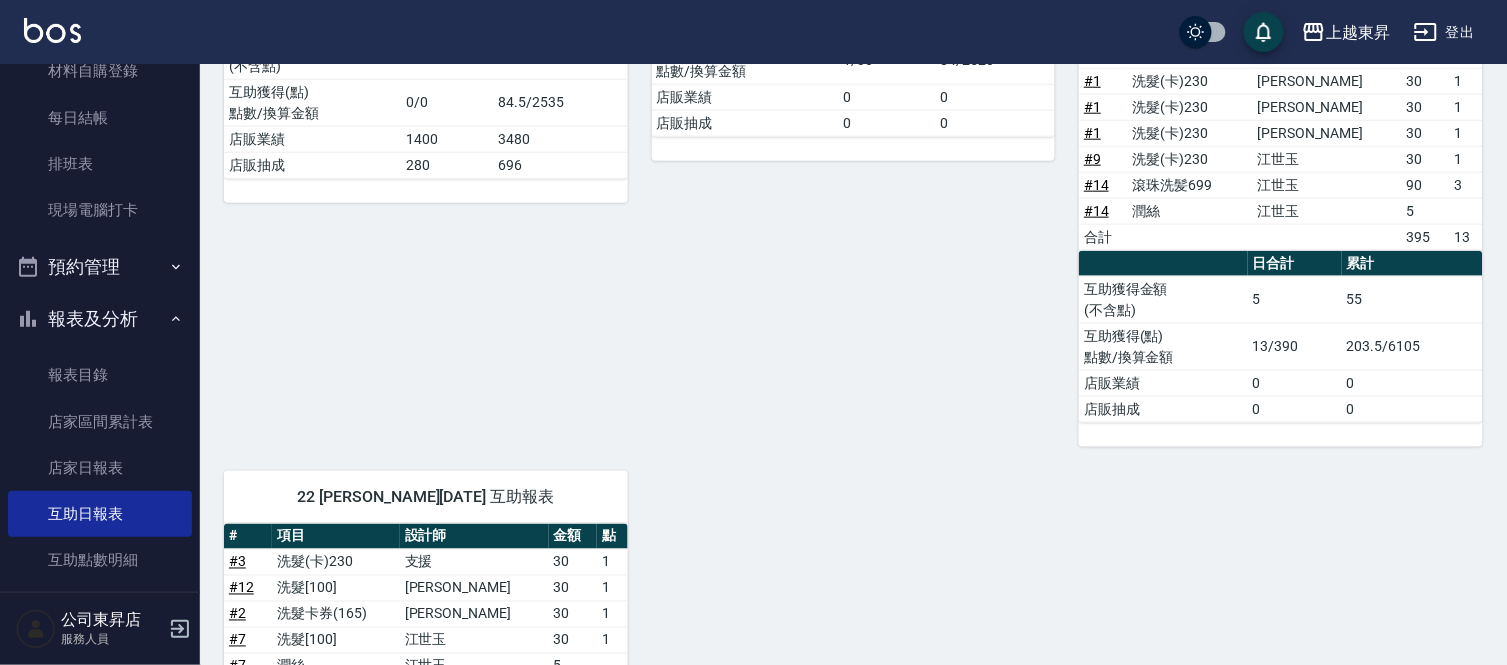 scroll, scrollTop: 333, scrollLeft: 0, axis: vertical 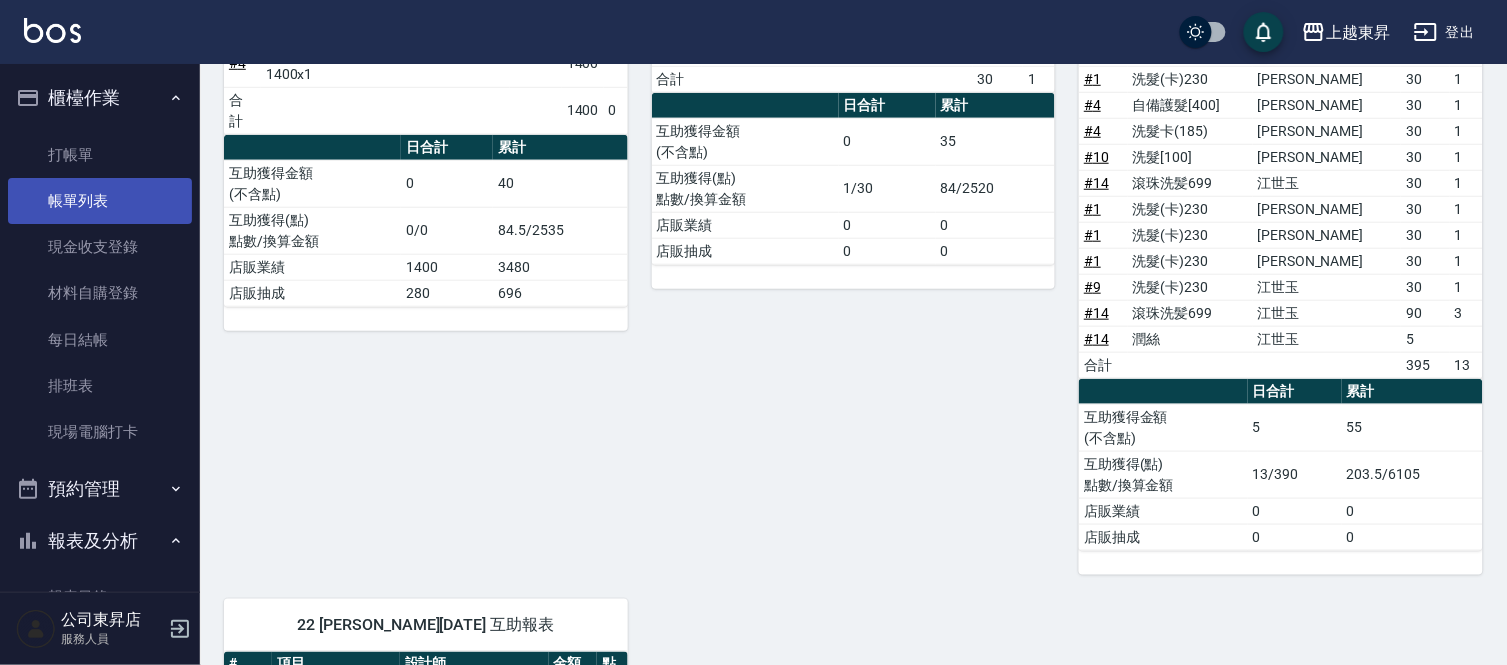 click on "帳單列表" at bounding box center (100, 201) 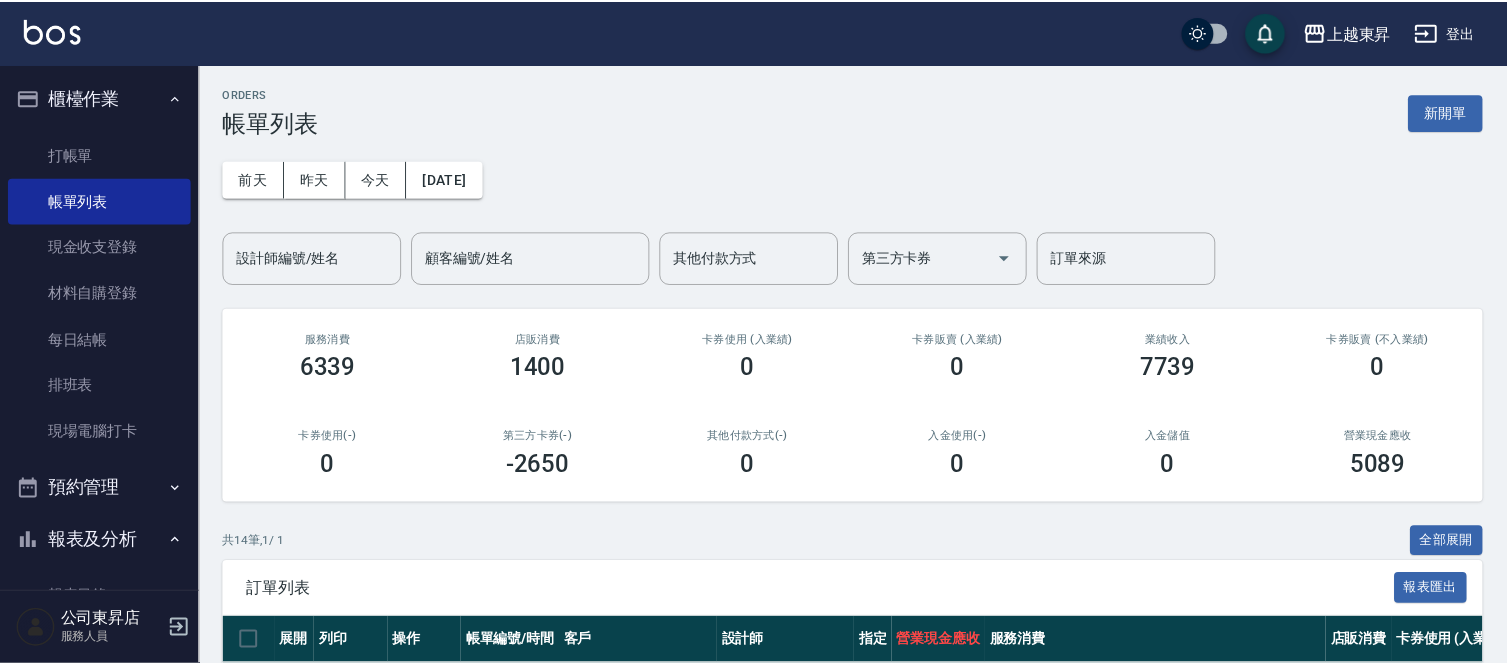 scroll, scrollTop: 333, scrollLeft: 0, axis: vertical 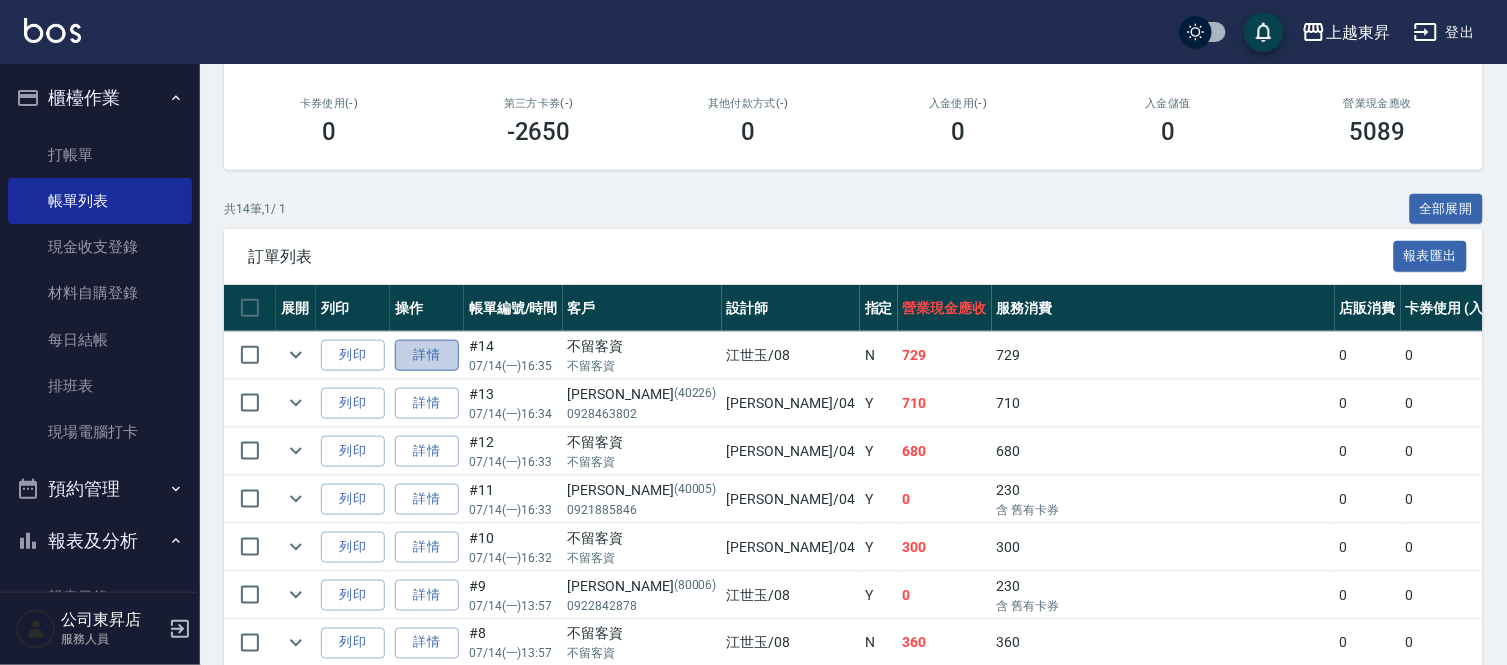 click on "詳情" at bounding box center (427, 355) 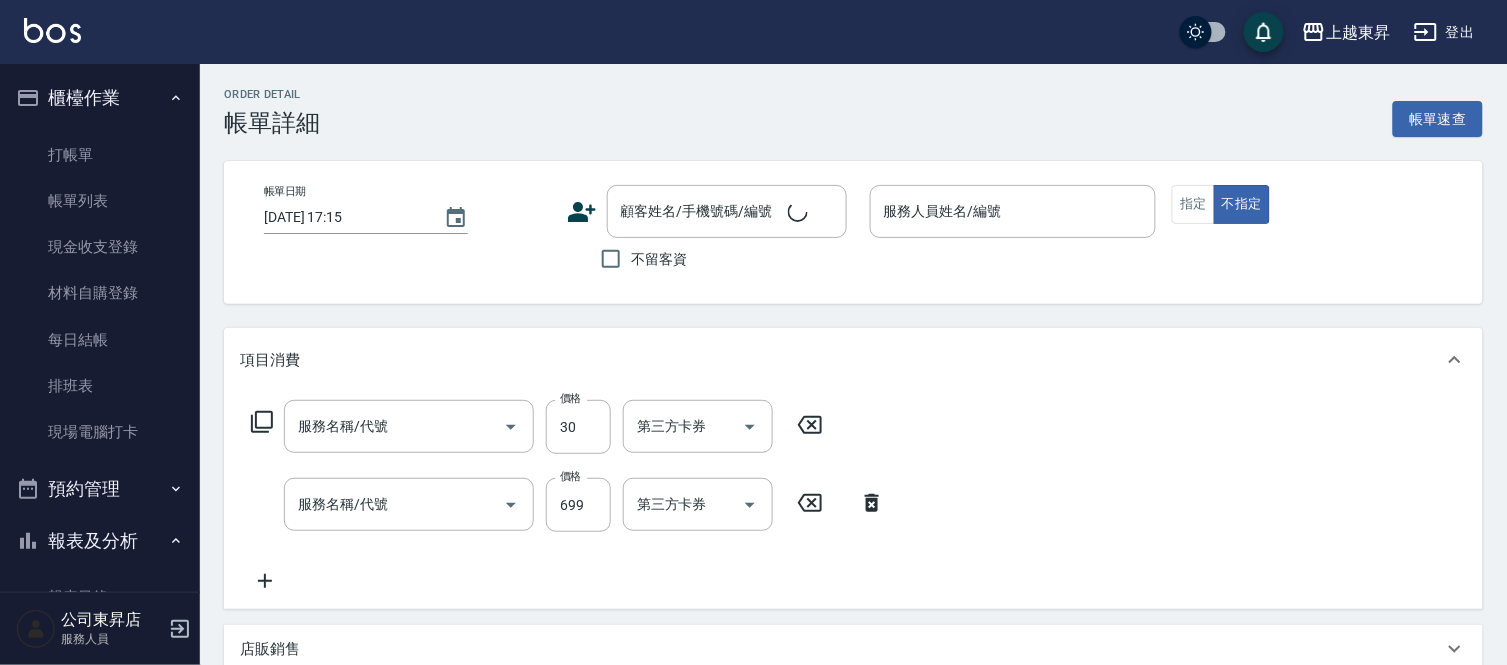 type on "2025/07/14 16:35" 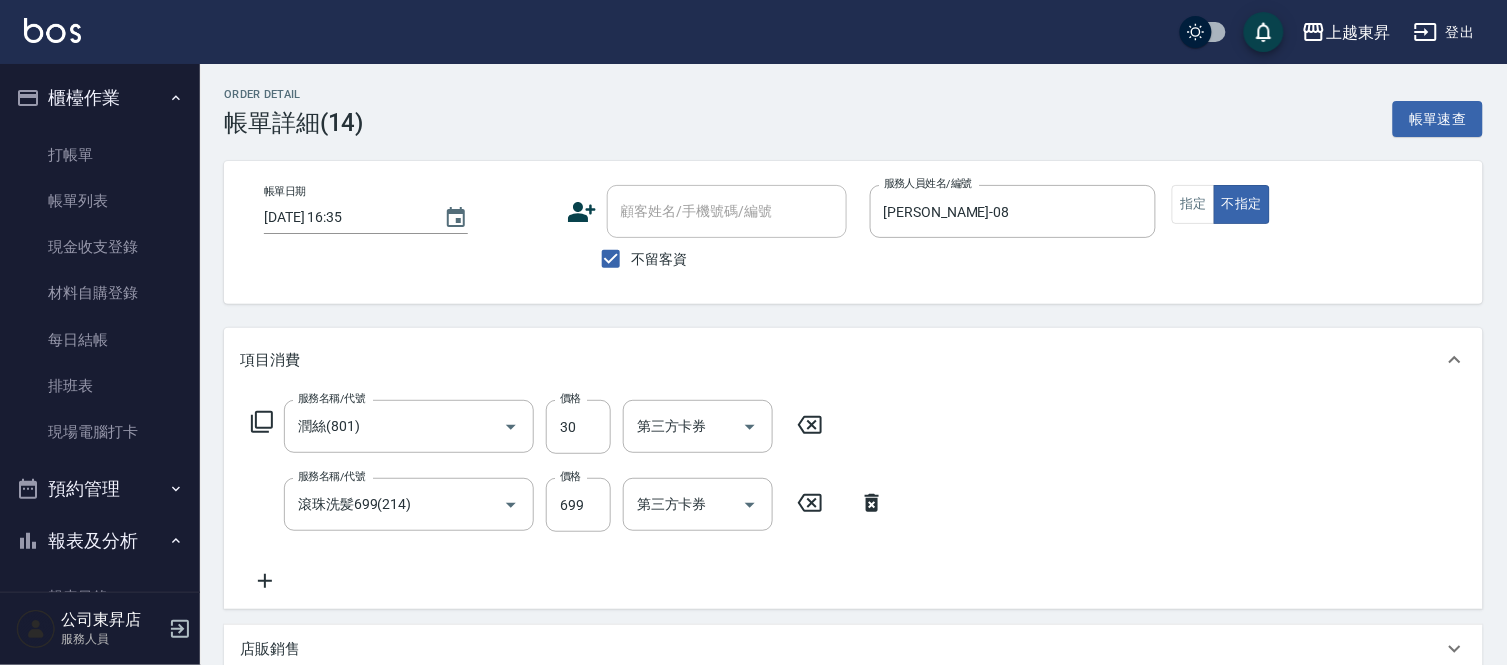 type on "潤絲(801)" 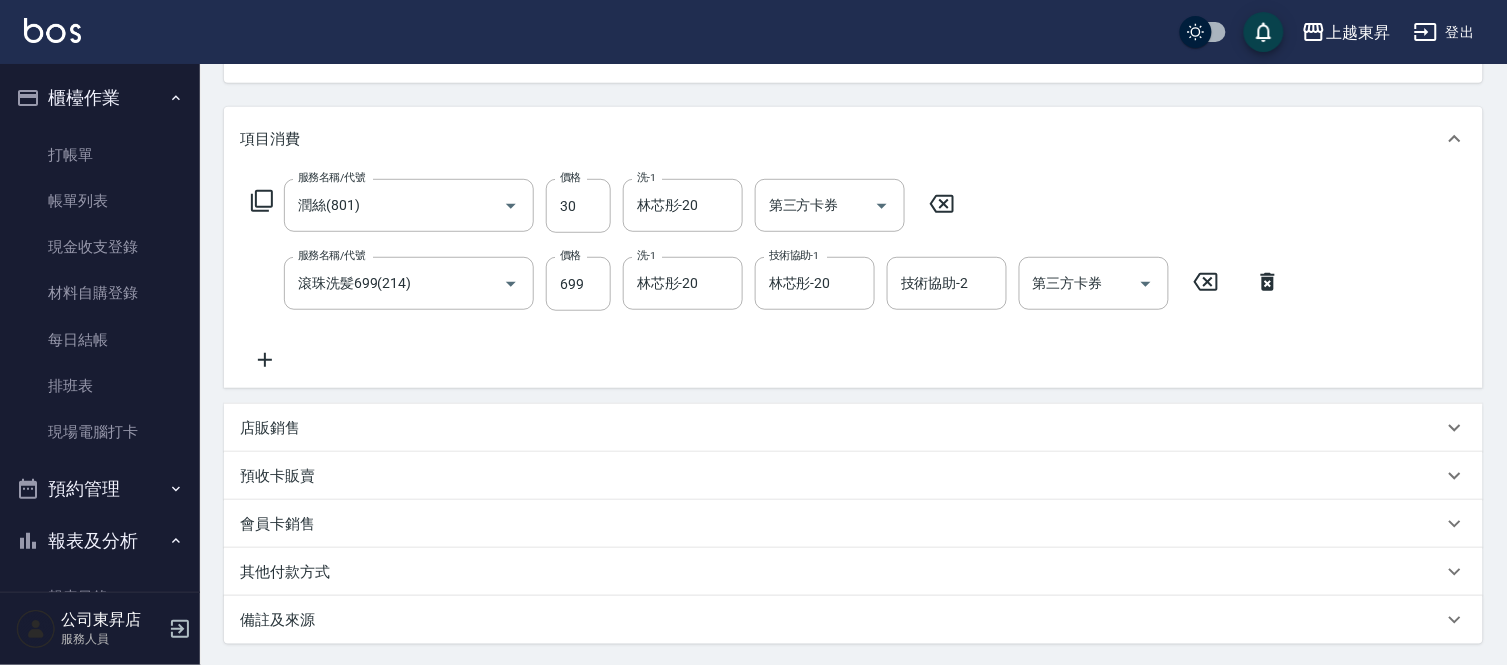 scroll, scrollTop: 222, scrollLeft: 0, axis: vertical 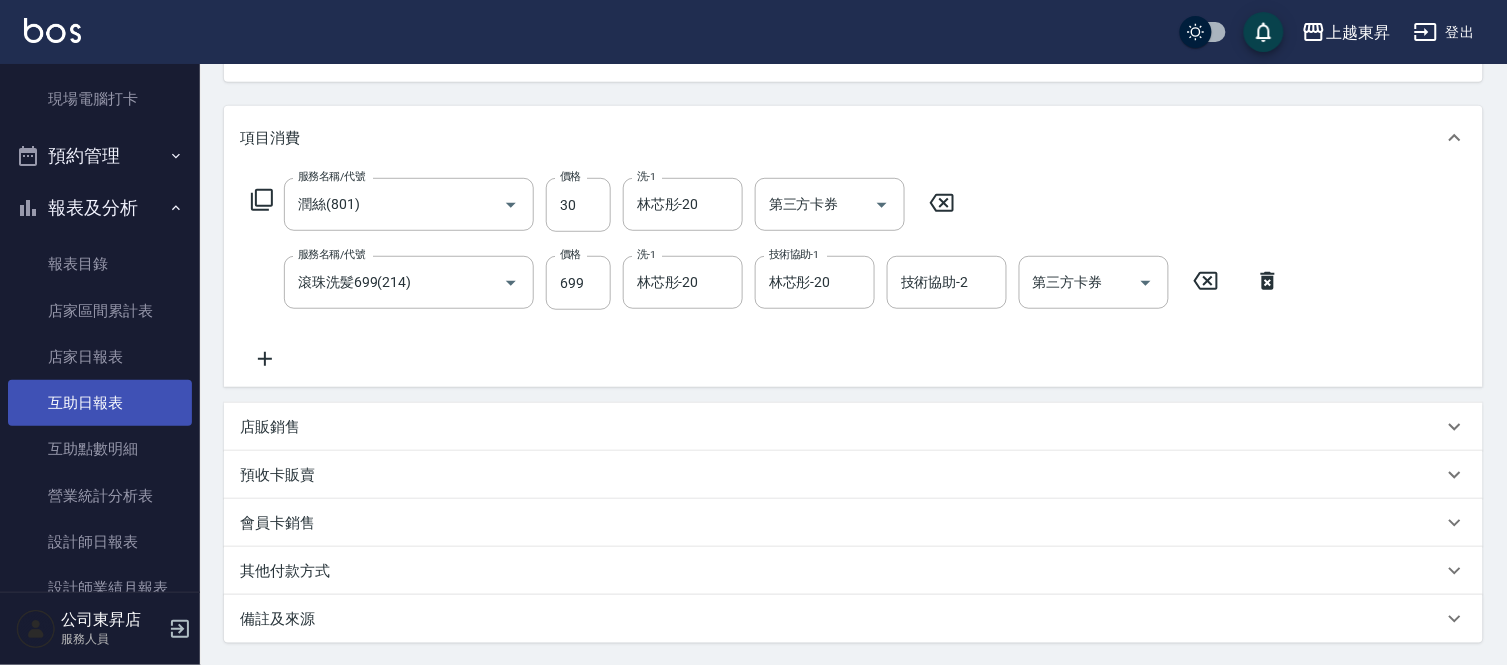 click on "互助日報表" at bounding box center [100, 403] 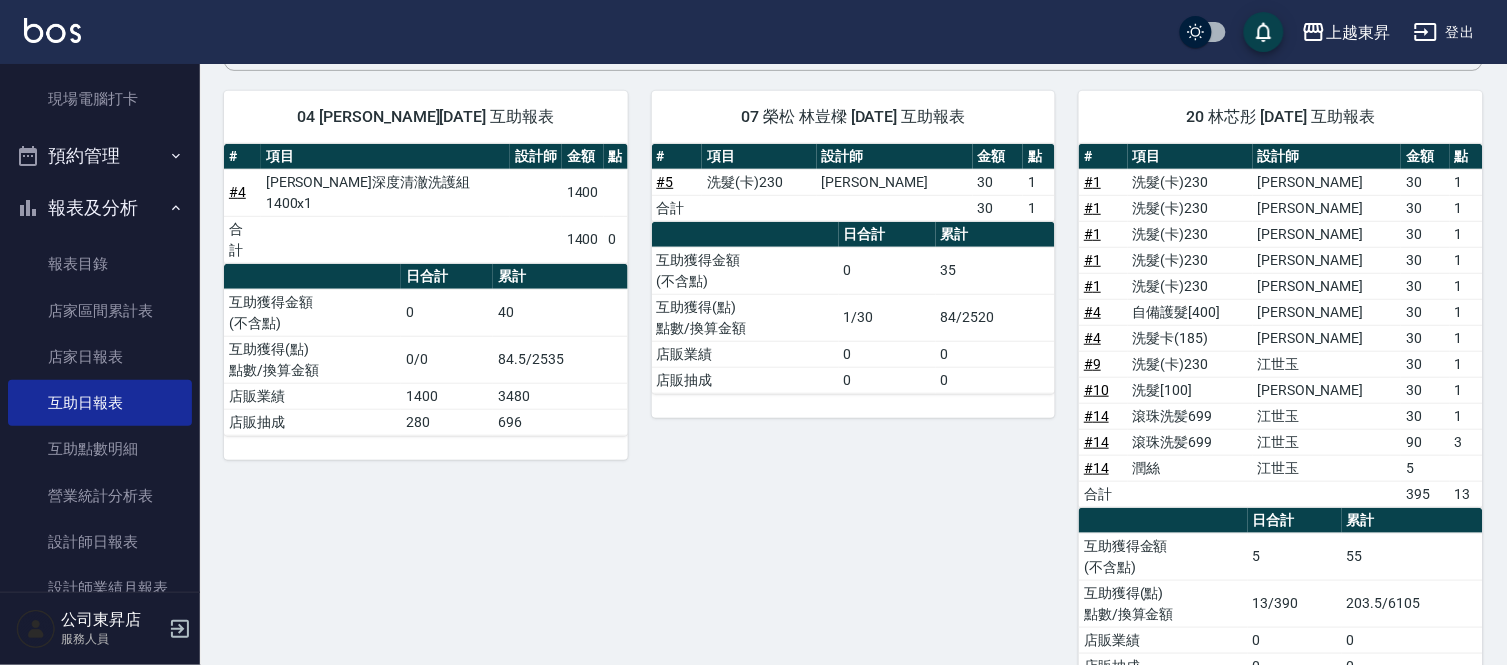 scroll, scrollTop: 222, scrollLeft: 0, axis: vertical 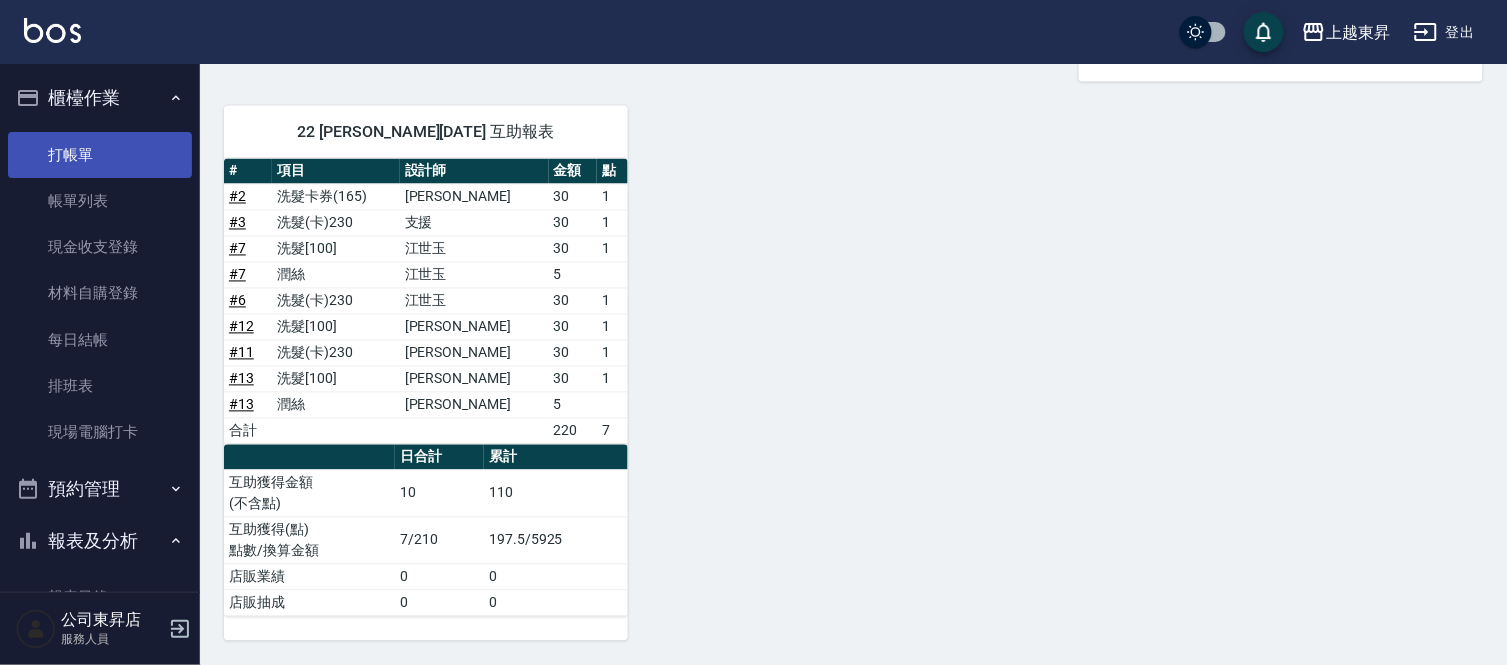click on "打帳單" at bounding box center (100, 155) 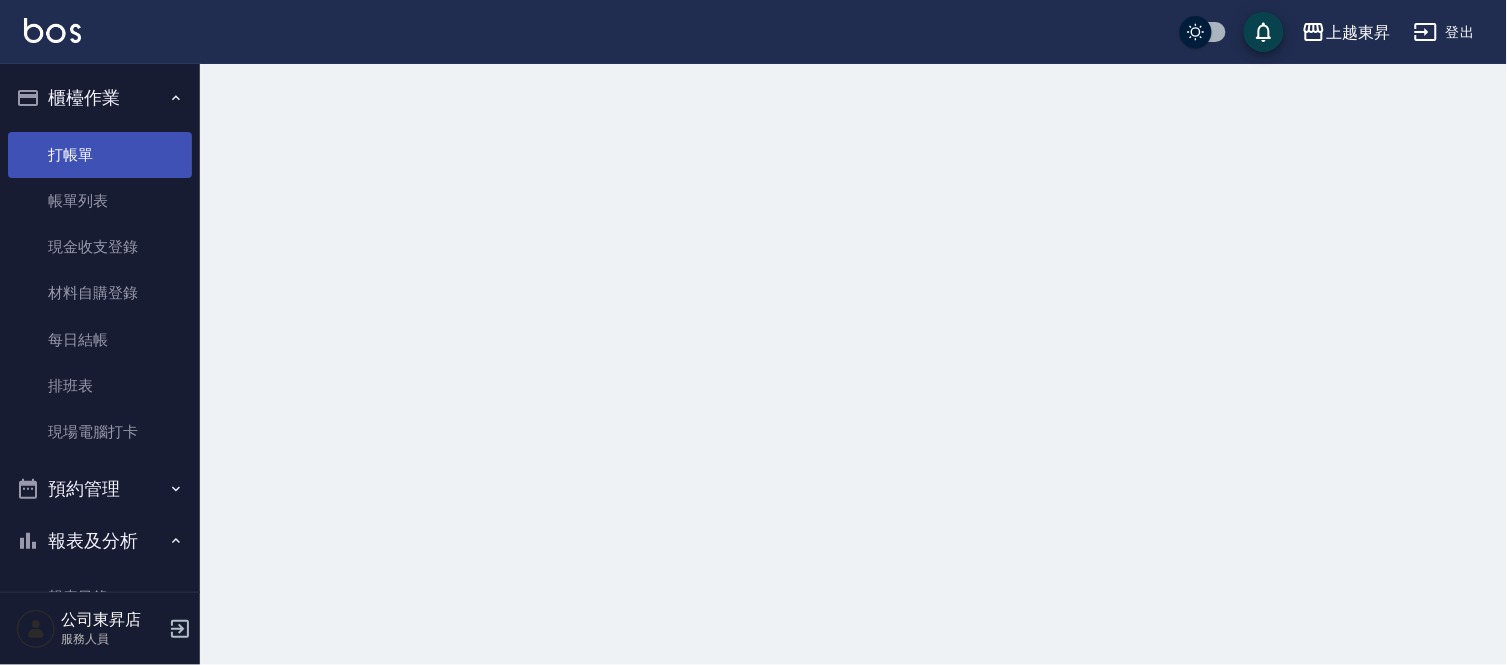 scroll, scrollTop: 0, scrollLeft: 0, axis: both 